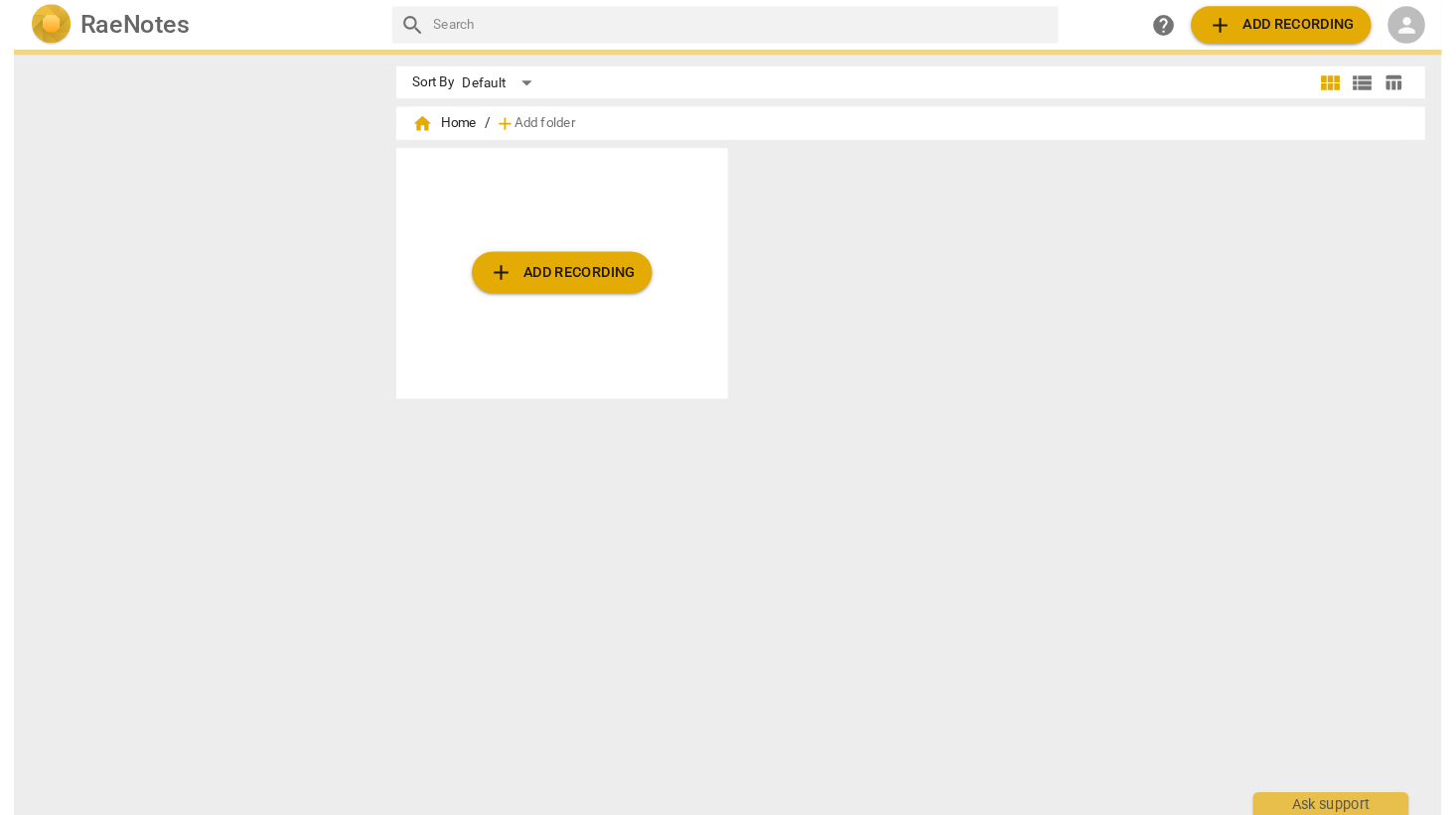 scroll, scrollTop: 0, scrollLeft: 0, axis: both 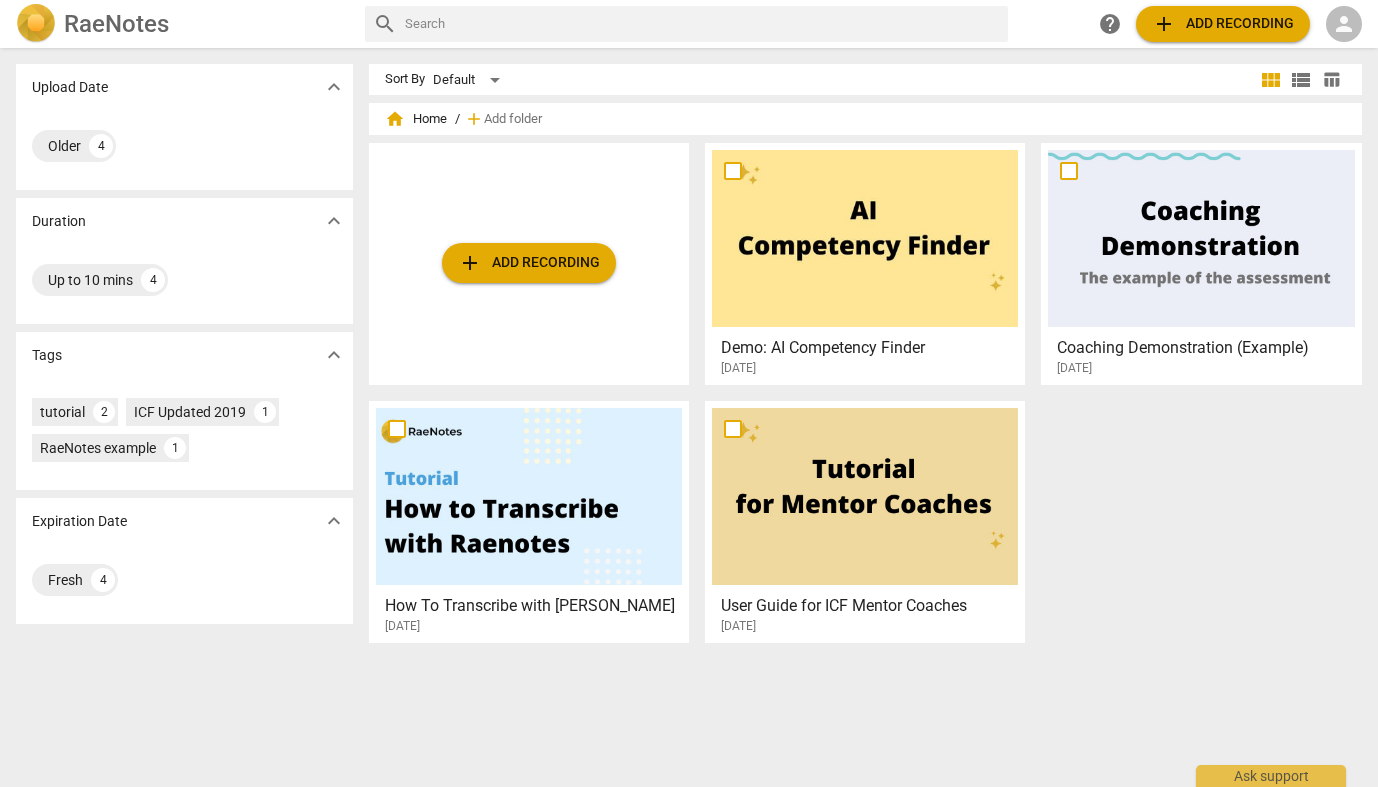 click on "home Home" at bounding box center [416, 119] 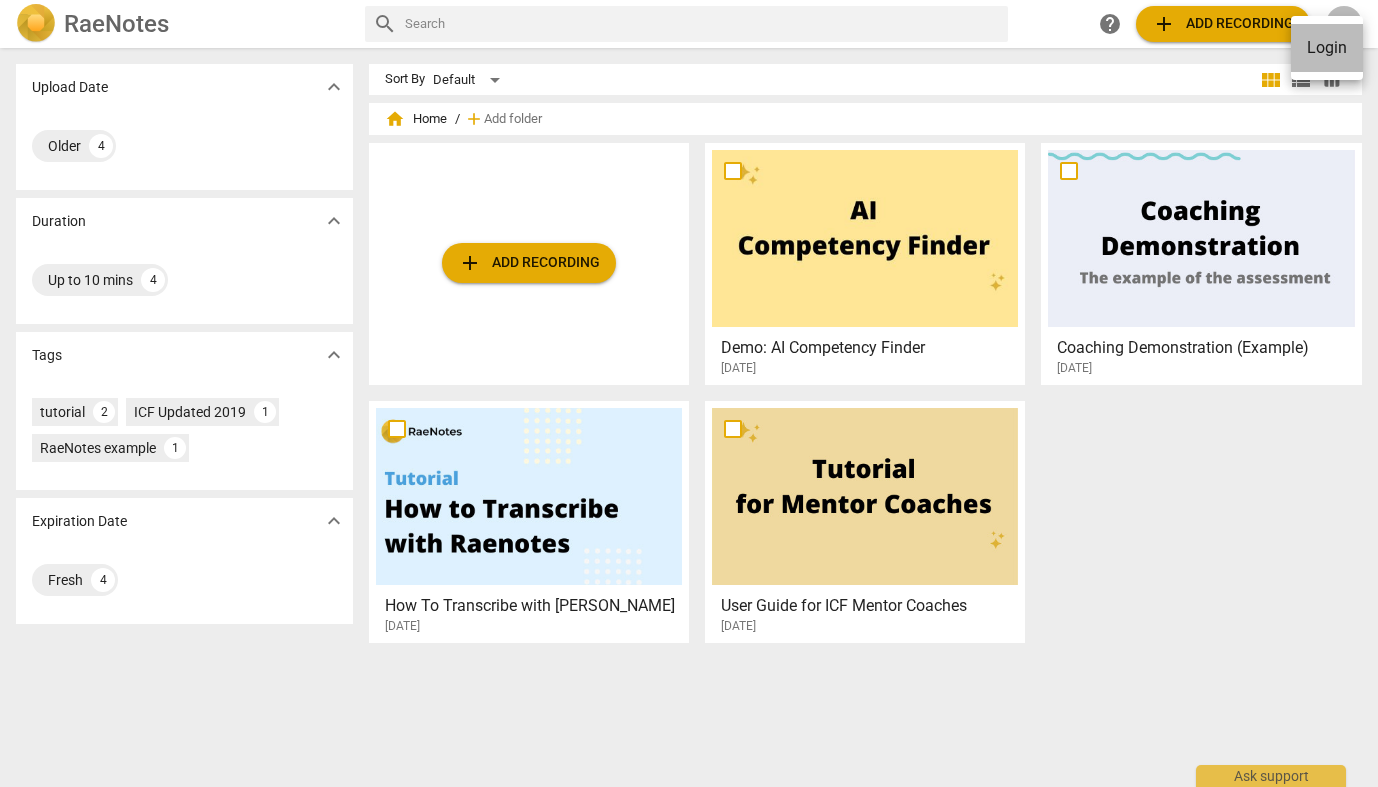 click on "Login" at bounding box center [1327, 48] 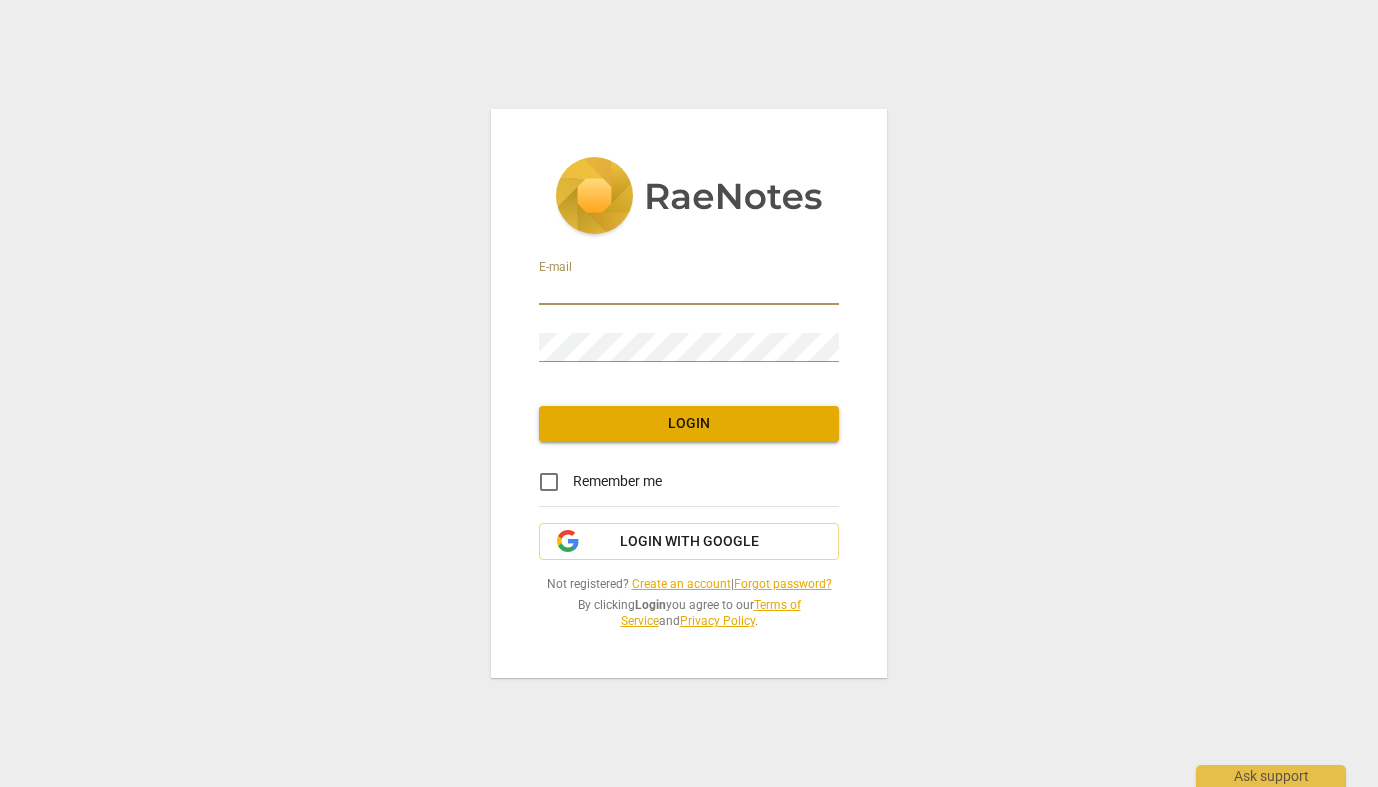 click at bounding box center [689, 290] 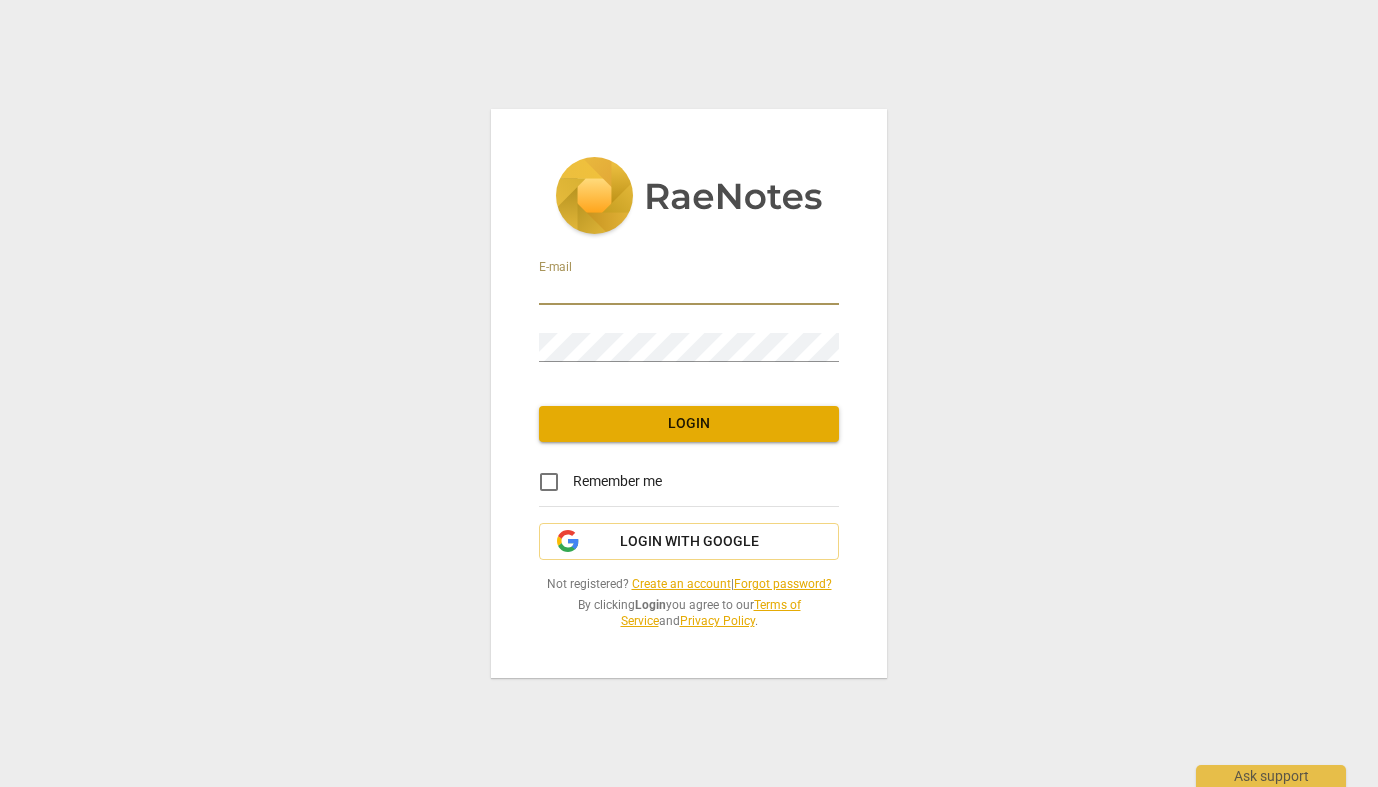 type on "[EMAIL_ADDRESS][DOMAIN_NAME]" 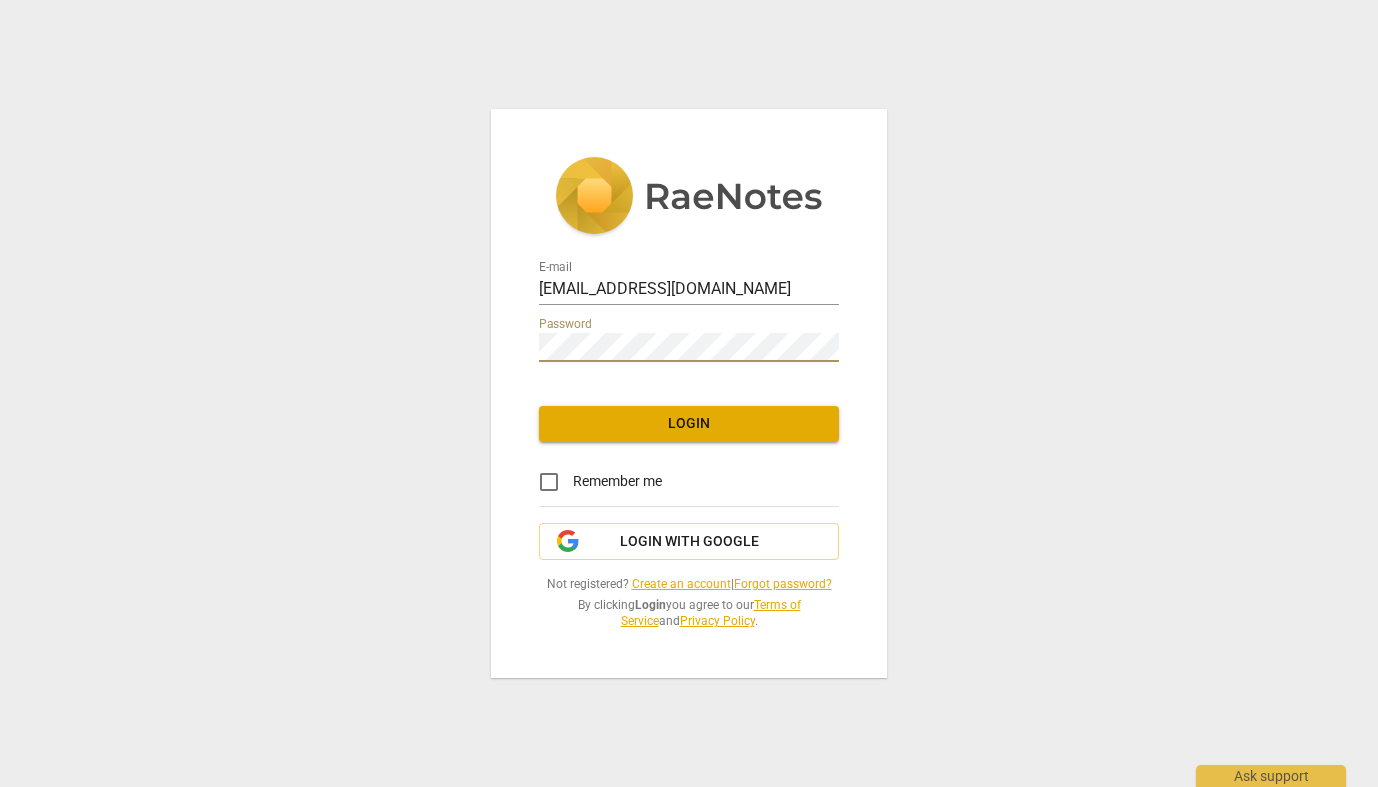 click at bounding box center (839, 347) 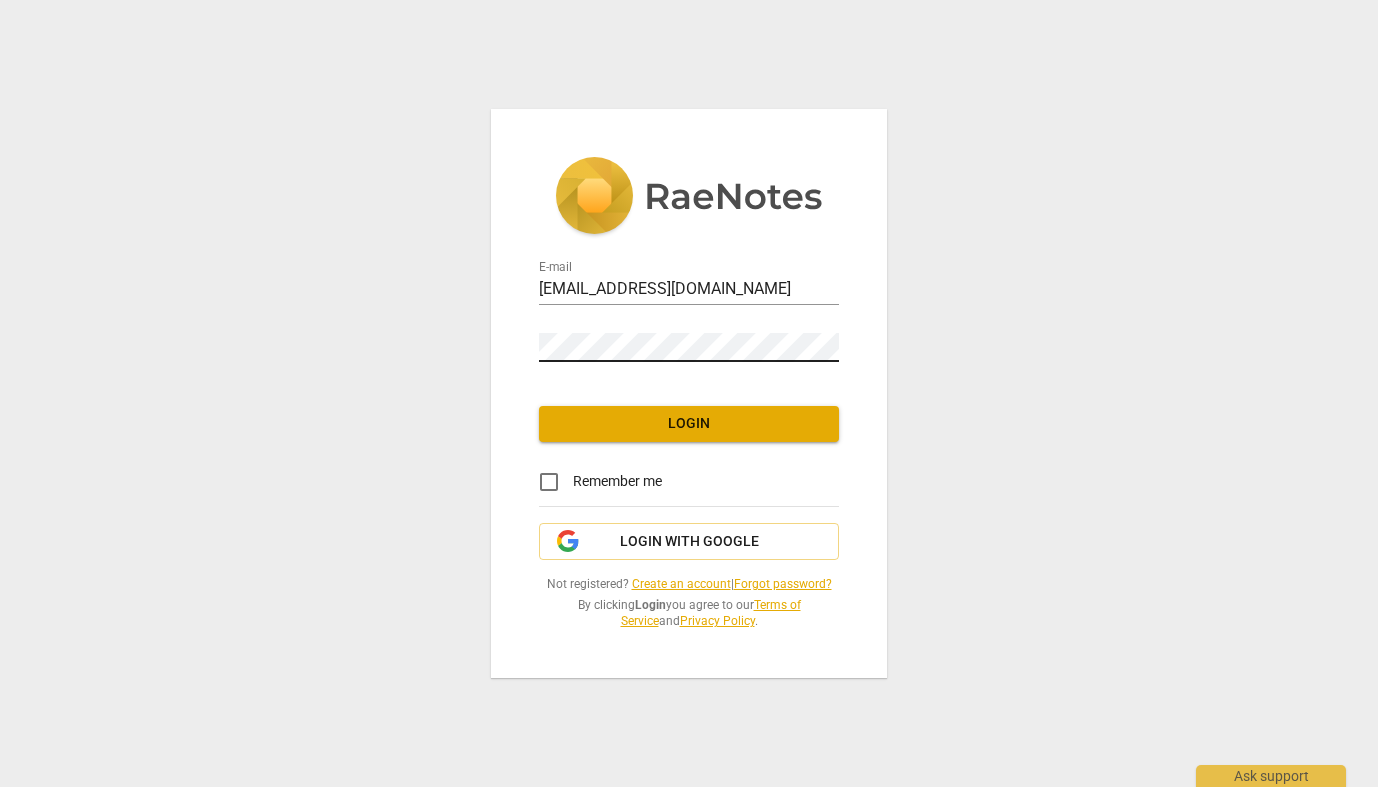 click at bounding box center (839, 347) 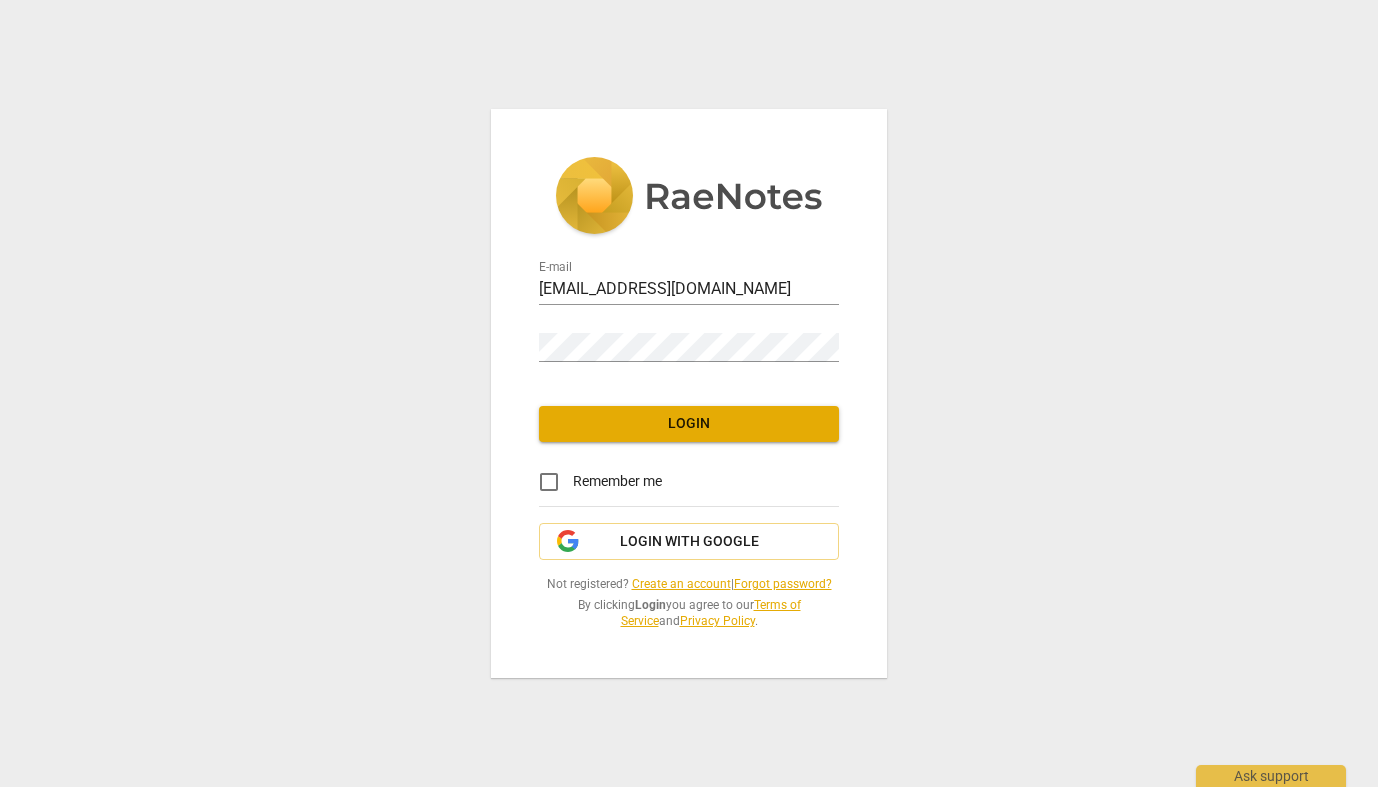 click 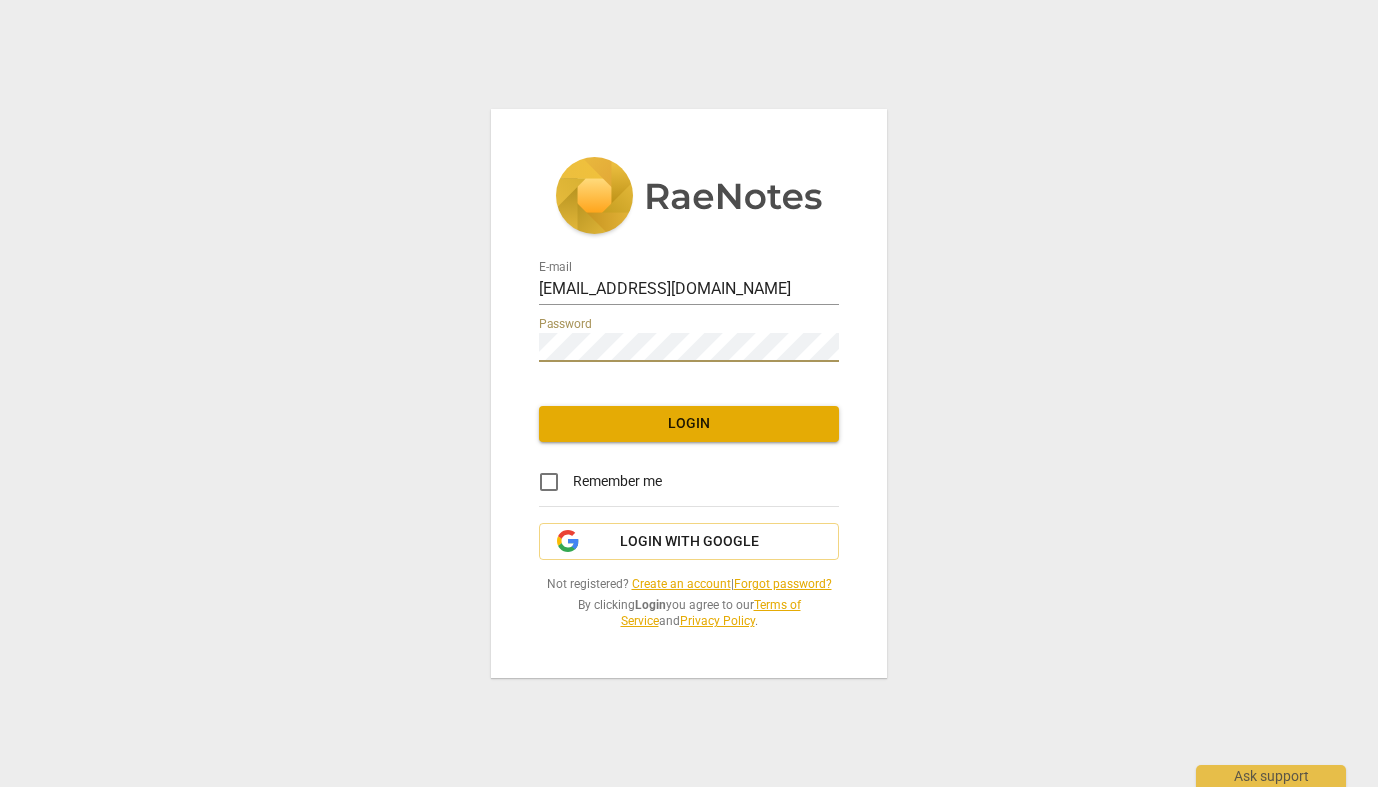 click on "Remember me" at bounding box center [617, 481] 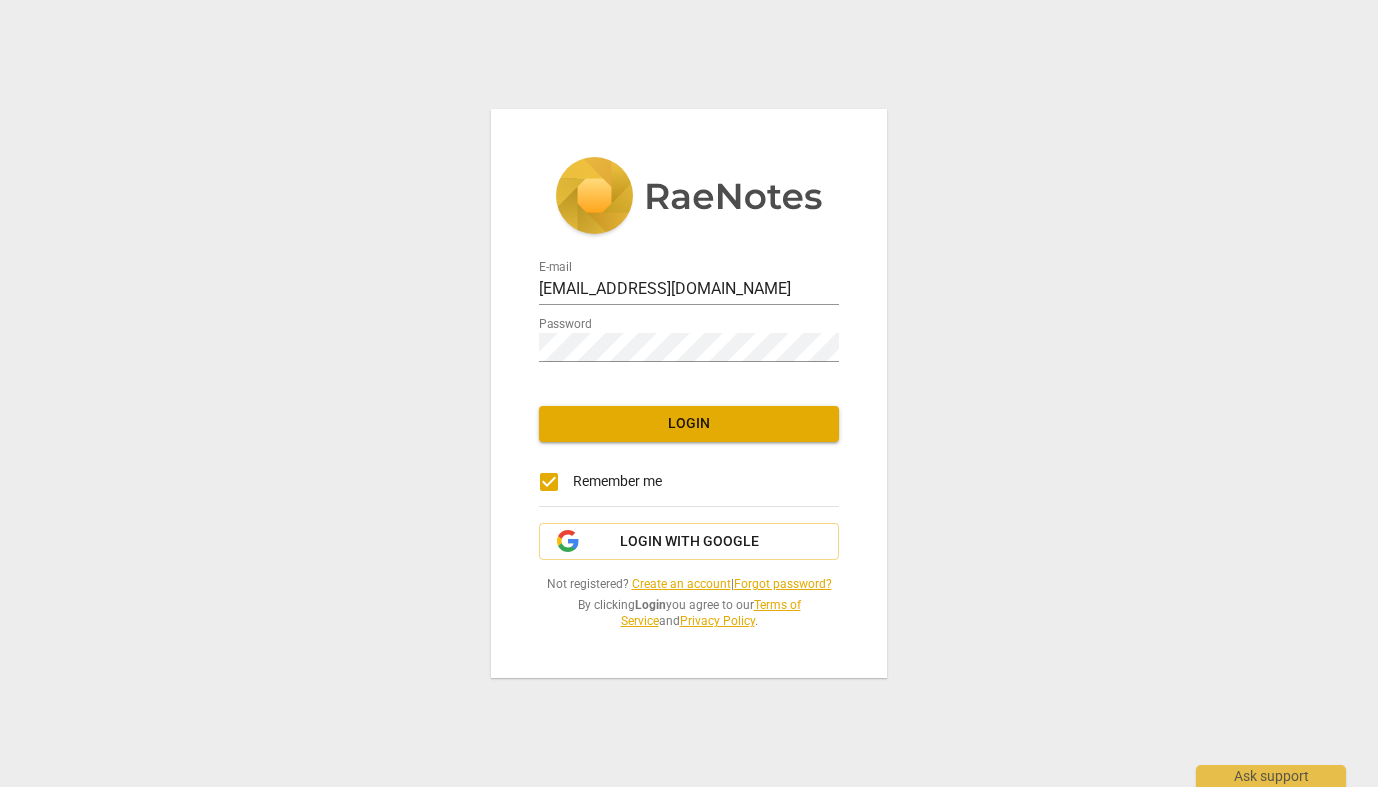click on "Login" at bounding box center (689, 424) 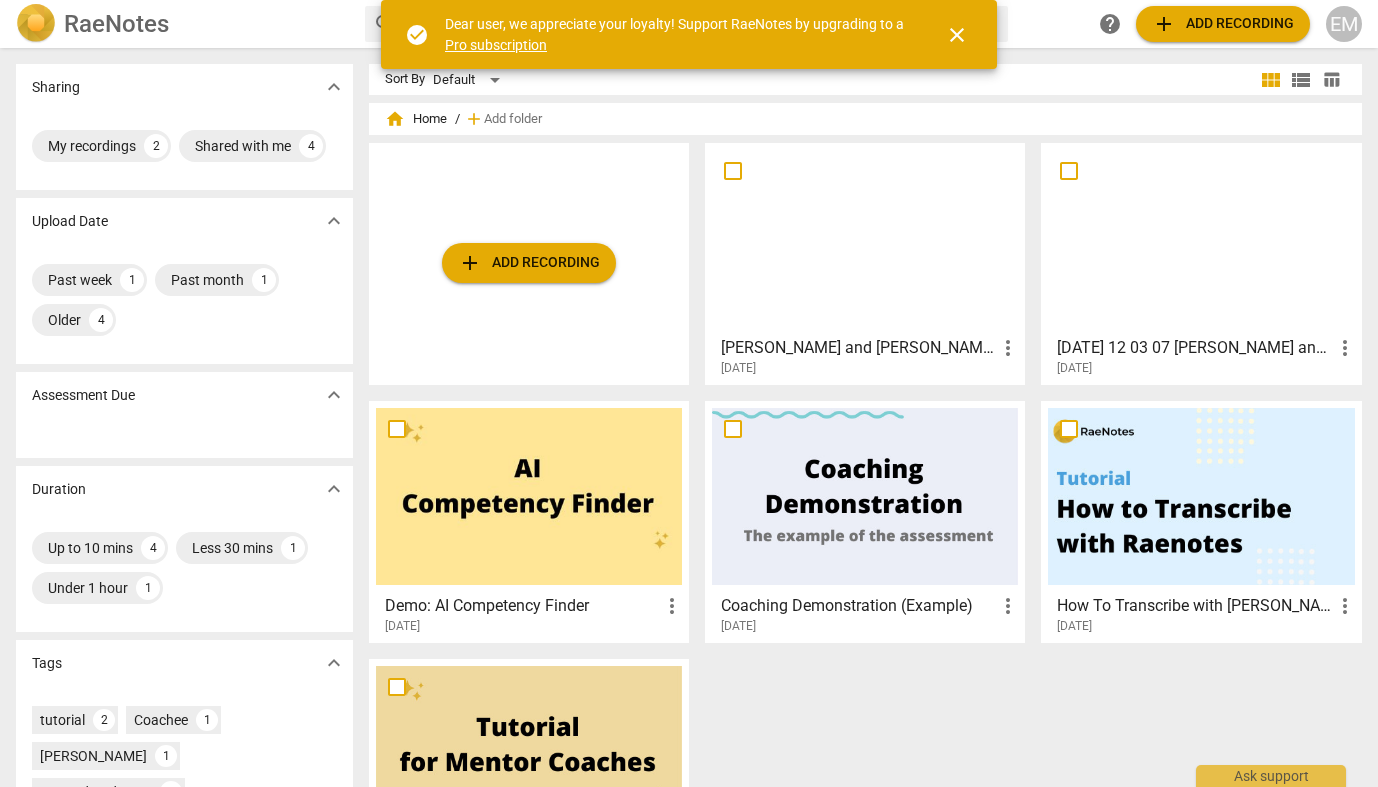 click on "[PERSON_NAME] and [PERSON_NAME] 280725" at bounding box center [858, 348] 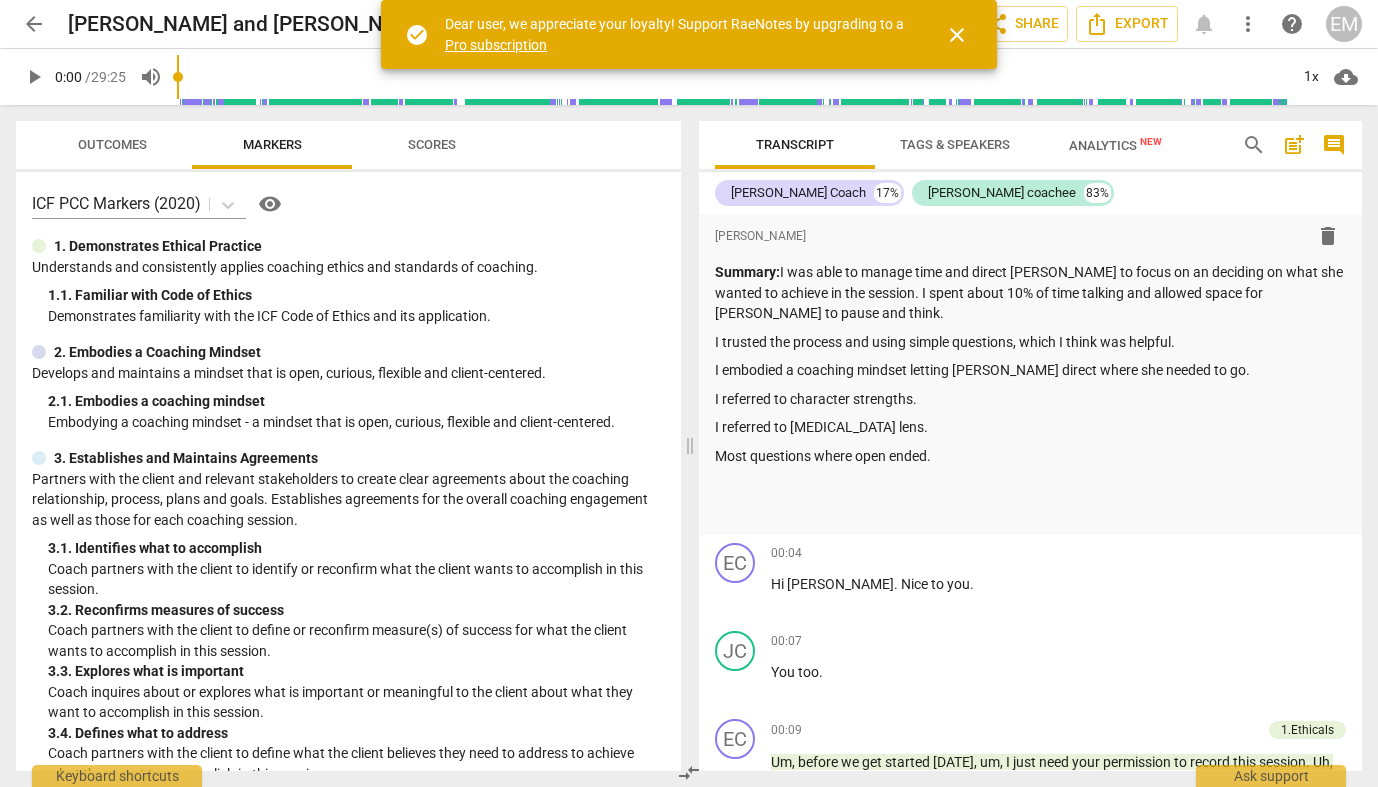 click on "close" at bounding box center [957, 35] 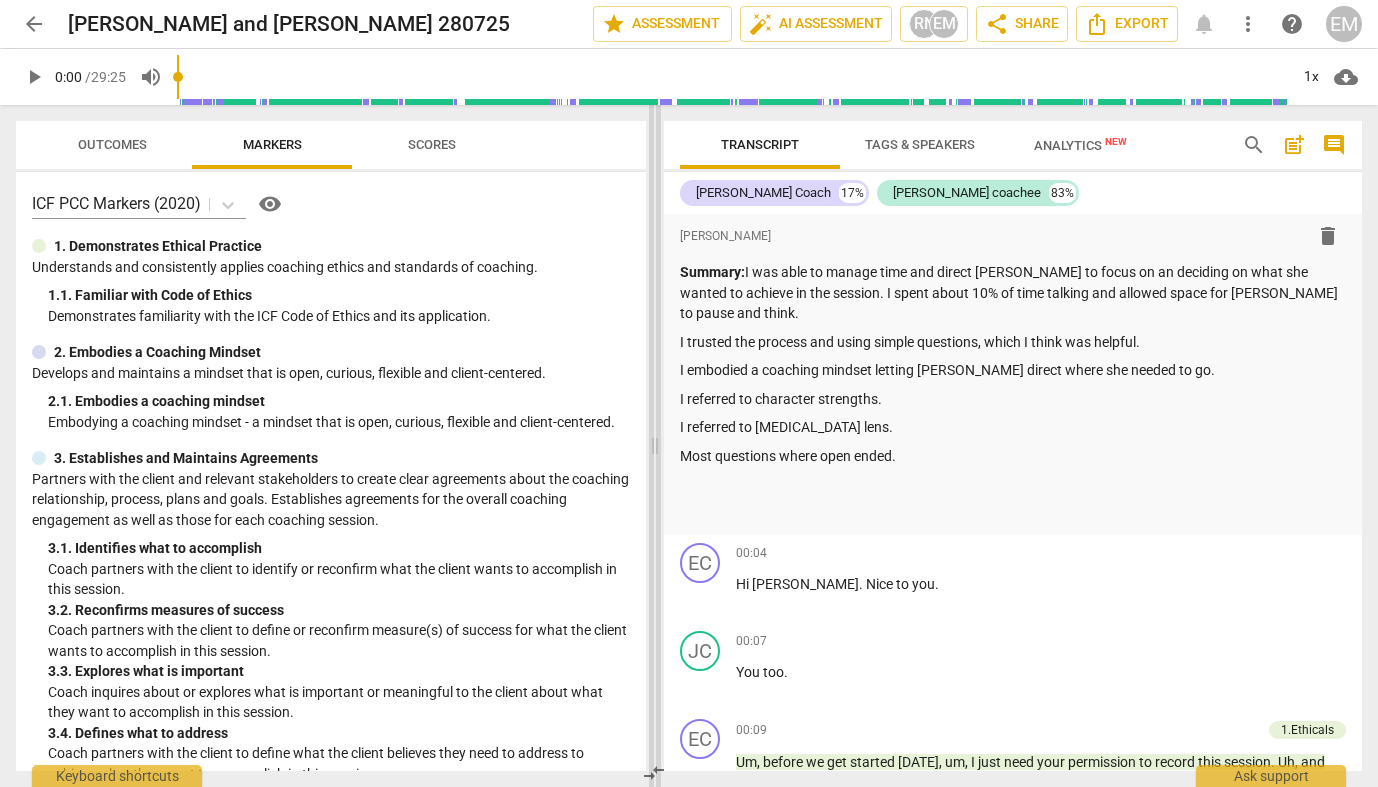 click at bounding box center [655, 446] 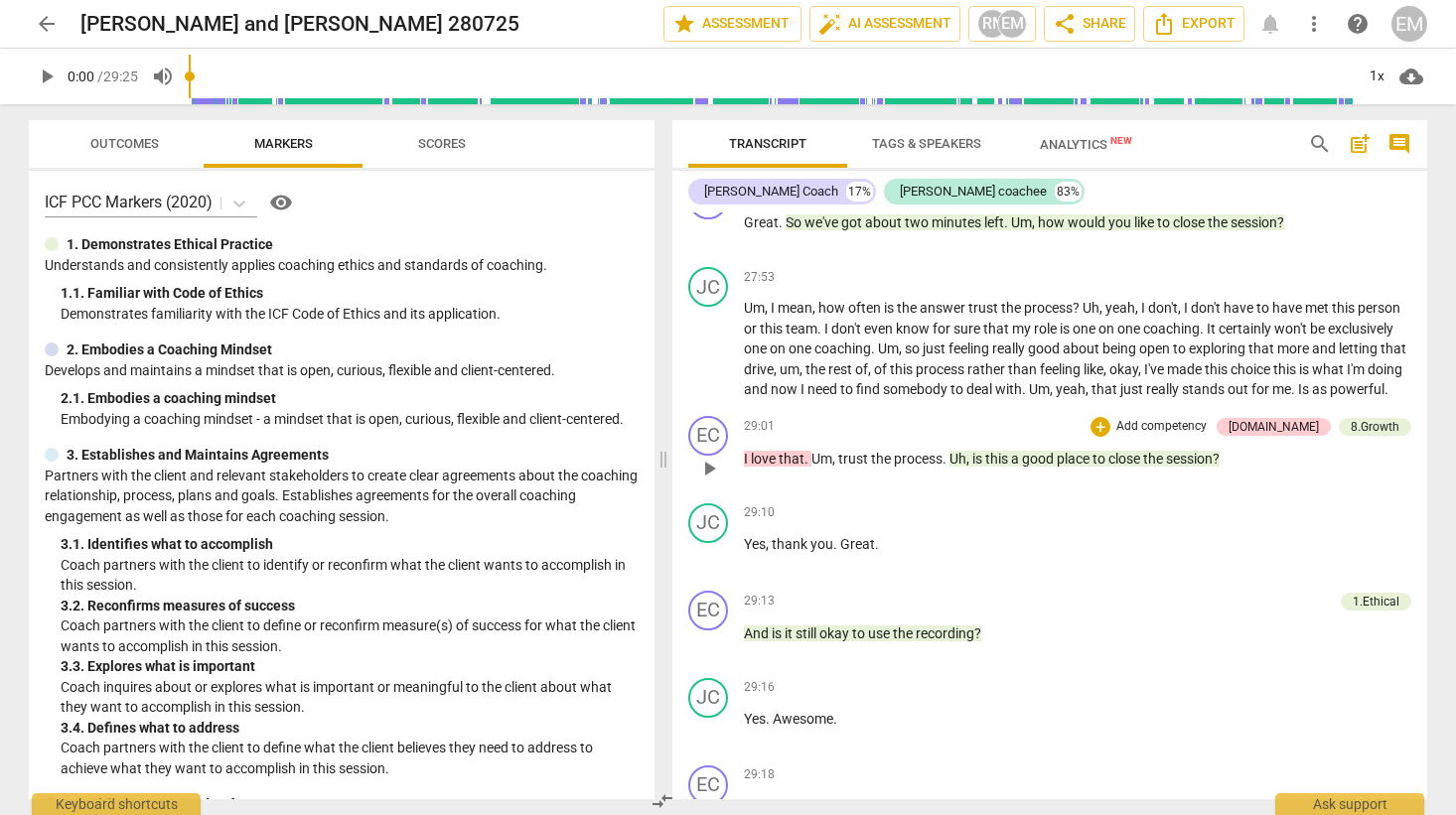 scroll, scrollTop: 8106, scrollLeft: 0, axis: vertical 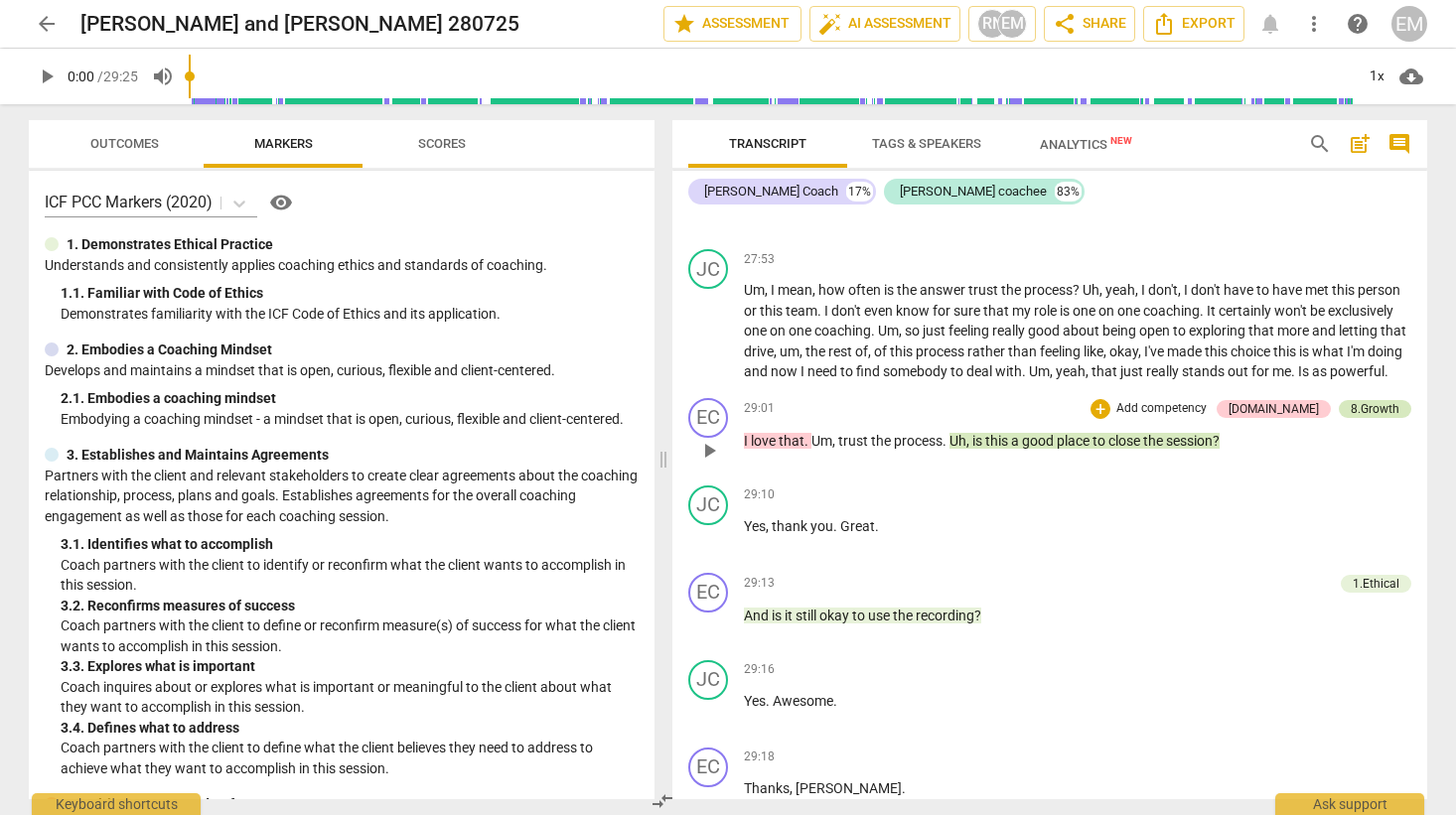 click on "8.Growth" at bounding box center (1375, 409) 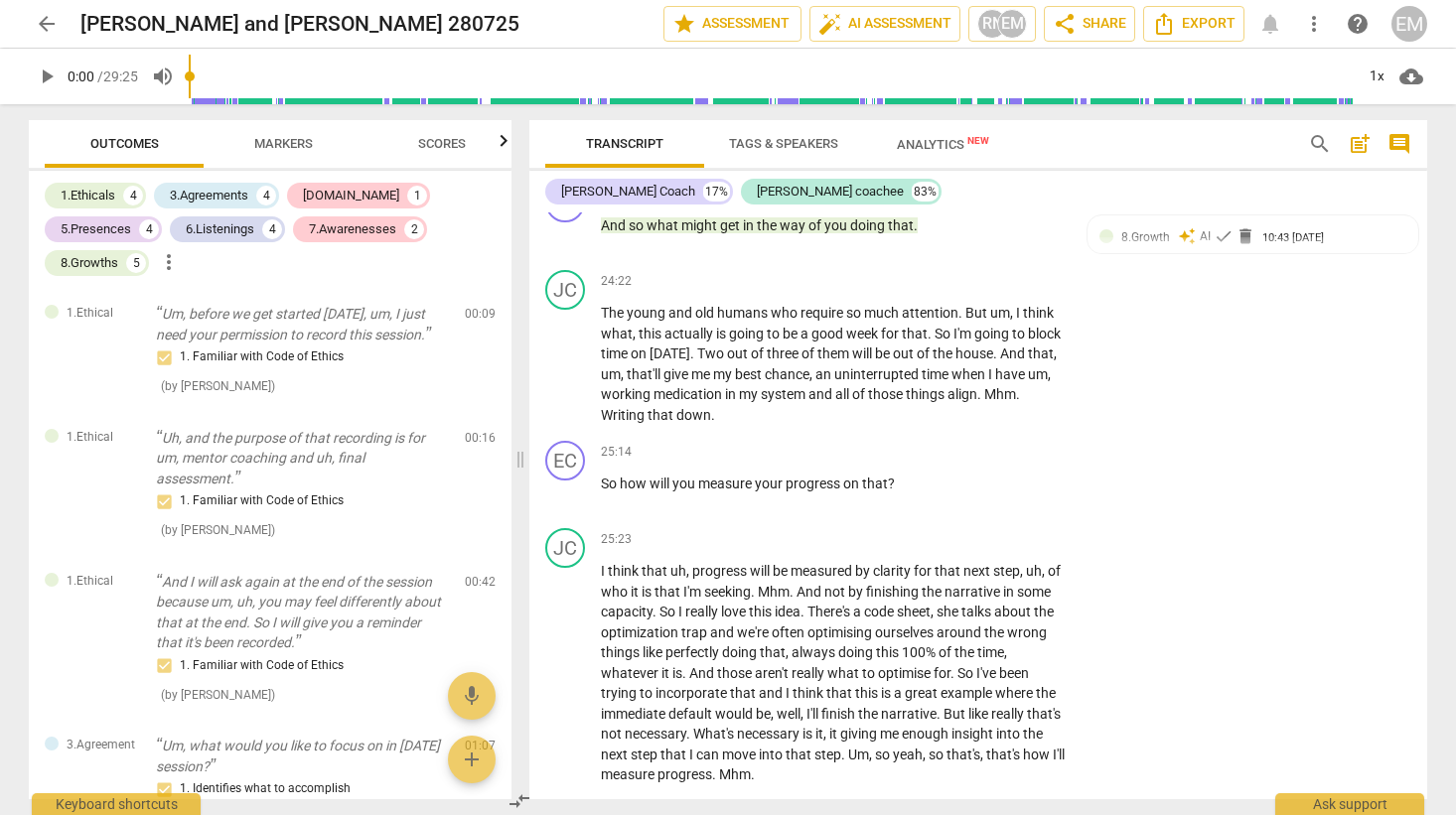 scroll, scrollTop: 9630, scrollLeft: 0, axis: vertical 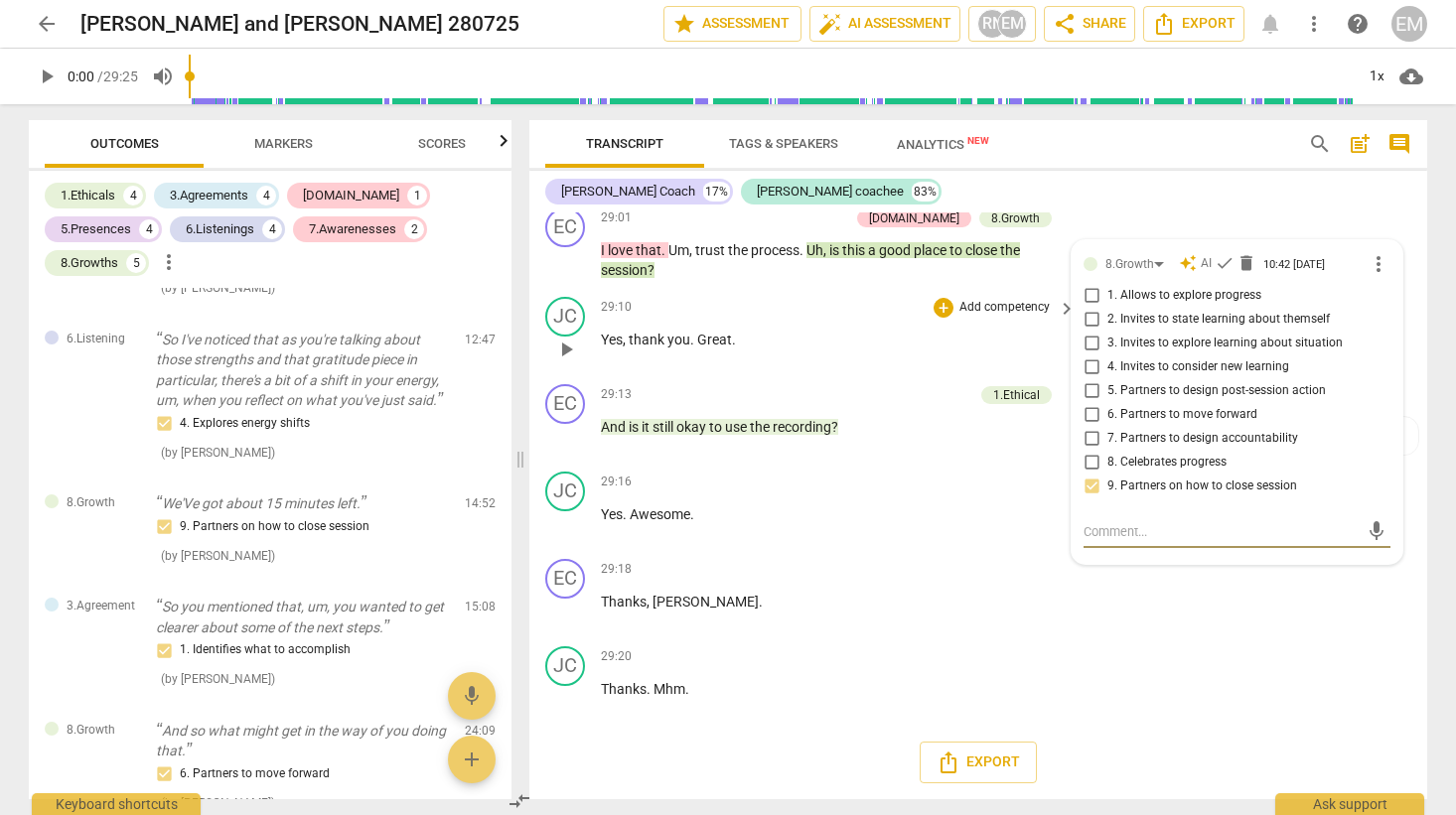 click on "JC play_arrow pause 29:10 + Add competency keyboard_arrow_right Yes ,   thank   you .   Great ." at bounding box center [978, 333] 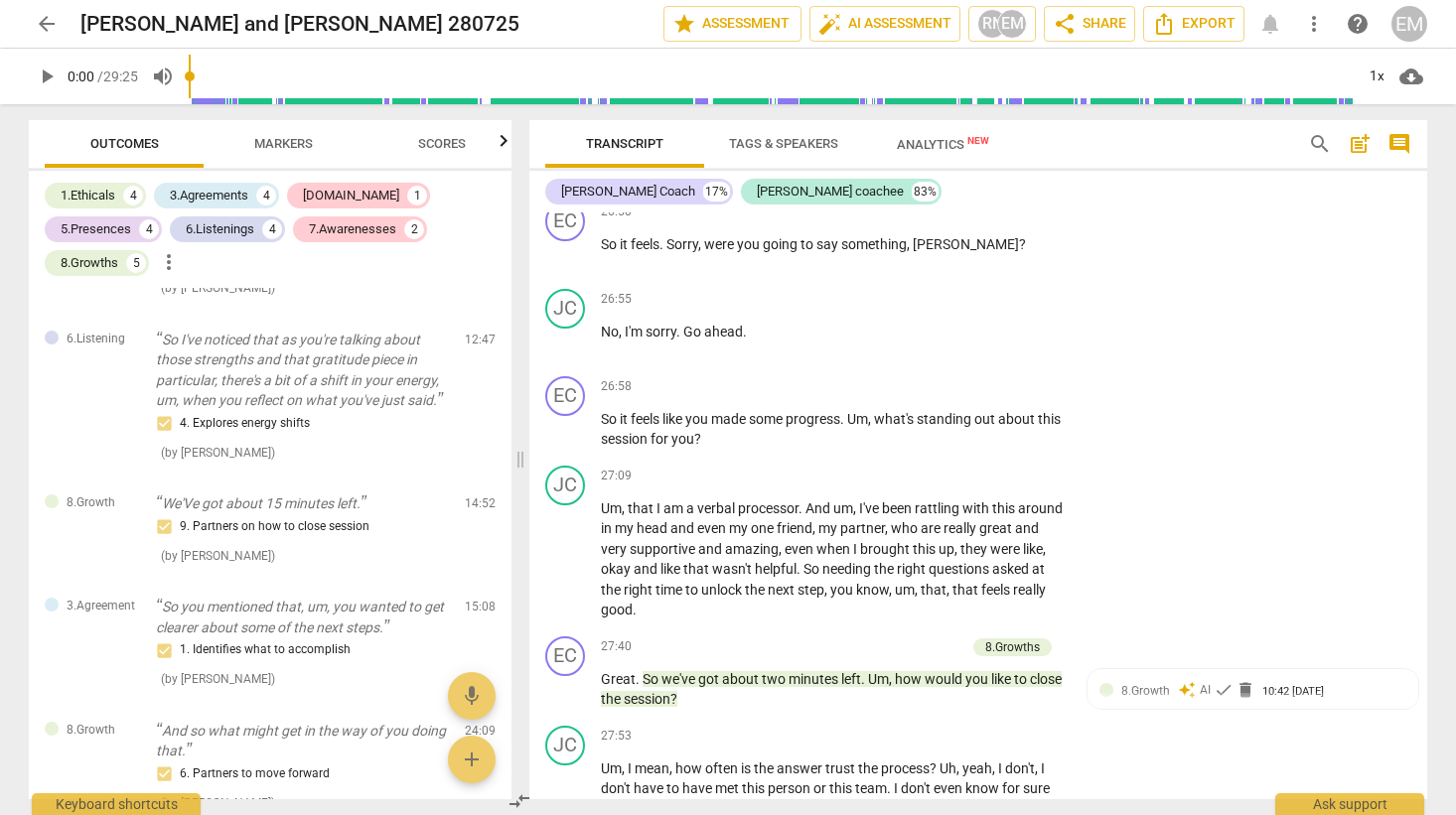 scroll, scrollTop: 8888, scrollLeft: 0, axis: vertical 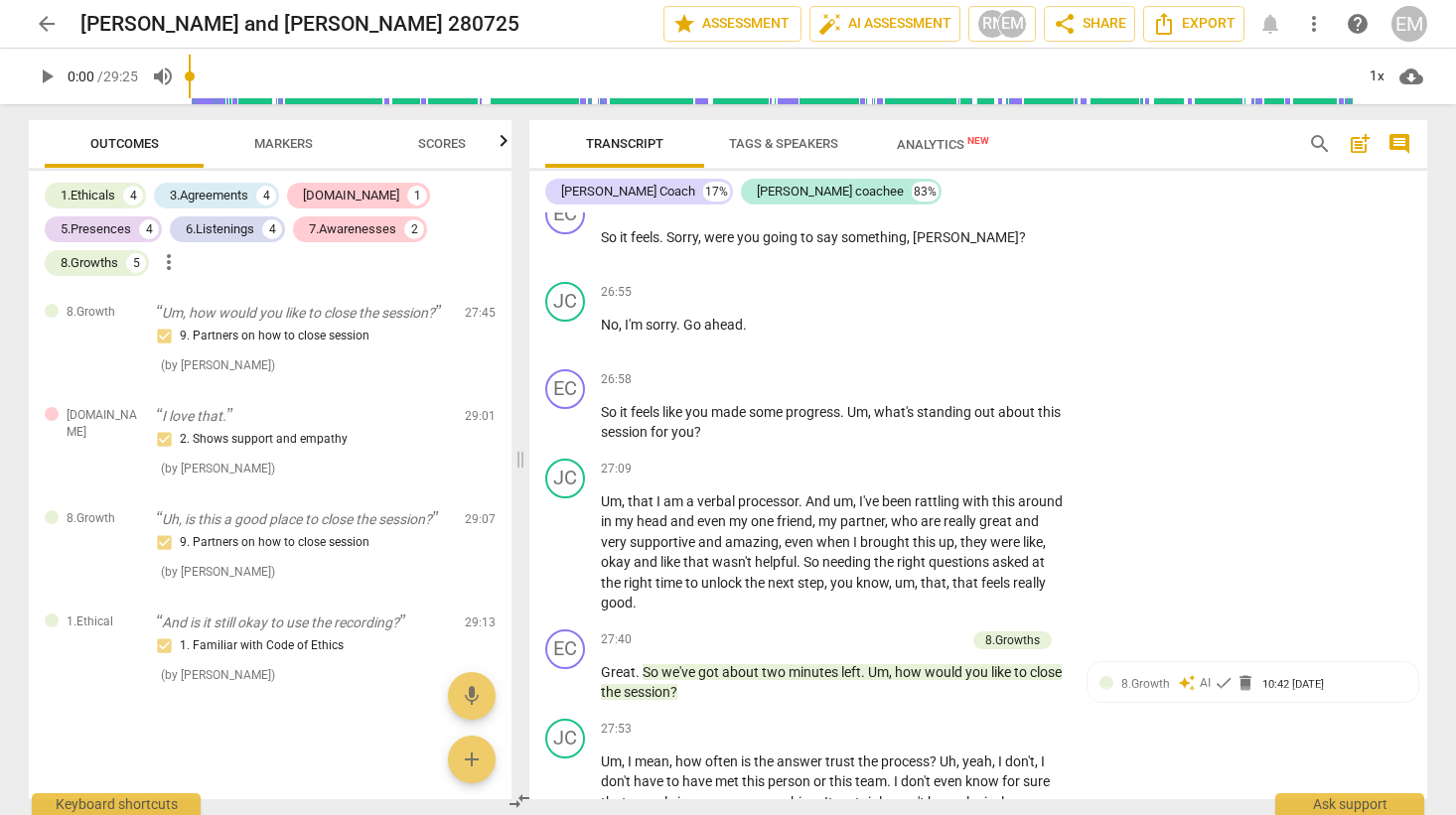 click on "Markers" at bounding box center [283, 143] 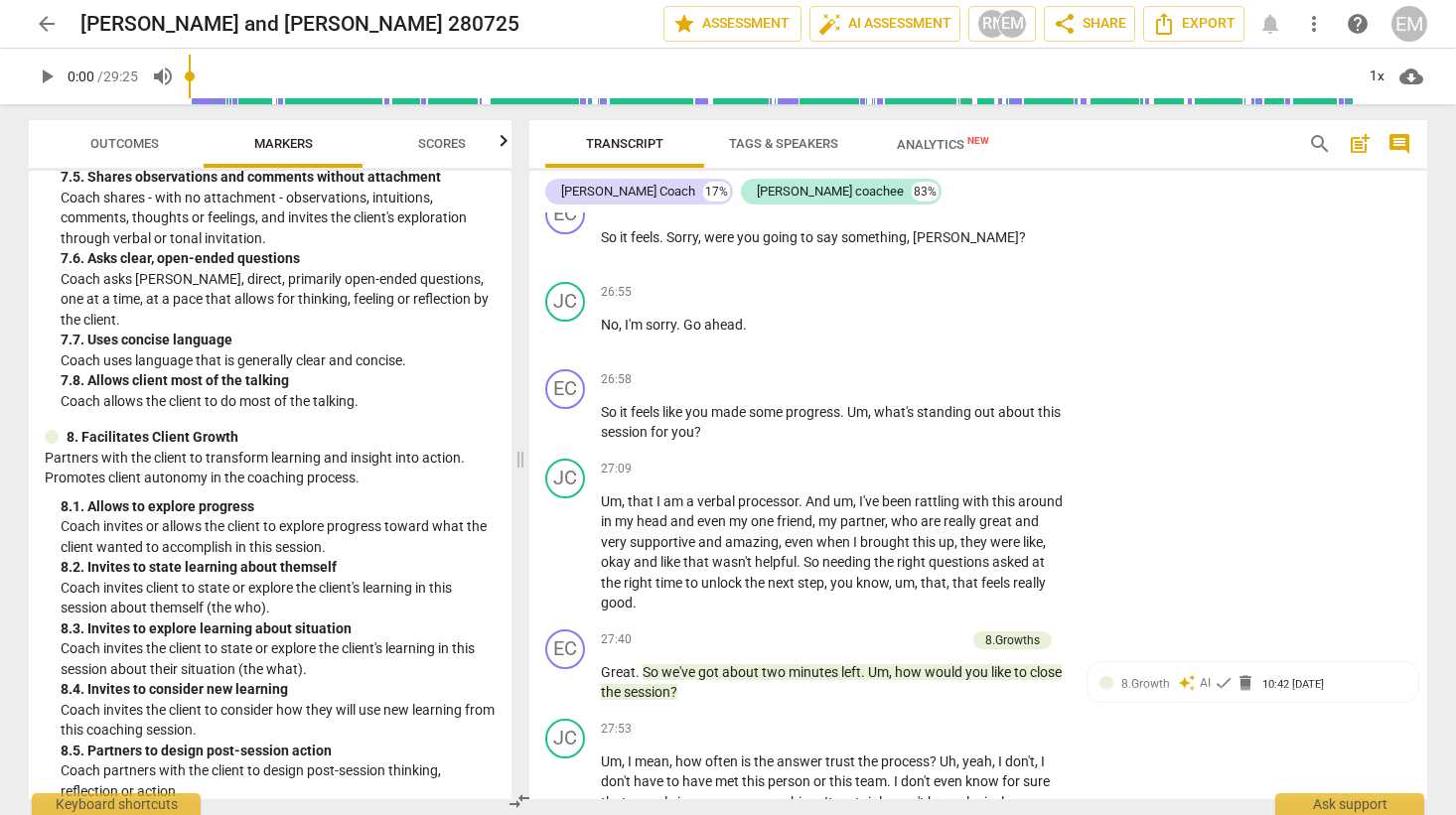 scroll, scrollTop: 2495, scrollLeft: 0, axis: vertical 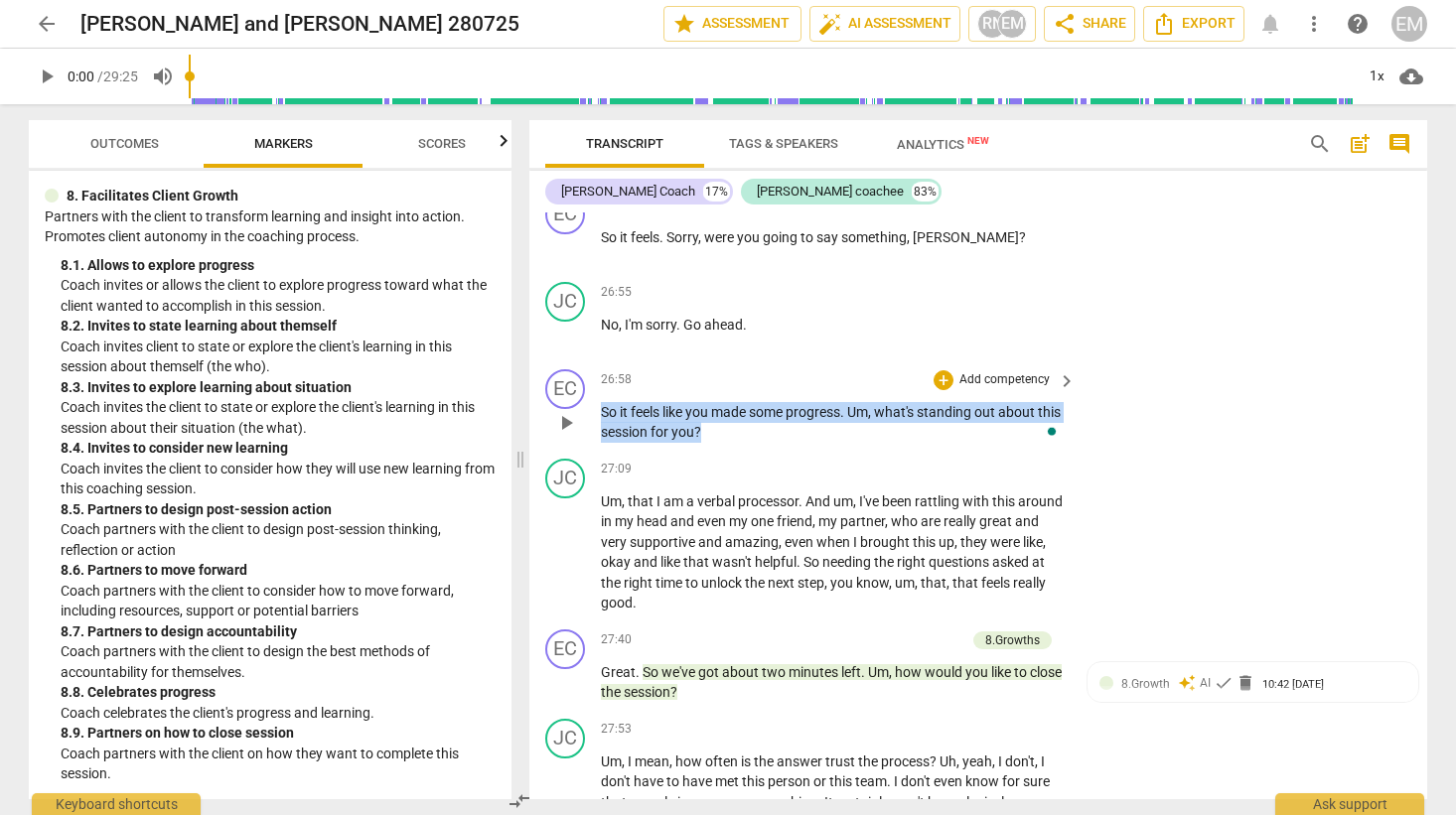 drag, startPoint x: 600, startPoint y: 432, endPoint x: 732, endPoint y: 455, distance: 133.98881 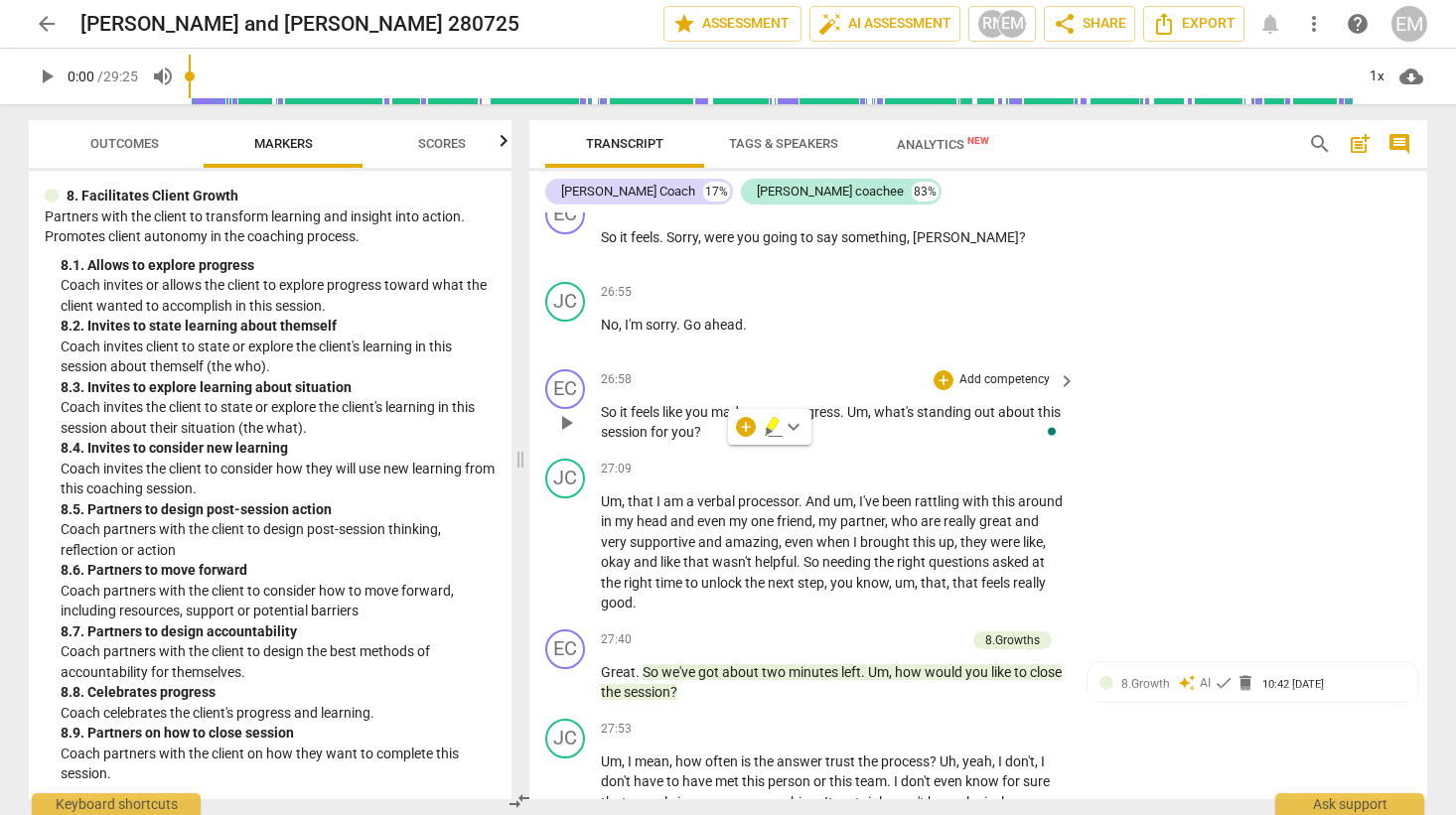 click on "So   it   feels   like   you   made   some   progress .   Um ,   what's   standing   out   about   this   session   for   you ?" at bounding box center (833, 422) 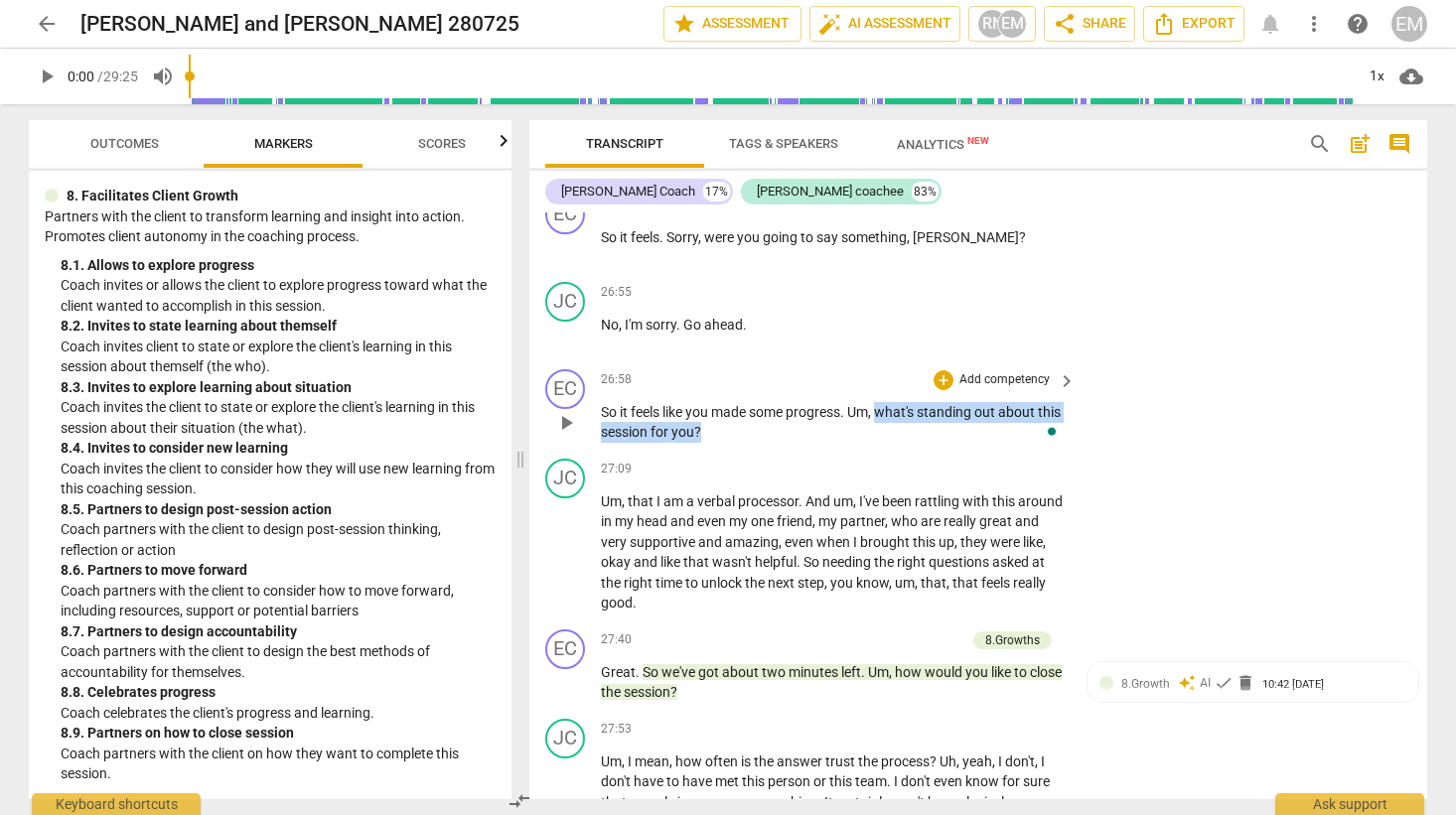 drag, startPoint x: 881, startPoint y: 434, endPoint x: 755, endPoint y: 446, distance: 126.57014 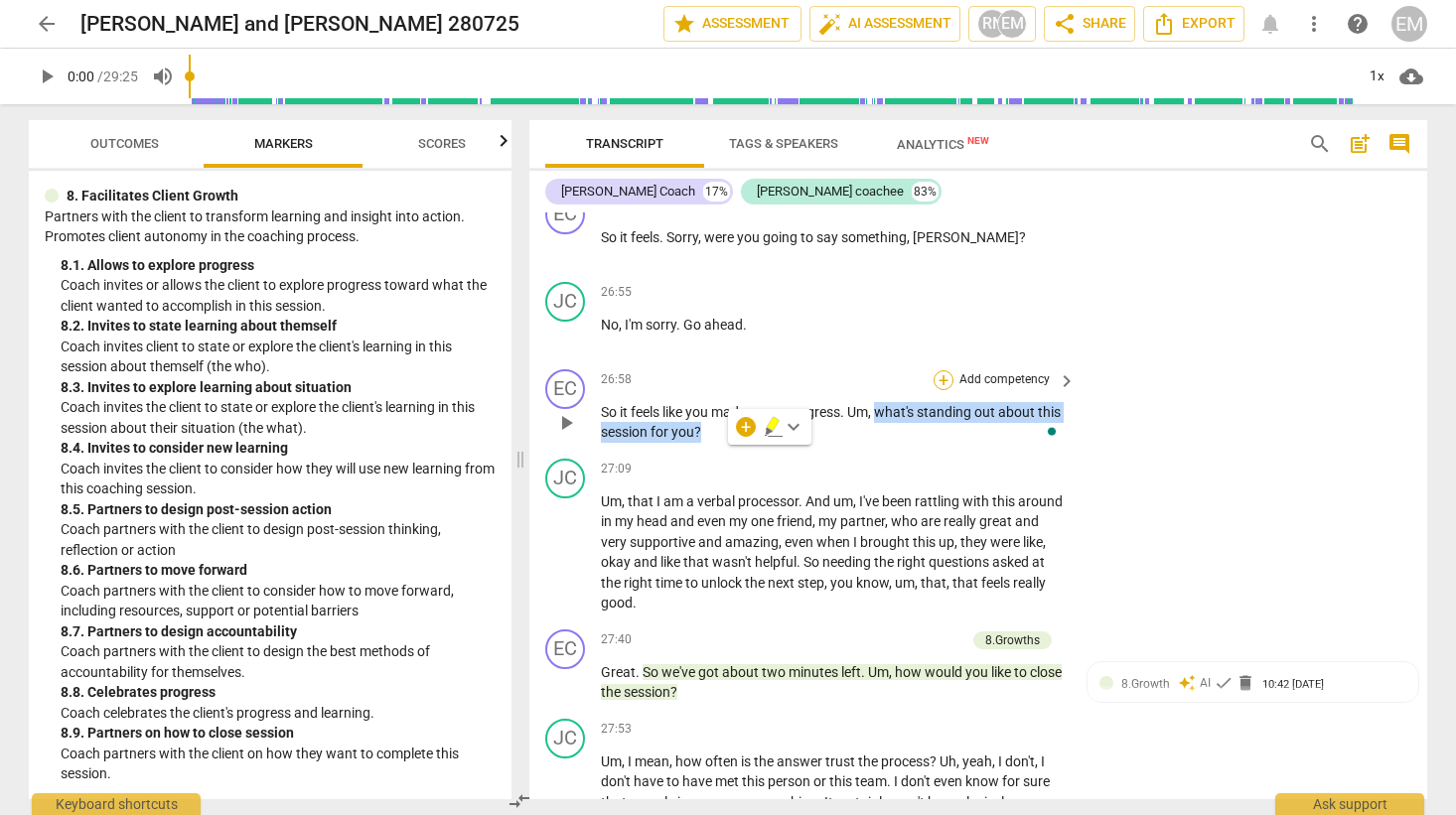 click on "+" at bounding box center [944, 380] 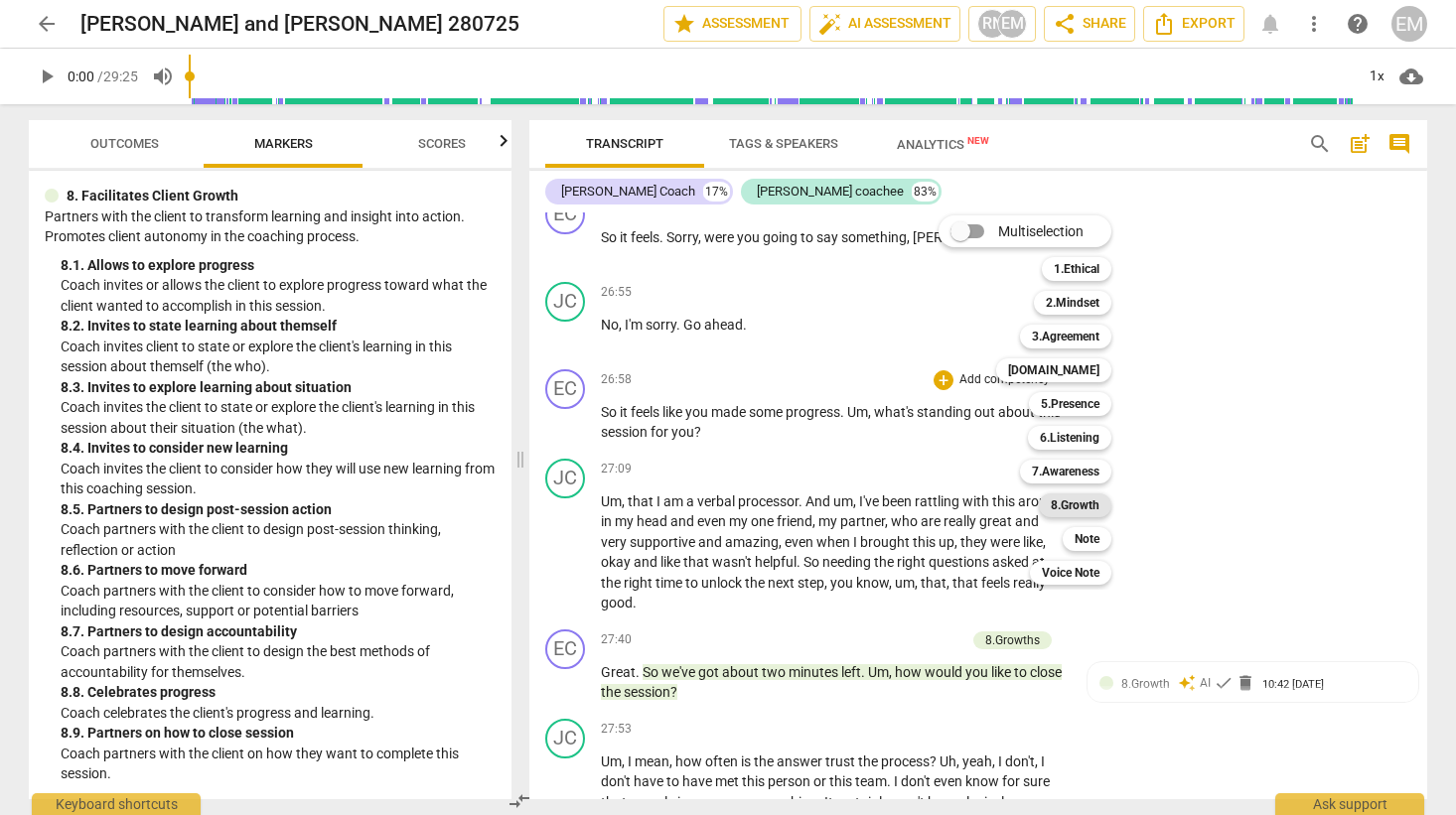 click on "8.Growth" at bounding box center (1075, 505) 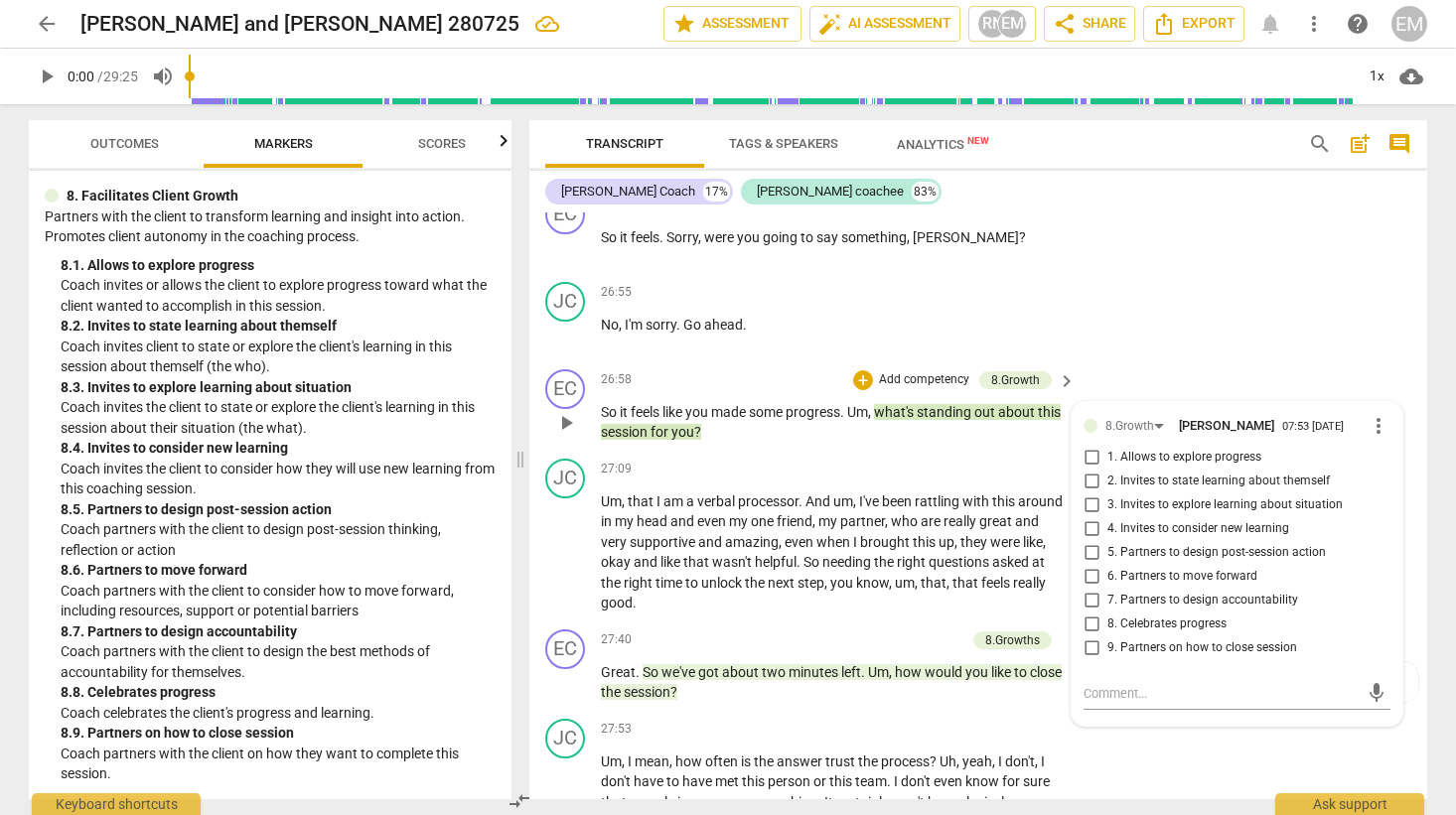 click on "1. Allows to explore progress" at bounding box center (1184, 458) 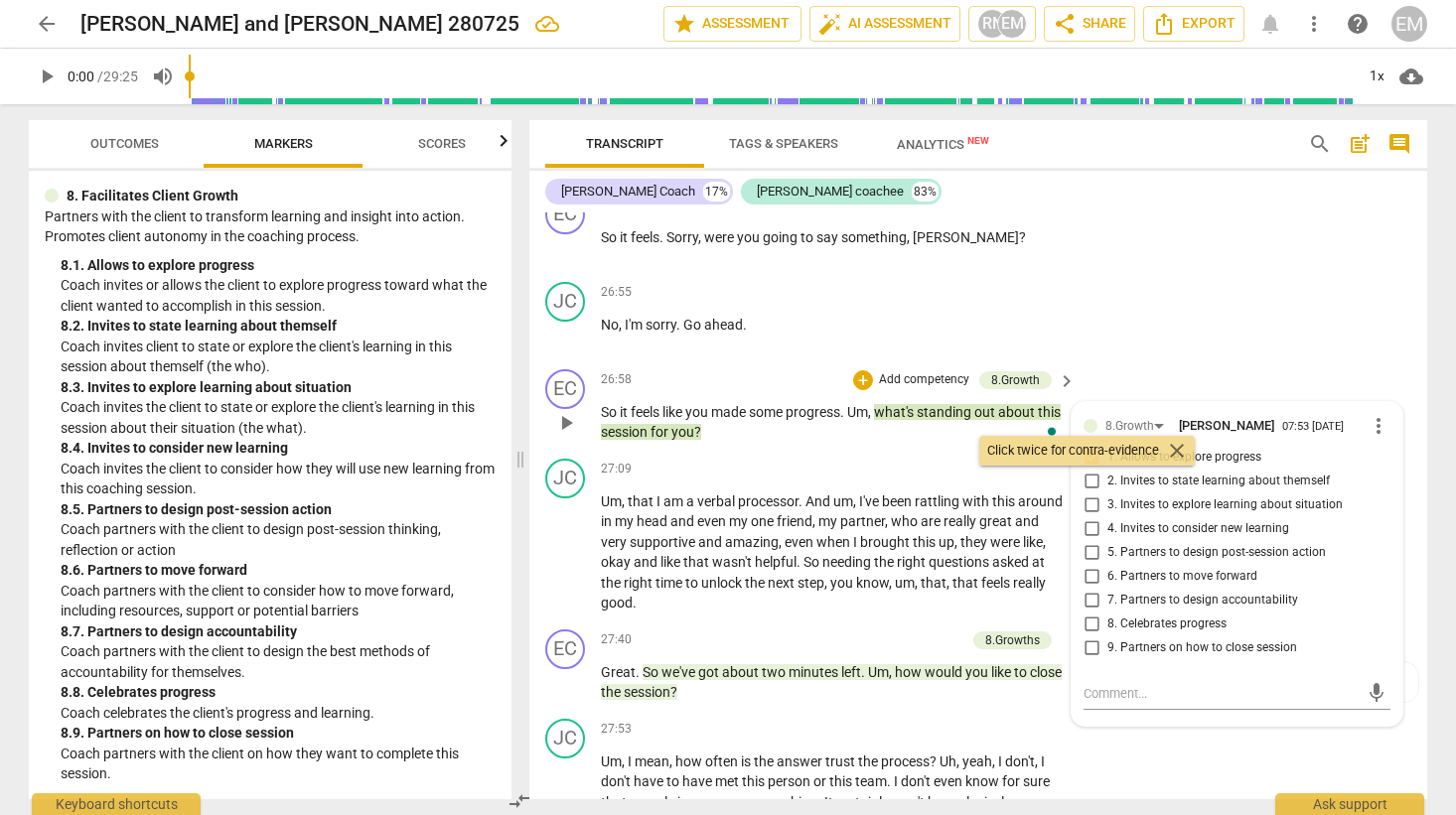 drag, startPoint x: 619, startPoint y: 430, endPoint x: 800, endPoint y: 436, distance: 181.09942 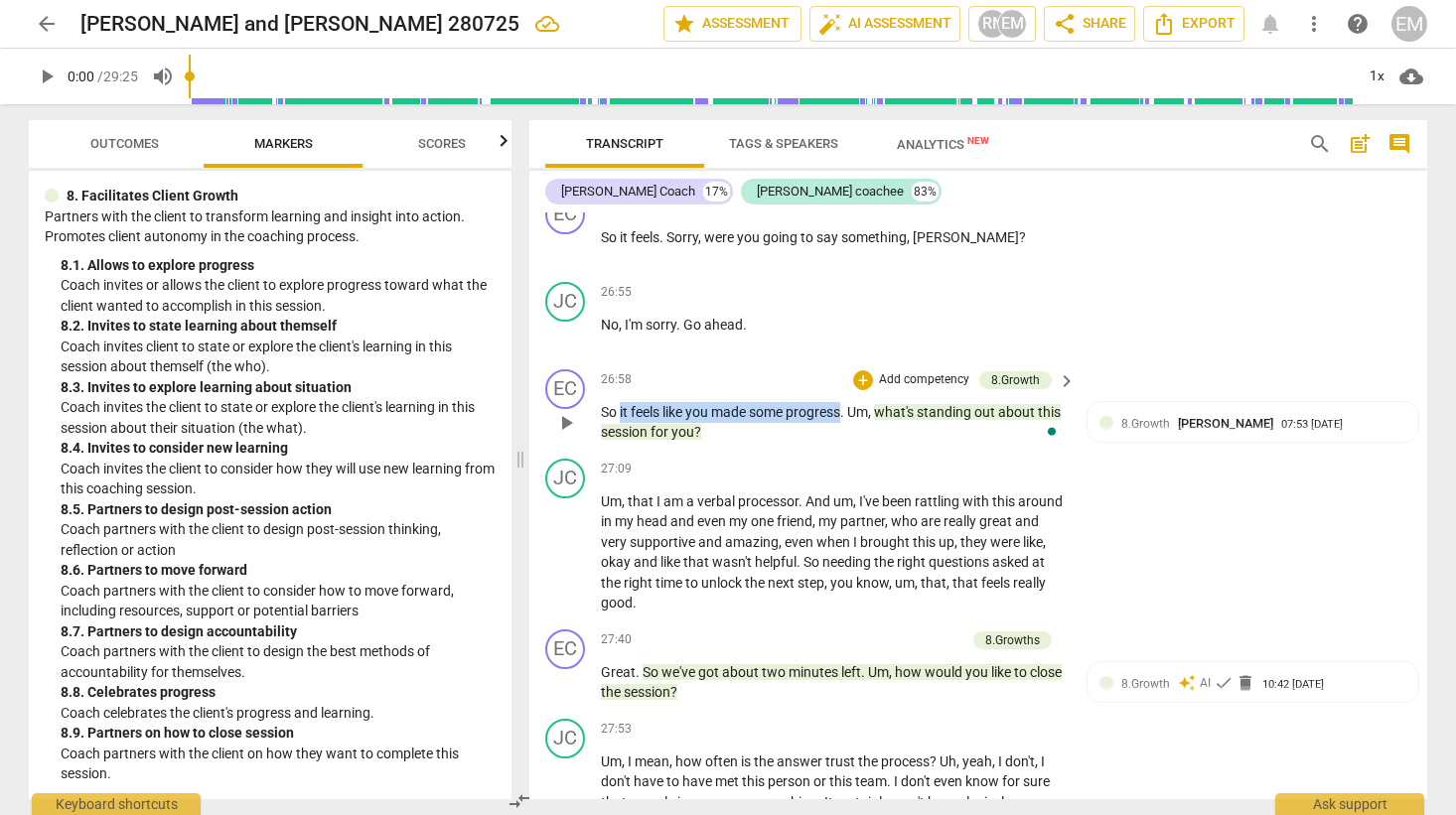 drag, startPoint x: 848, startPoint y: 431, endPoint x: 622, endPoint y: 432, distance: 226.0022 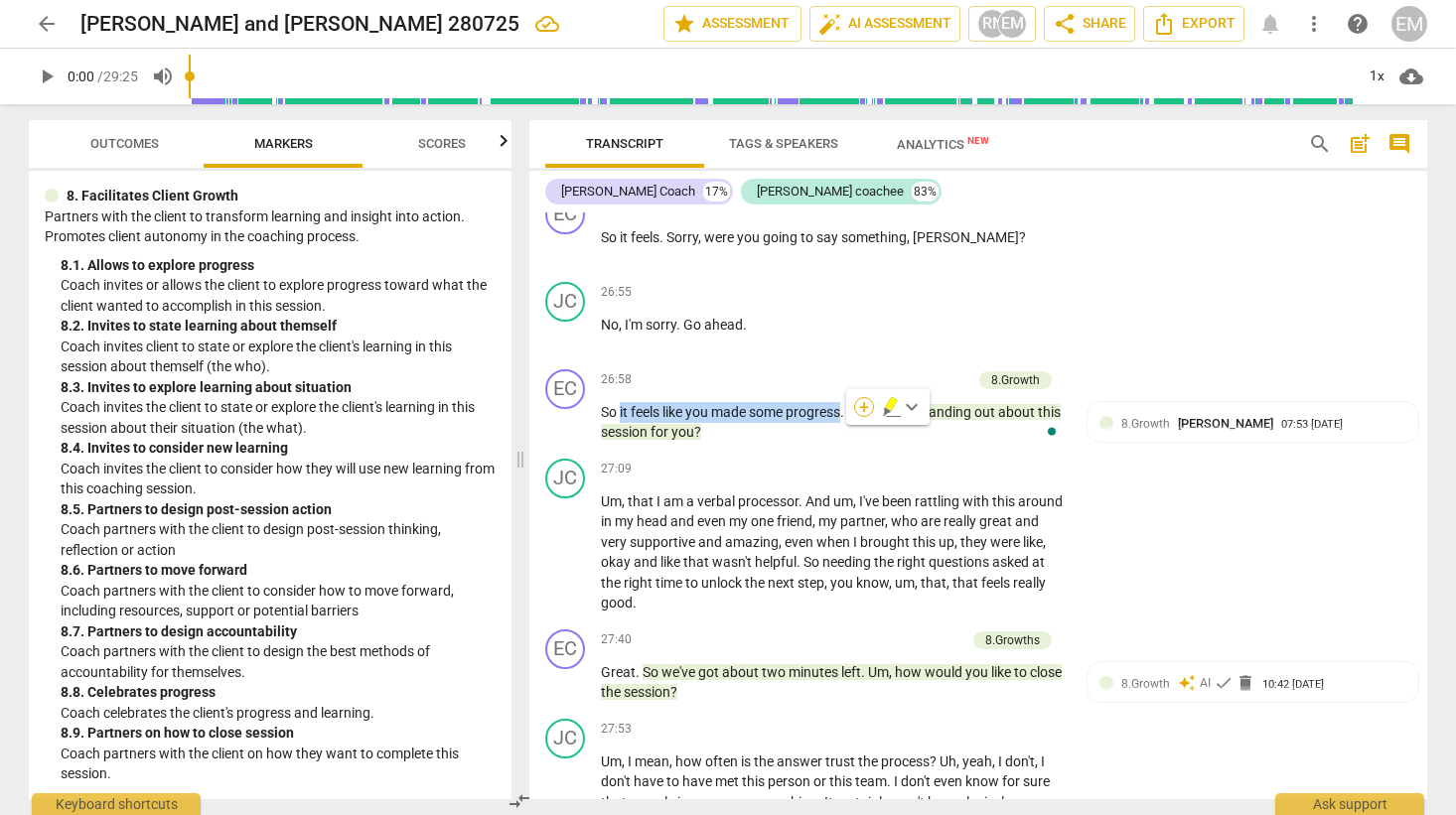click on "+" at bounding box center [864, 407] 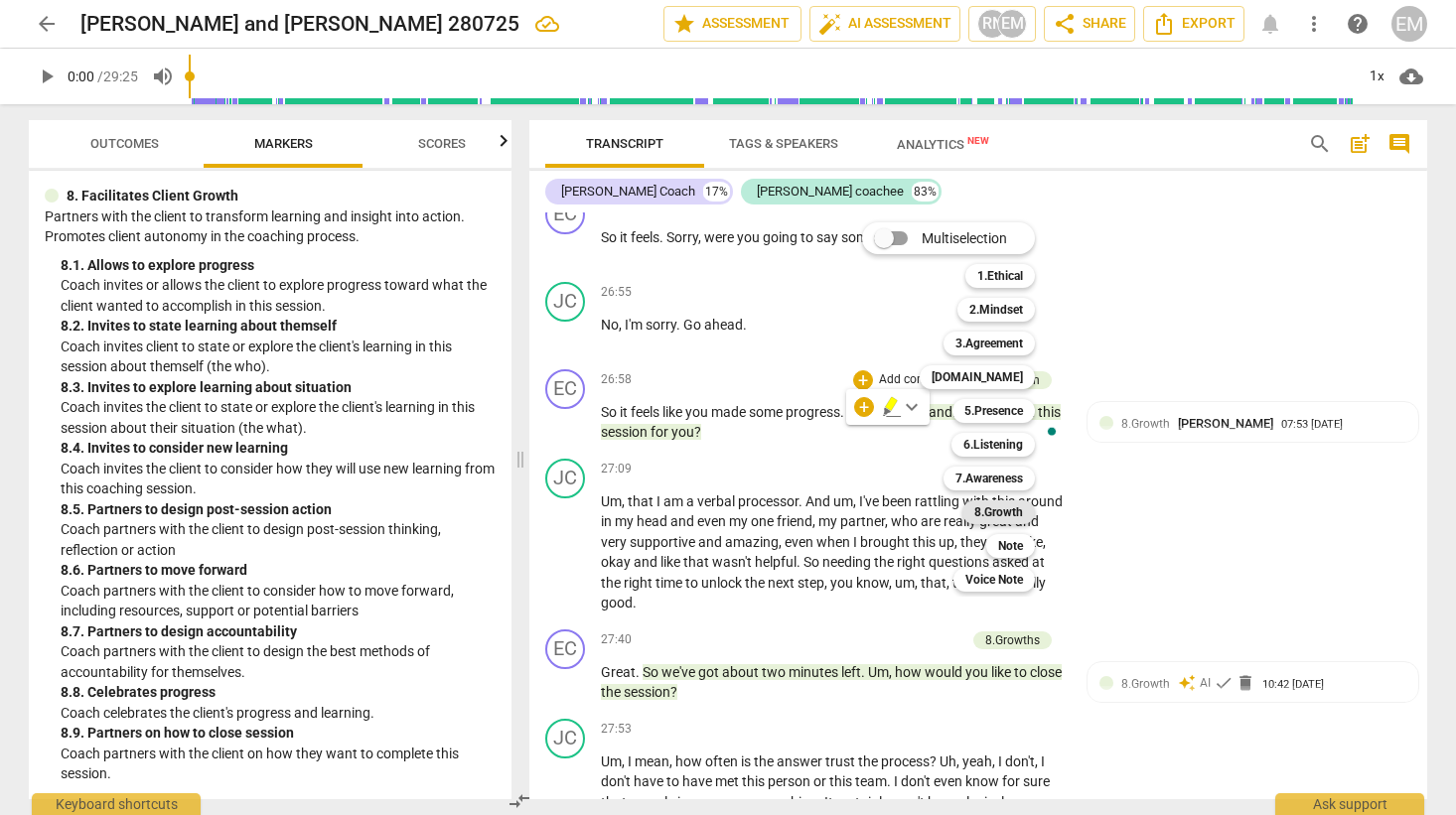 click on "8.Growth" at bounding box center [998, 512] 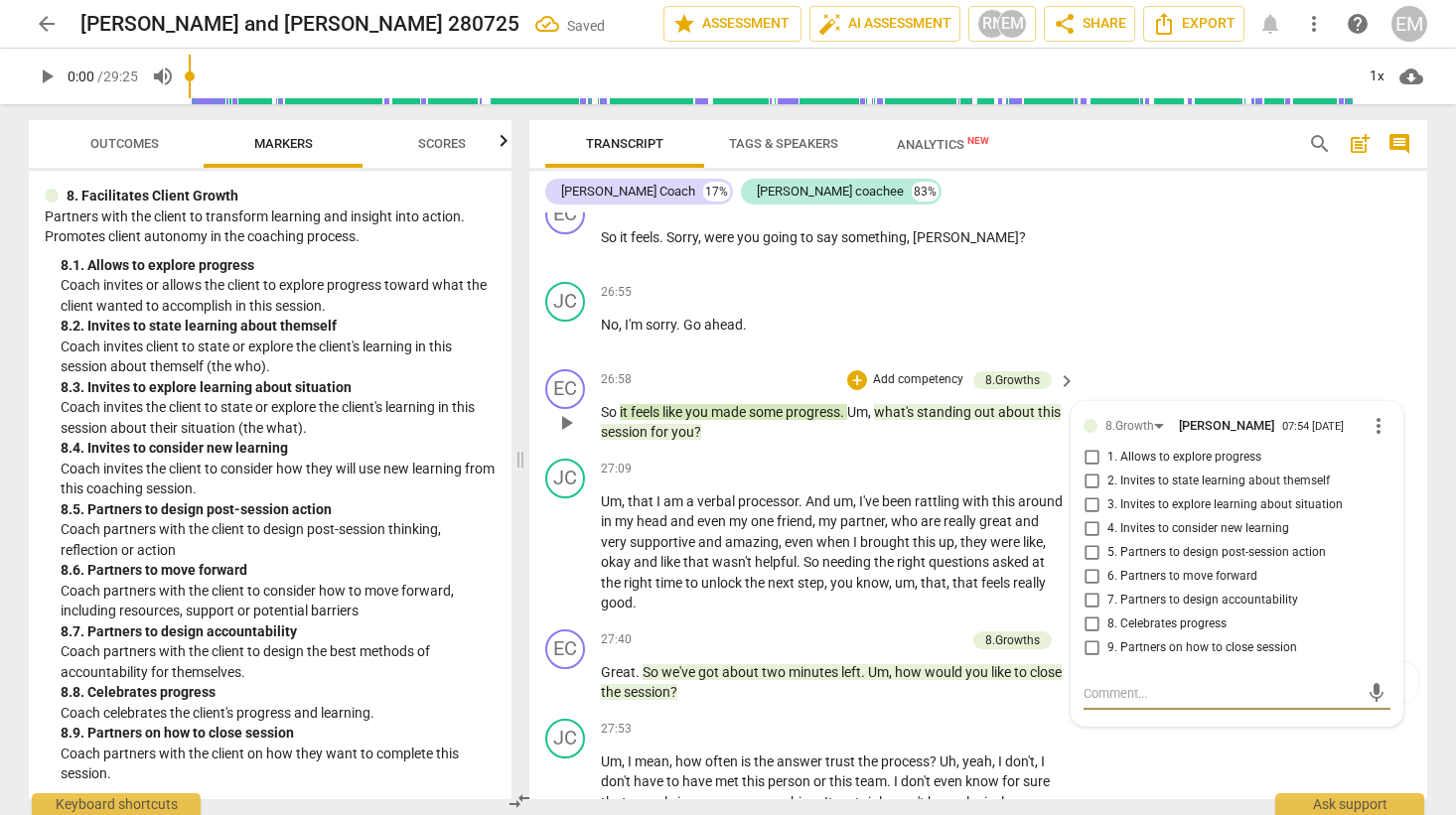 click on "8. Celebrates progress" at bounding box center (1167, 624) 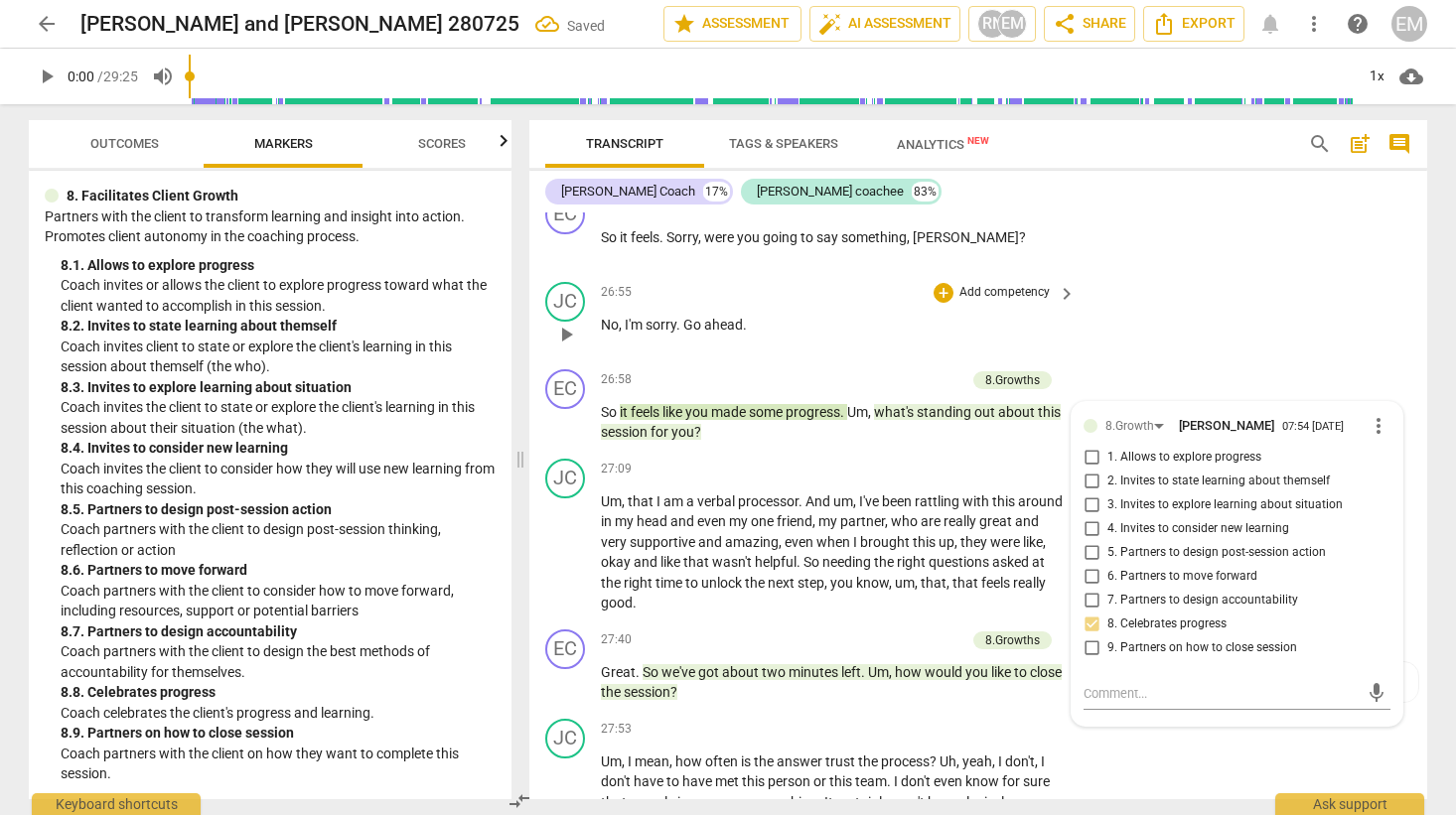 click on "JC play_arrow pause 26:55 + Add competency keyboard_arrow_right No ,   I'm   sorry .   Go   ahead ." at bounding box center [978, 318] 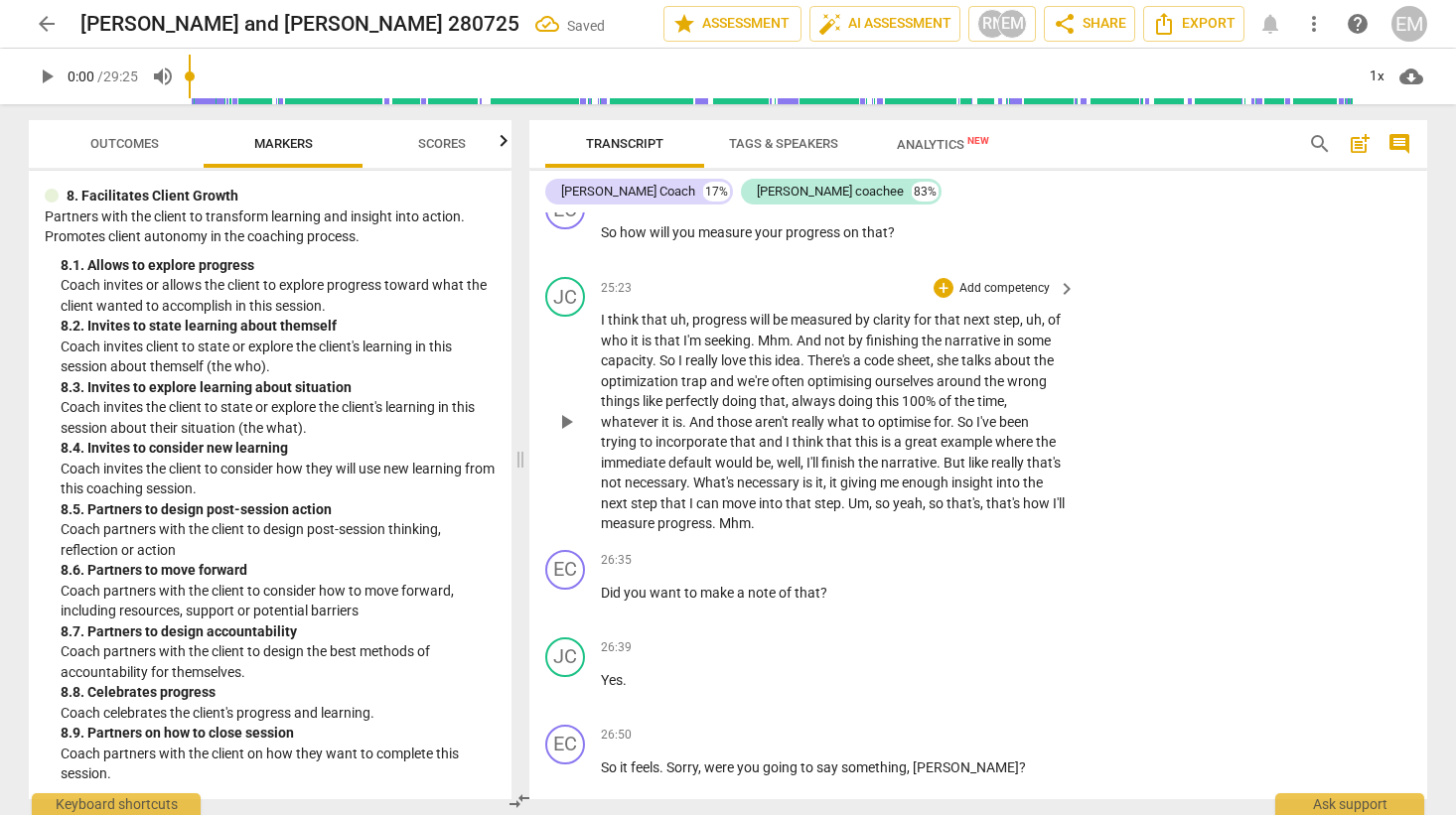 scroll, scrollTop: 8354, scrollLeft: 0, axis: vertical 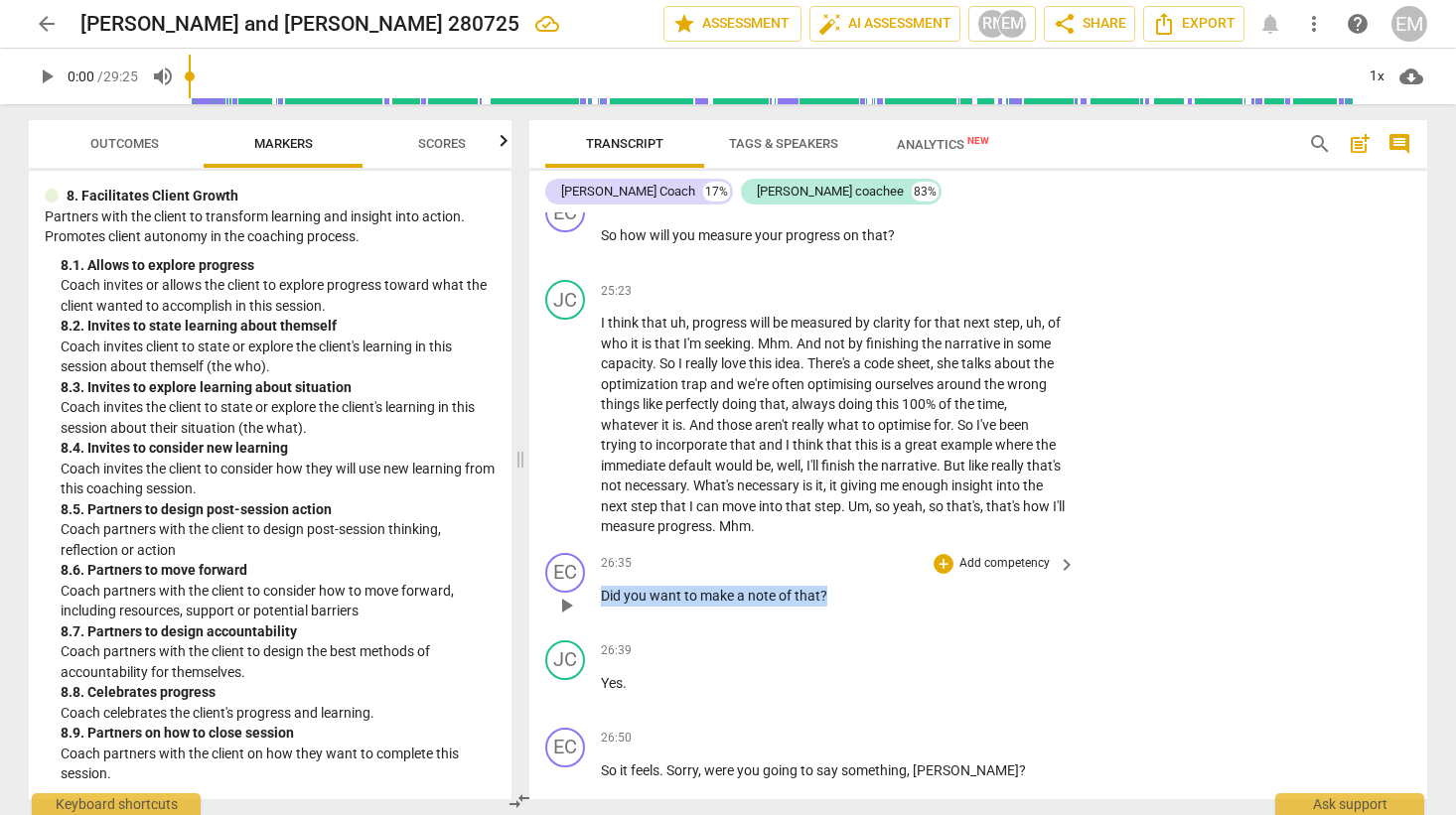 drag, startPoint x: 602, startPoint y: 613, endPoint x: 825, endPoint y: 613, distance: 223 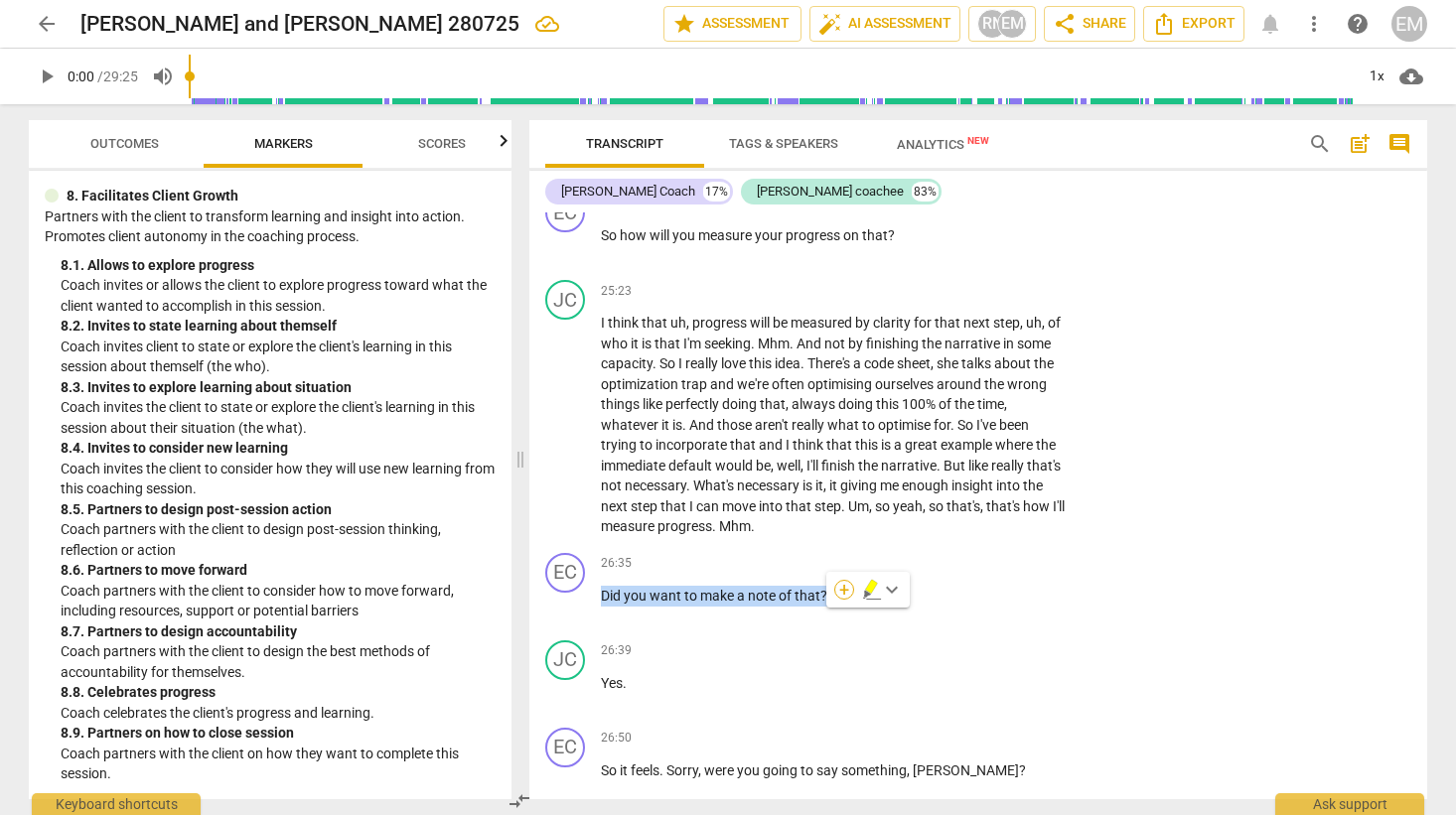 click on "+" at bounding box center (844, 590) 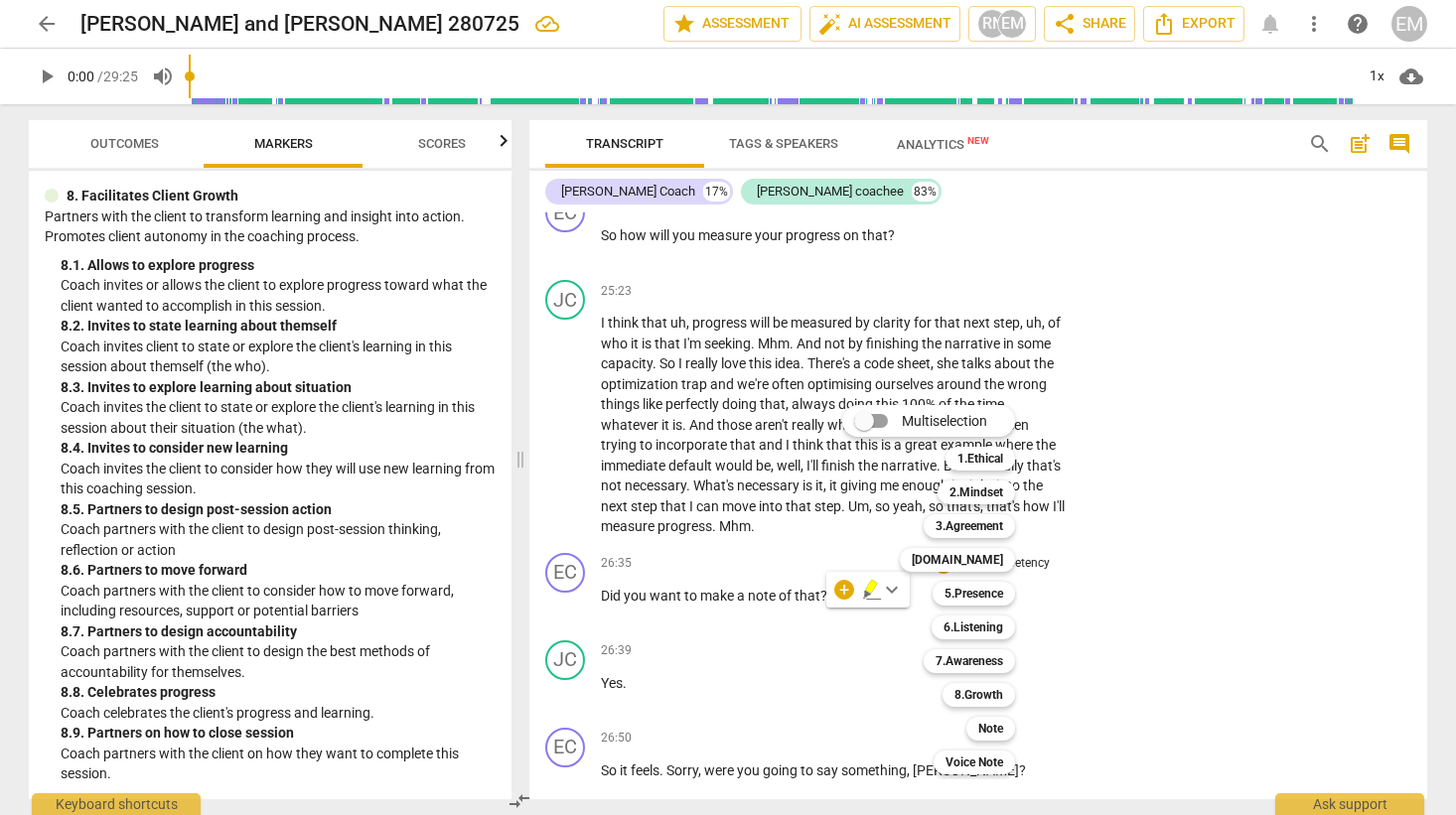 click at bounding box center [728, 407] 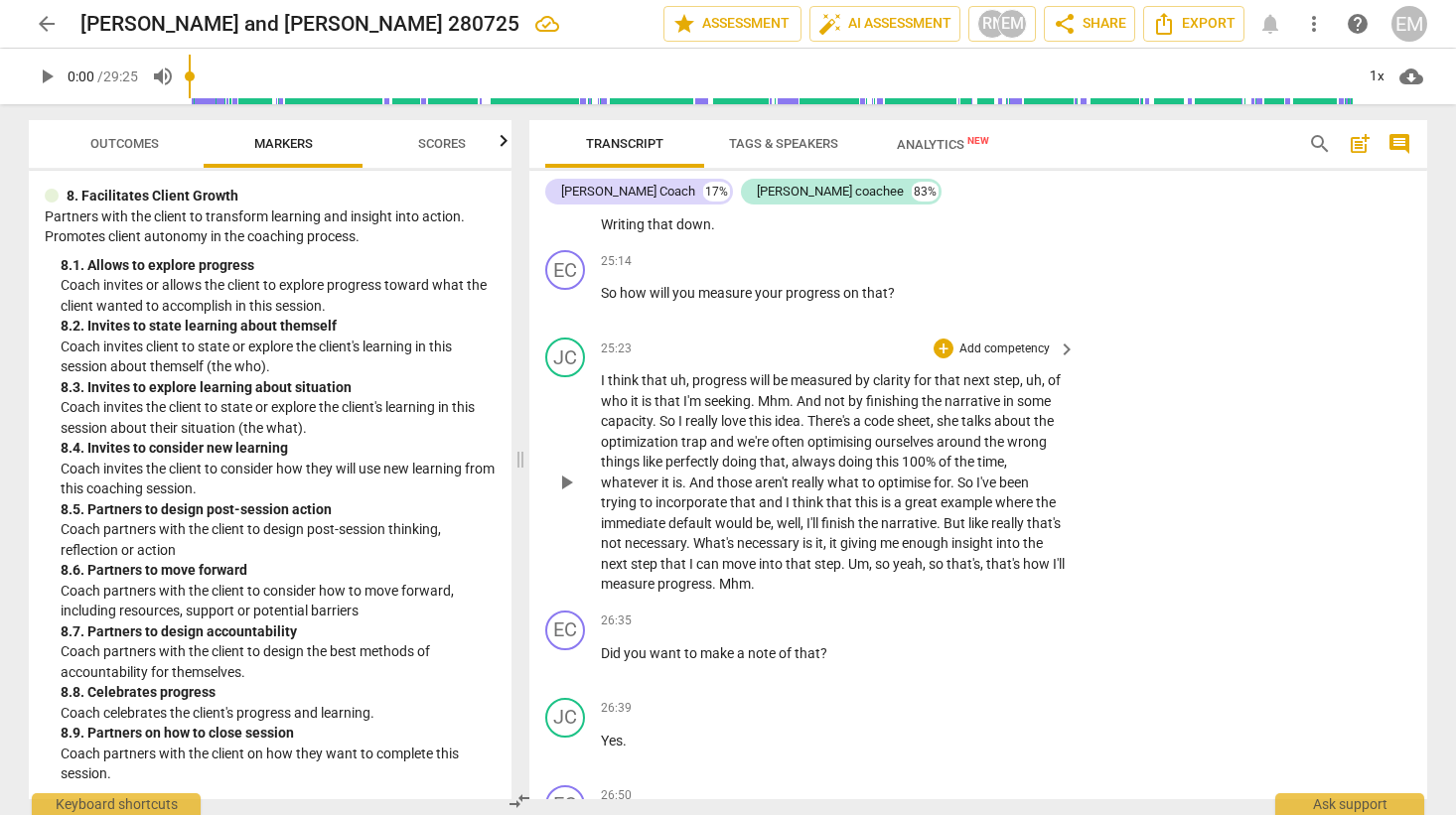 scroll, scrollTop: 8295, scrollLeft: 0, axis: vertical 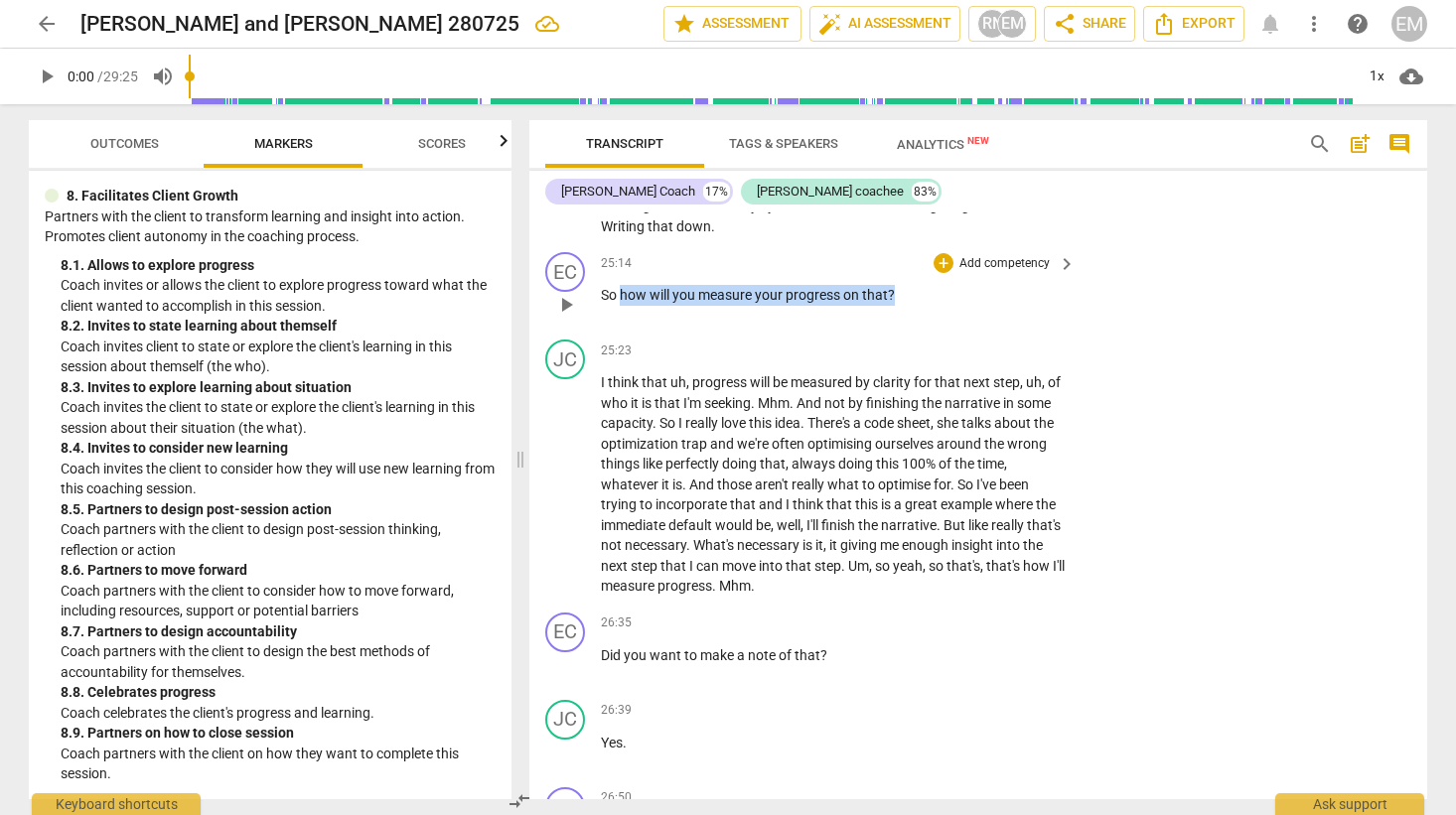 drag, startPoint x: 623, startPoint y: 315, endPoint x: 874, endPoint y: 328, distance: 251.33643 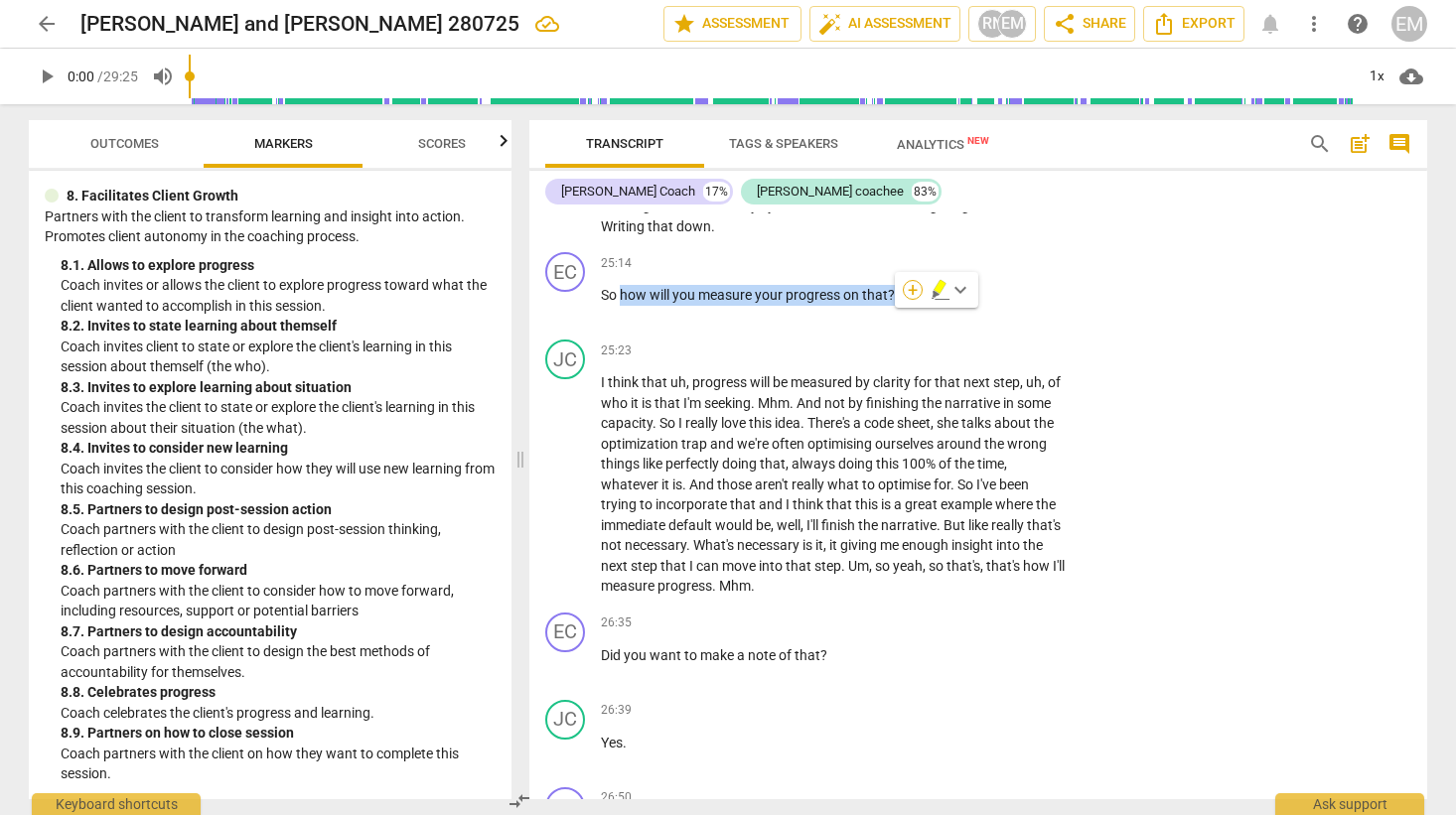 click on "+" at bounding box center (913, 290) 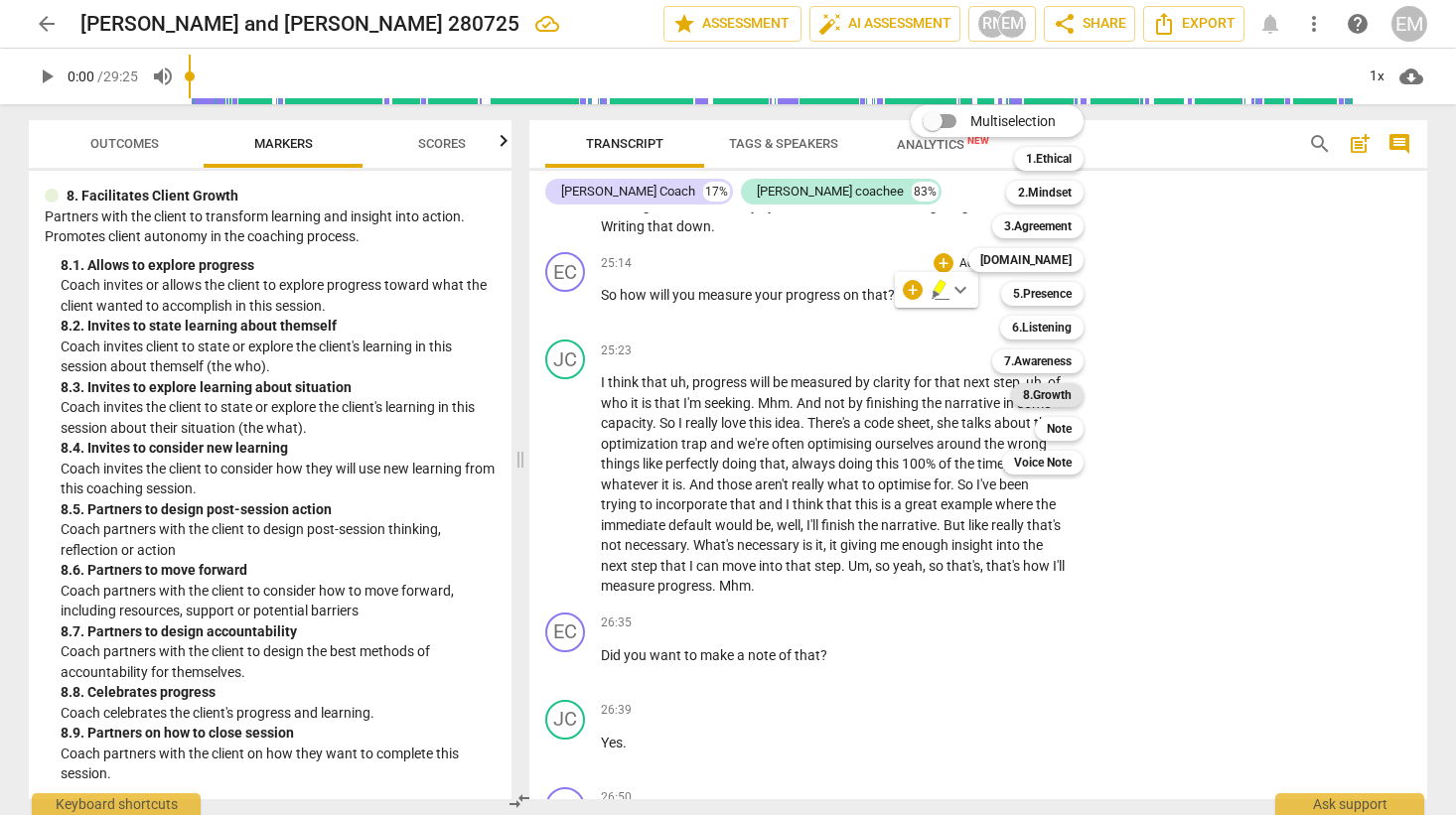 click on "8.Growth" at bounding box center [1047, 395] 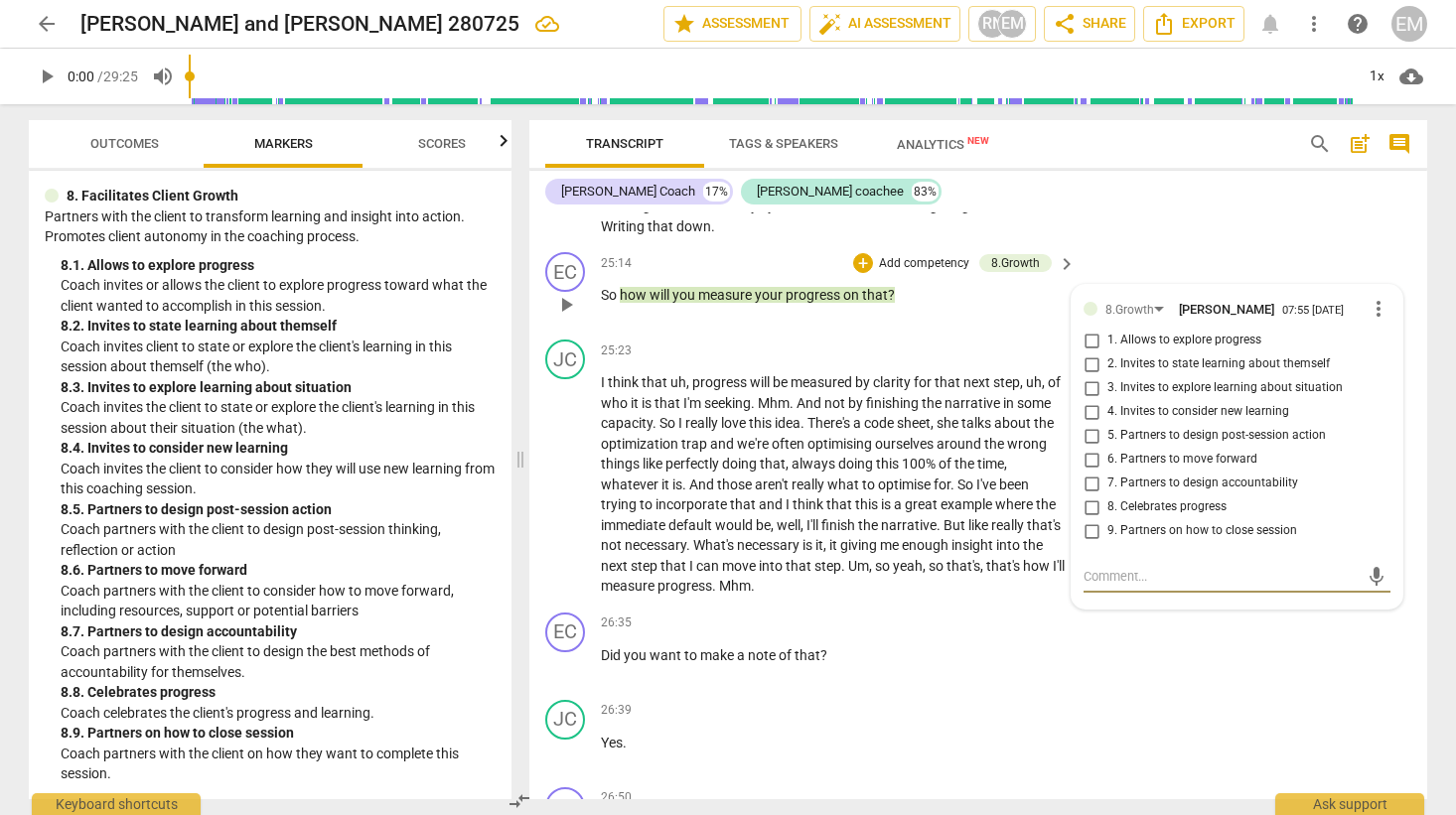 click on "7. Partners to design accountability" at bounding box center [1203, 483] 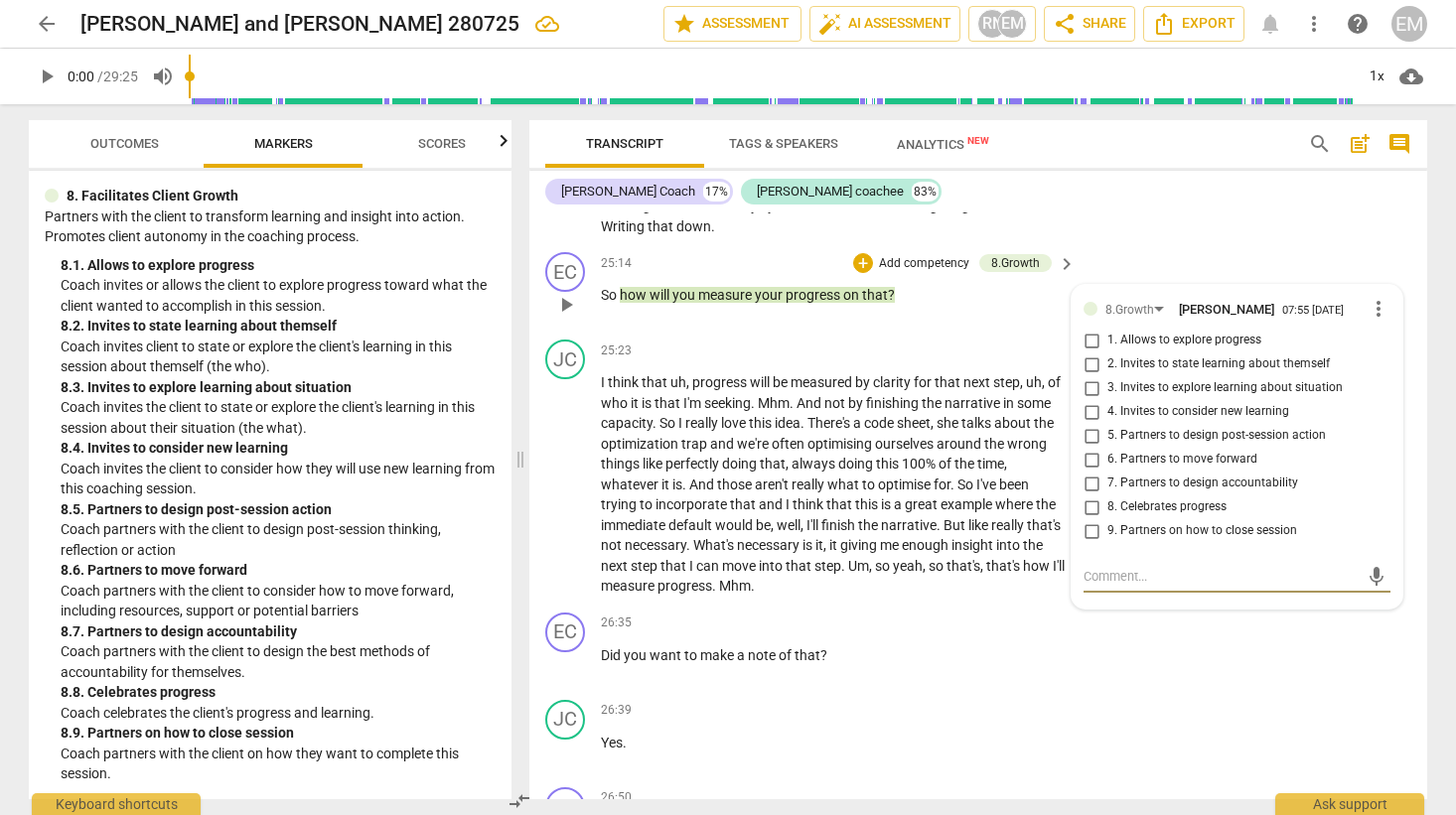 click on "7. Partners to design accountability" at bounding box center [1092, 483] 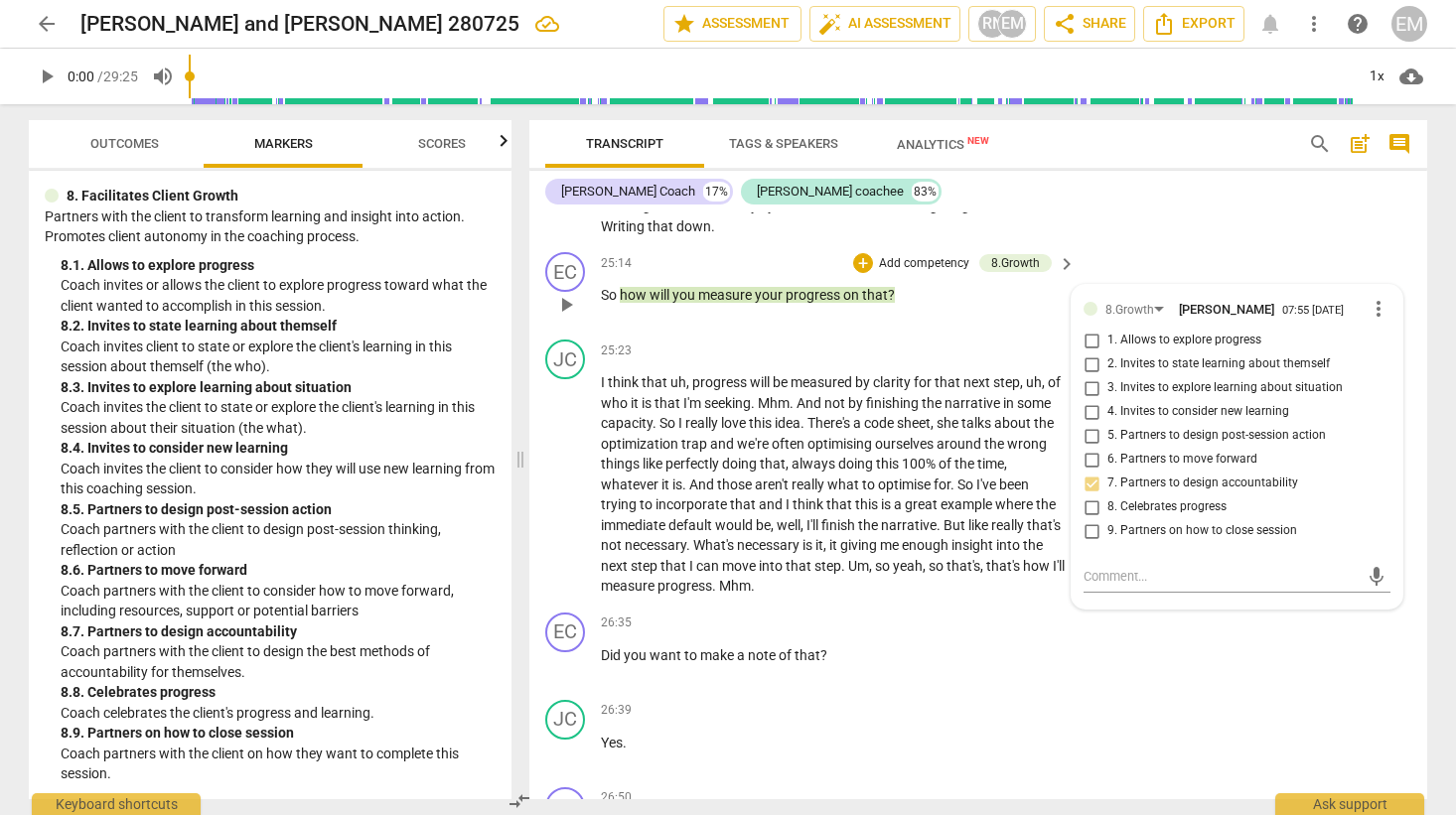 click on "EC play_arrow pause 25:14 + Add competency 8.Growth keyboard_arrow_right So   how   will   you   measure   your   progress   on   that ? 8.Growth [PERSON_NAME] 07:55 [DATE] more_vert 1. Allows to explore progress 2. Invites to state learning about themself 3. Invites to explore learning about situation 4. Invites to consider new learning 5. Partners to design post-session action 6. Partners to move forward 7. Partners to design accountability 8. Celebrates progress 9. Partners on how to close session mic" at bounding box center (978, 288) 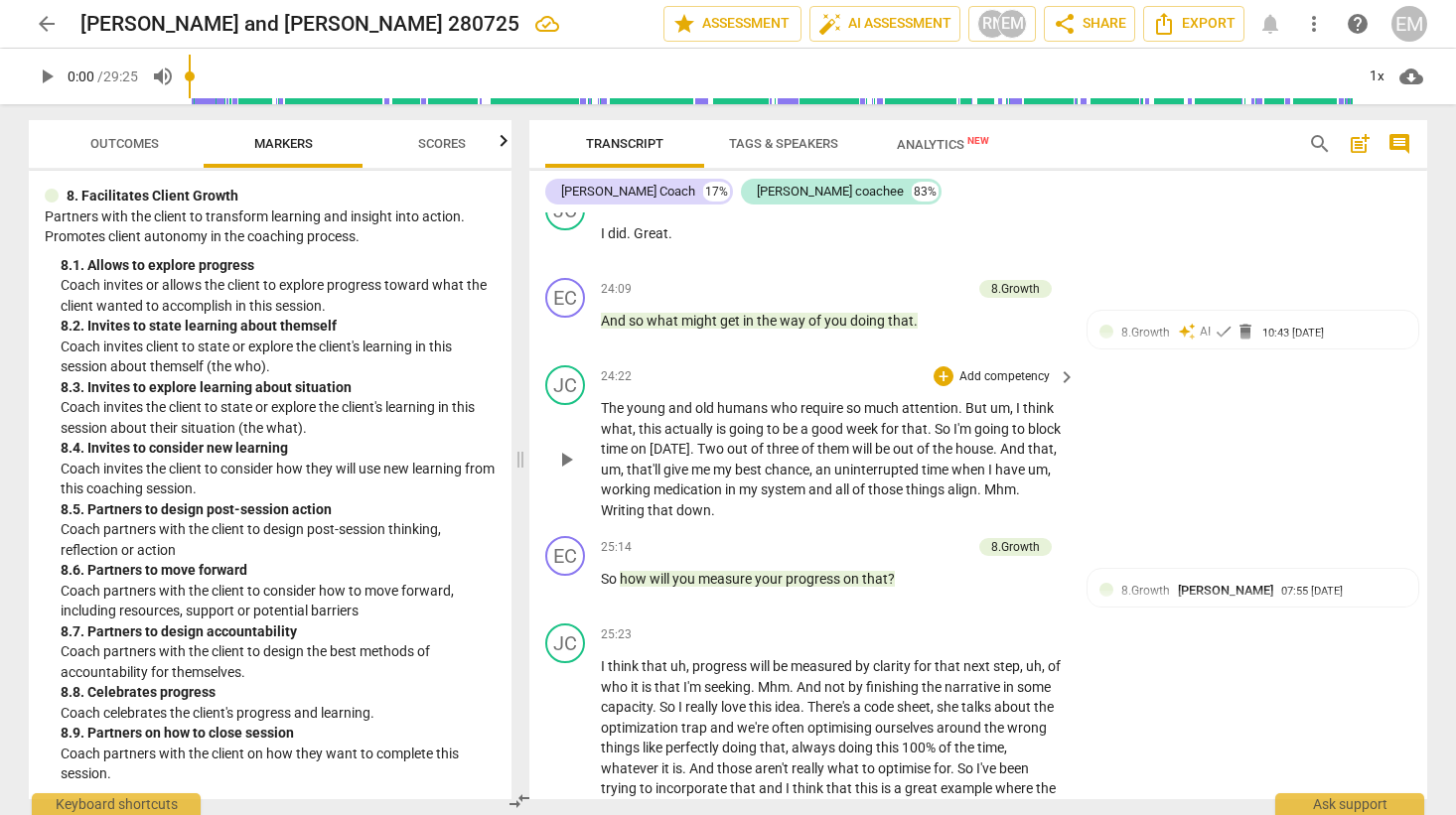 scroll, scrollTop: 8021, scrollLeft: 0, axis: vertical 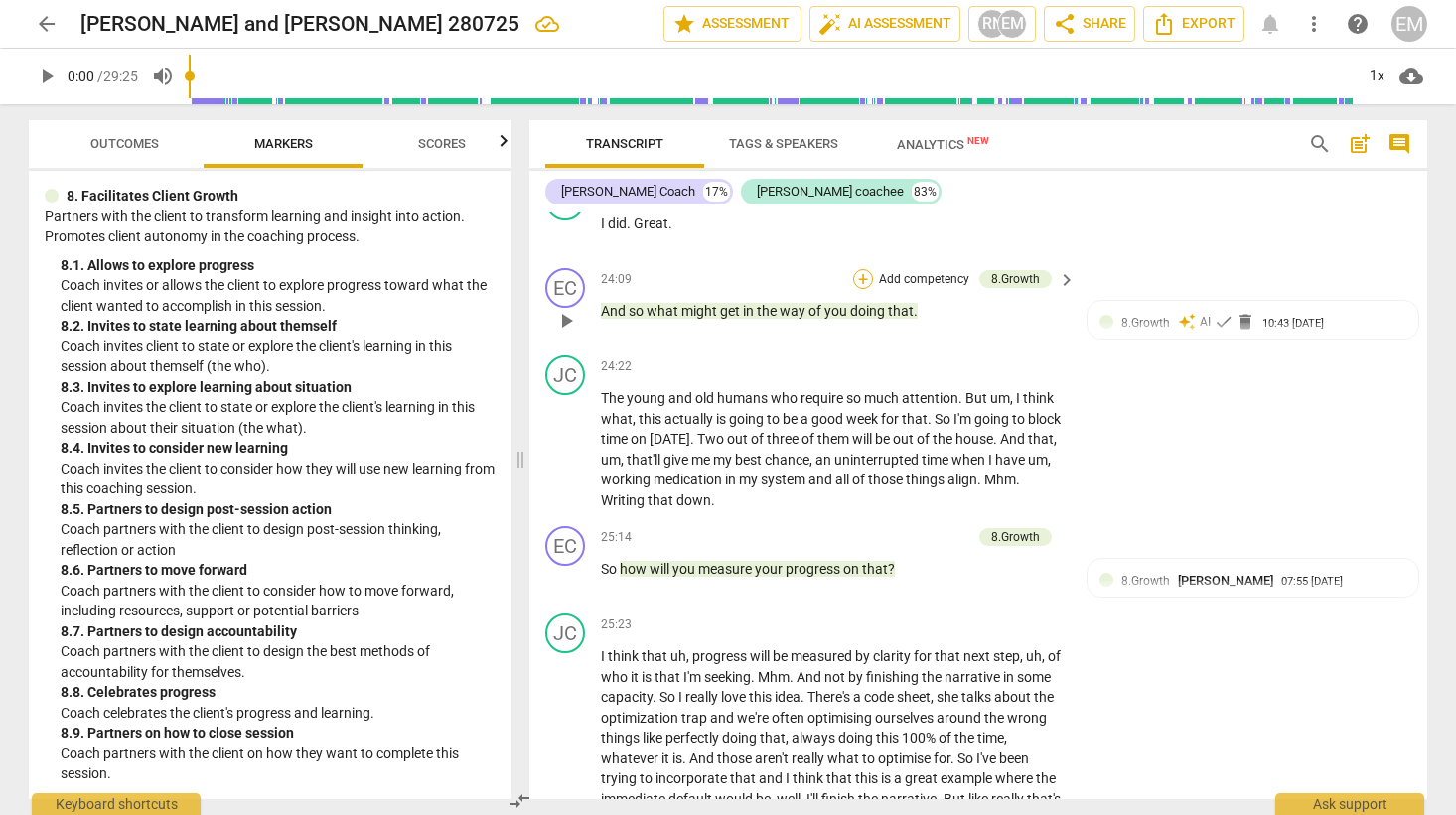 click on "+" at bounding box center [863, 279] 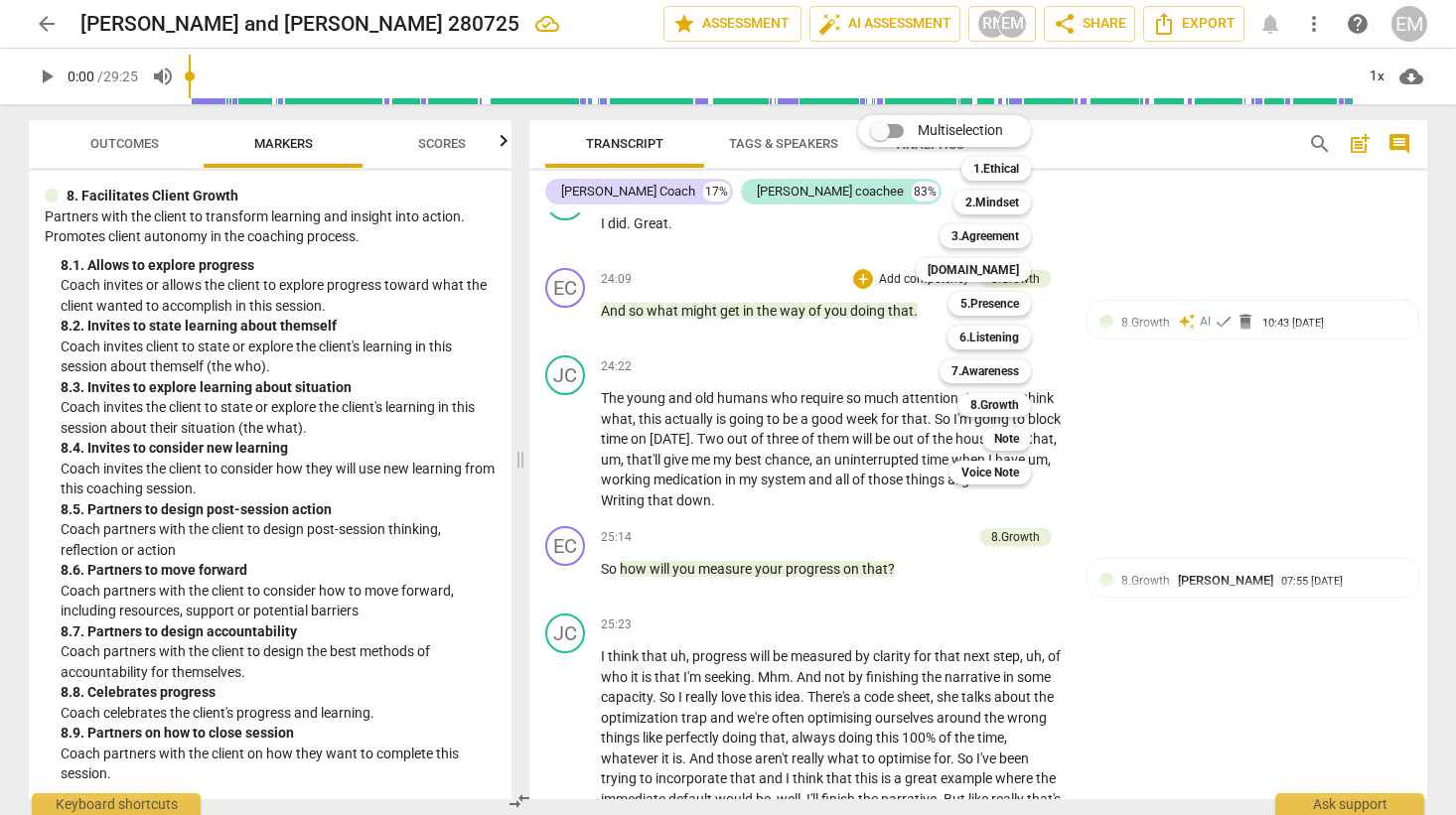 click at bounding box center [728, 407] 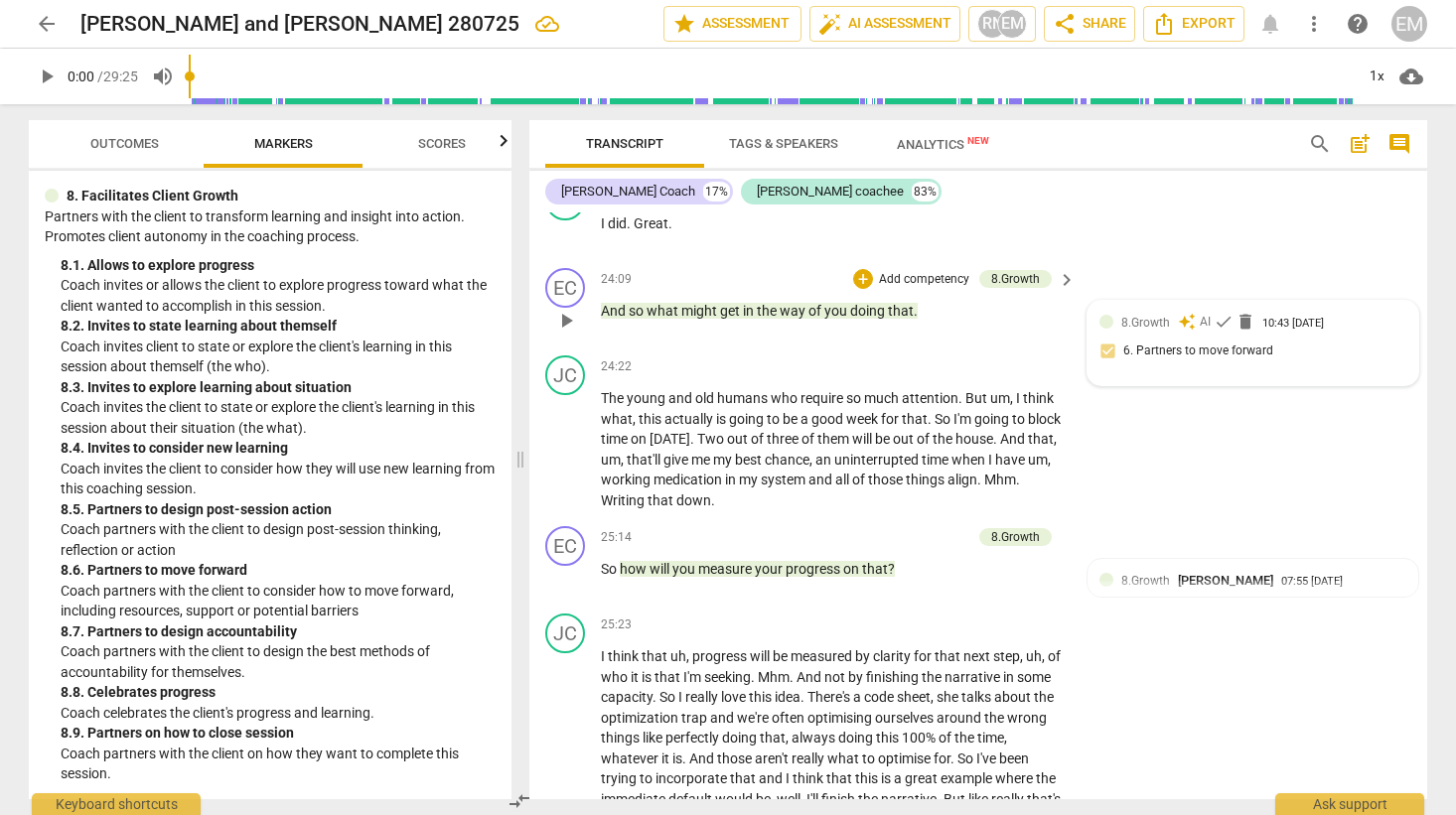 click on "8.Growth" at bounding box center [1145, 323] 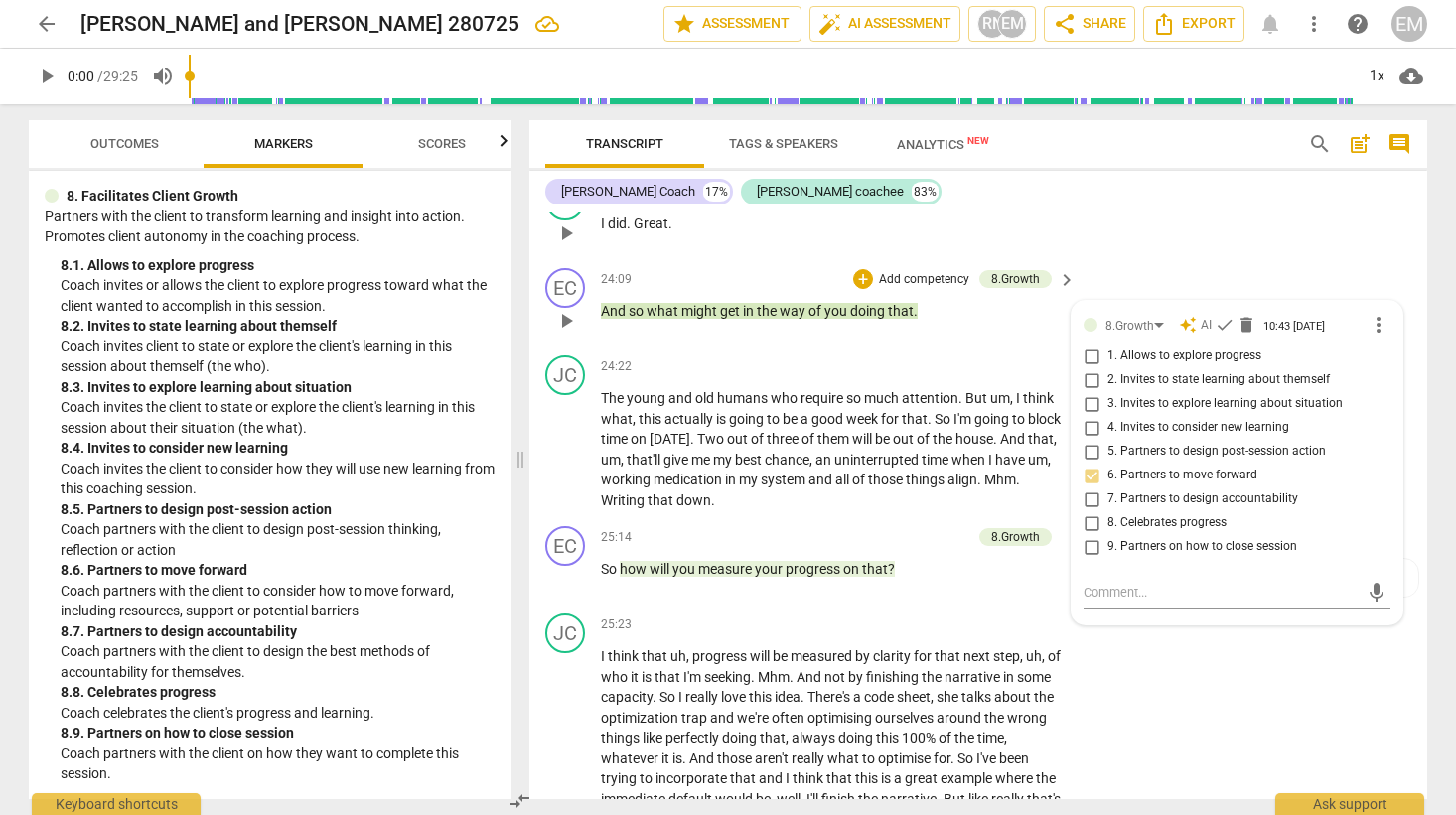 click on "JC play_arrow pause 24:03 + Add competency keyboard_arrow_right I   did .   Great ." at bounding box center (978, 216) 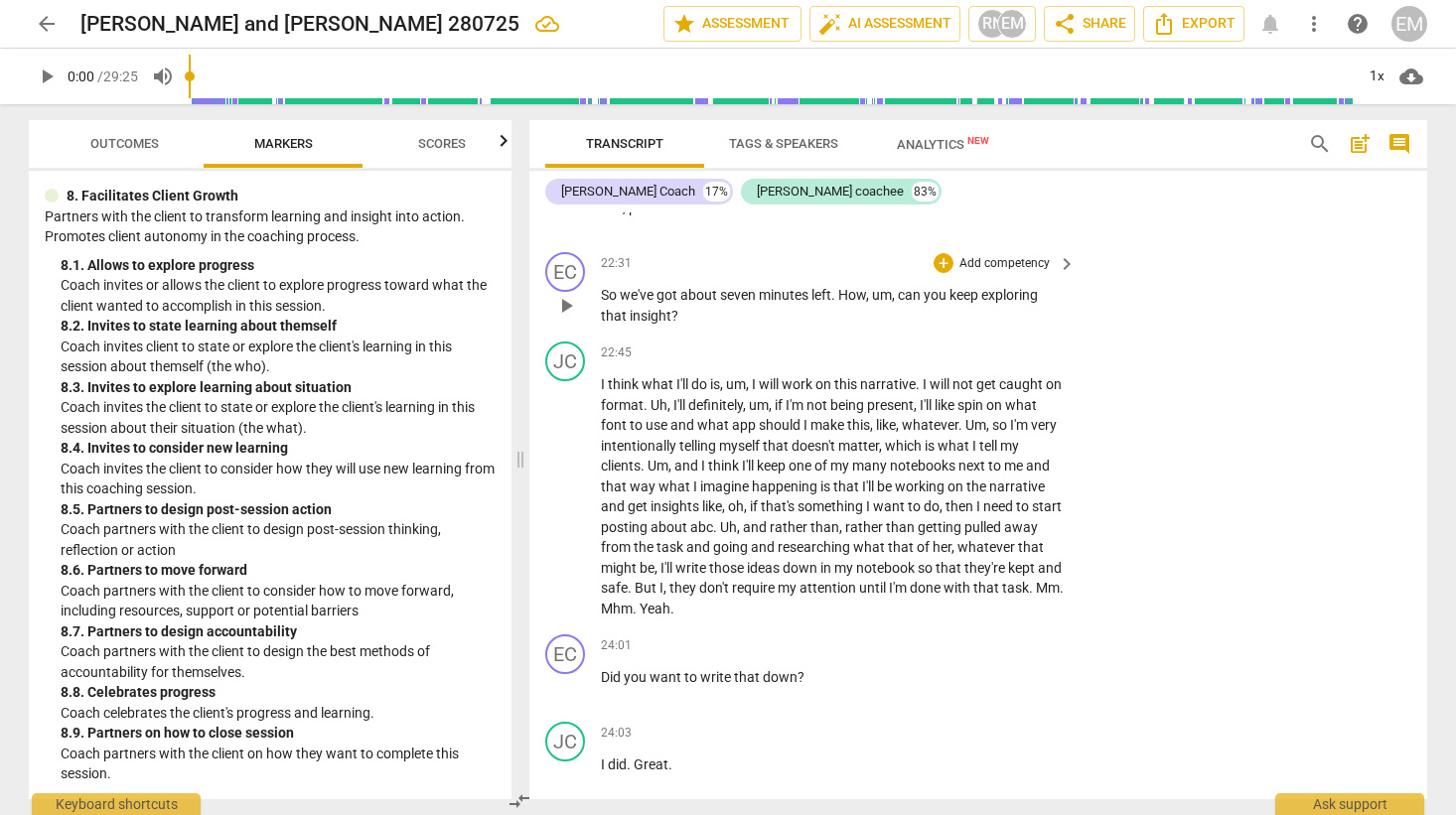 scroll, scrollTop: 7448, scrollLeft: 0, axis: vertical 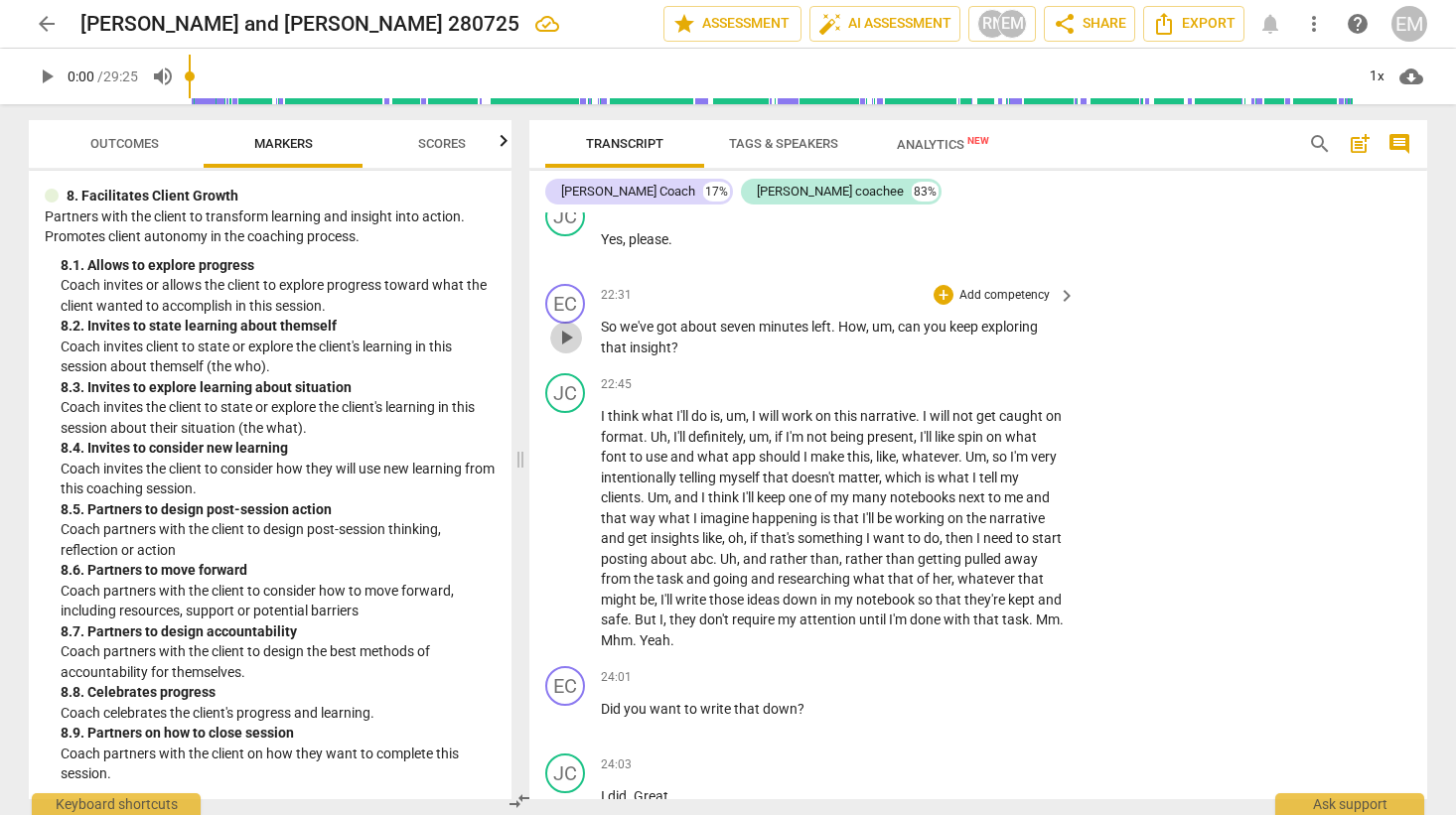 click on "play_arrow" at bounding box center [566, 338] 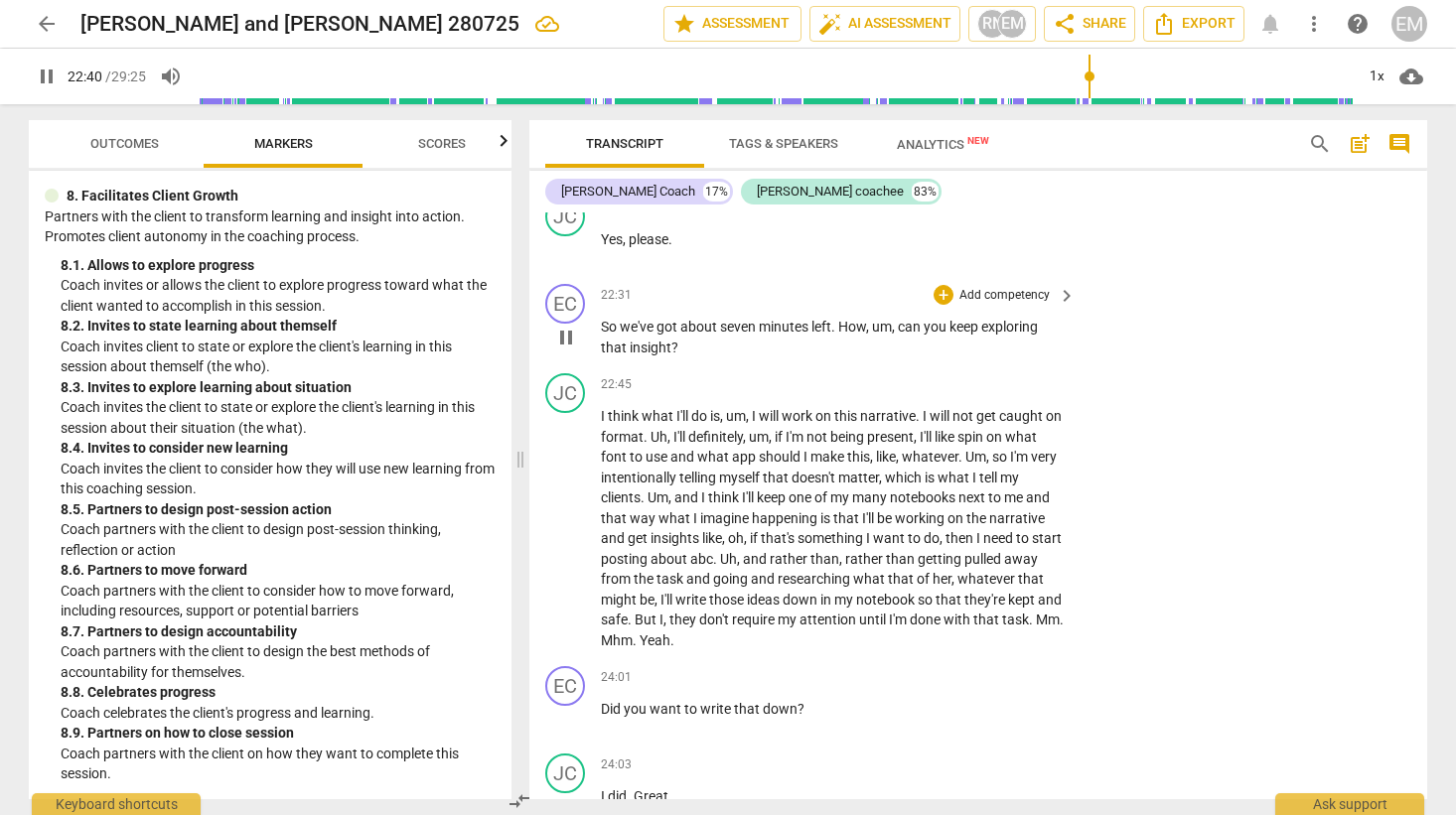 click on "um" at bounding box center (882, 327) 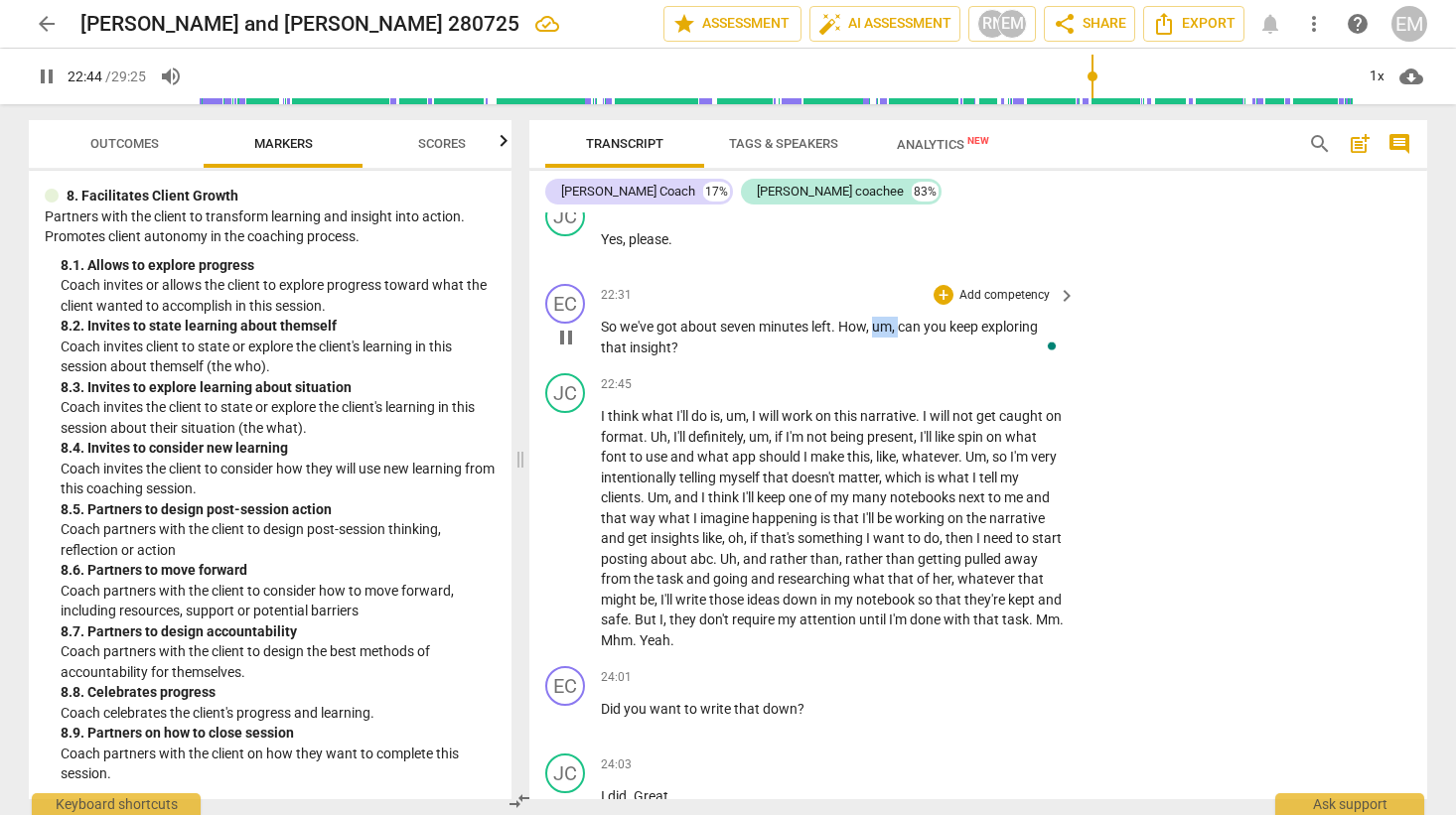 drag, startPoint x: 874, startPoint y: 348, endPoint x: 904, endPoint y: 349, distance: 30.016662 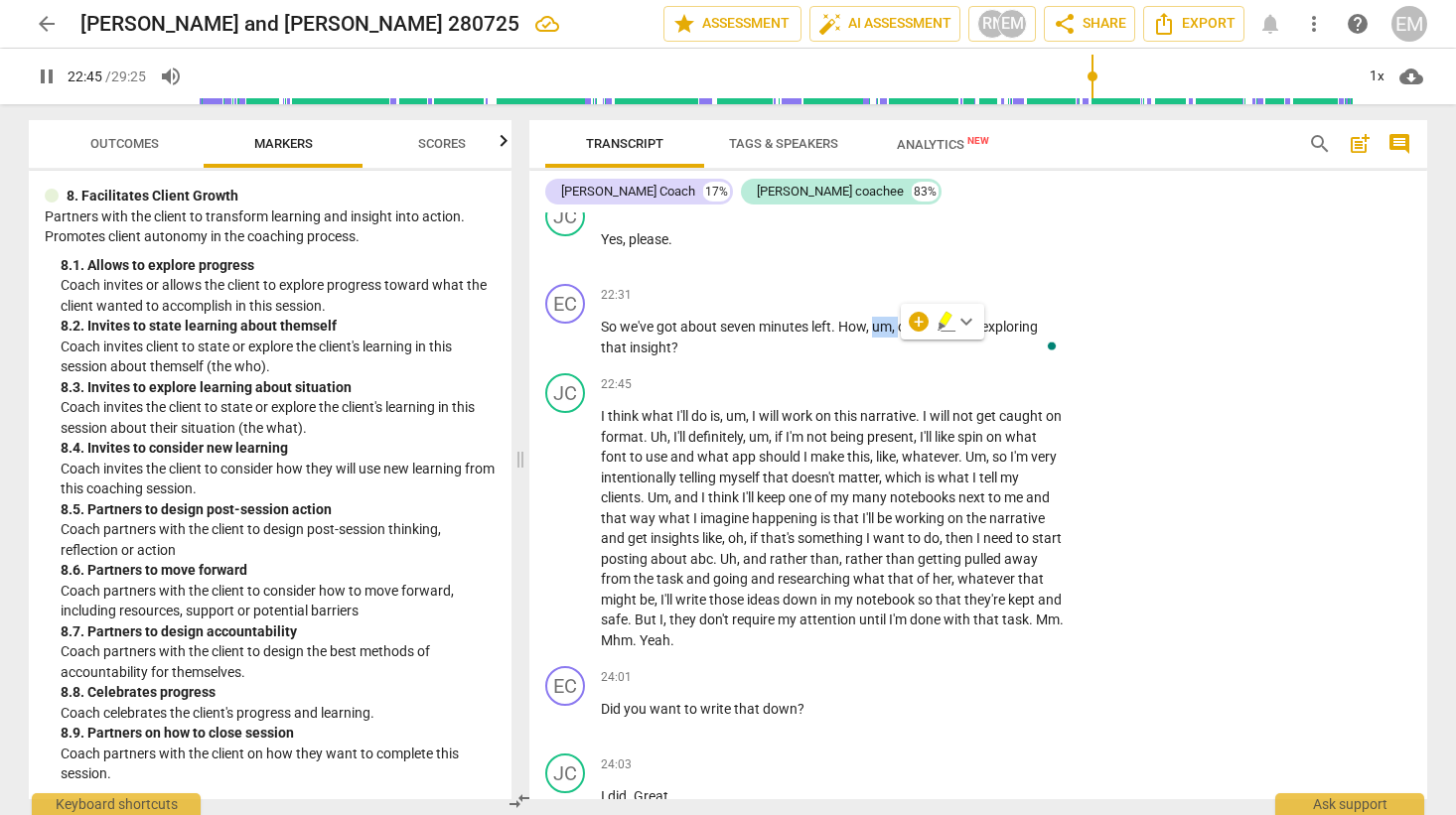 type on "1365" 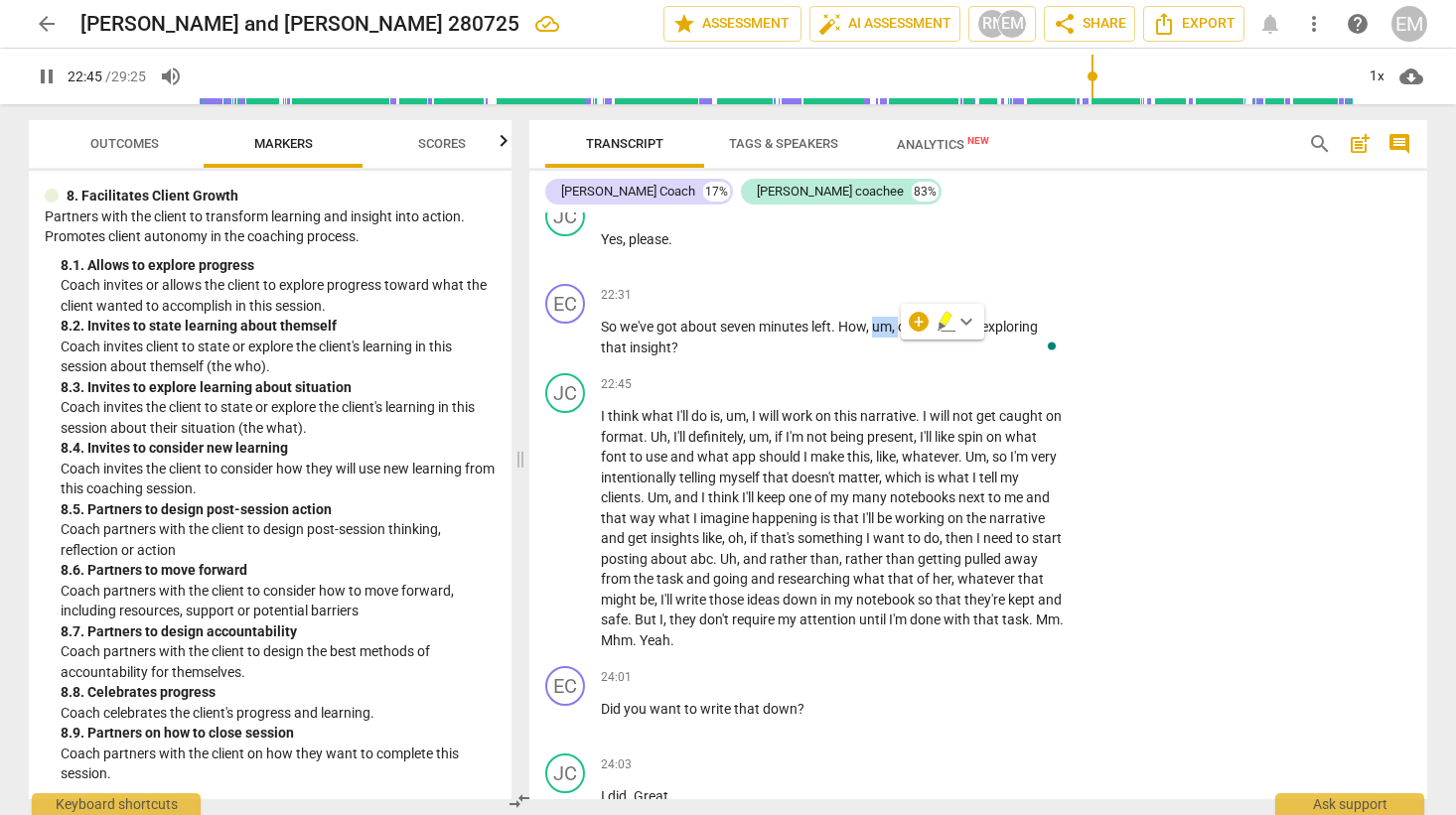 type 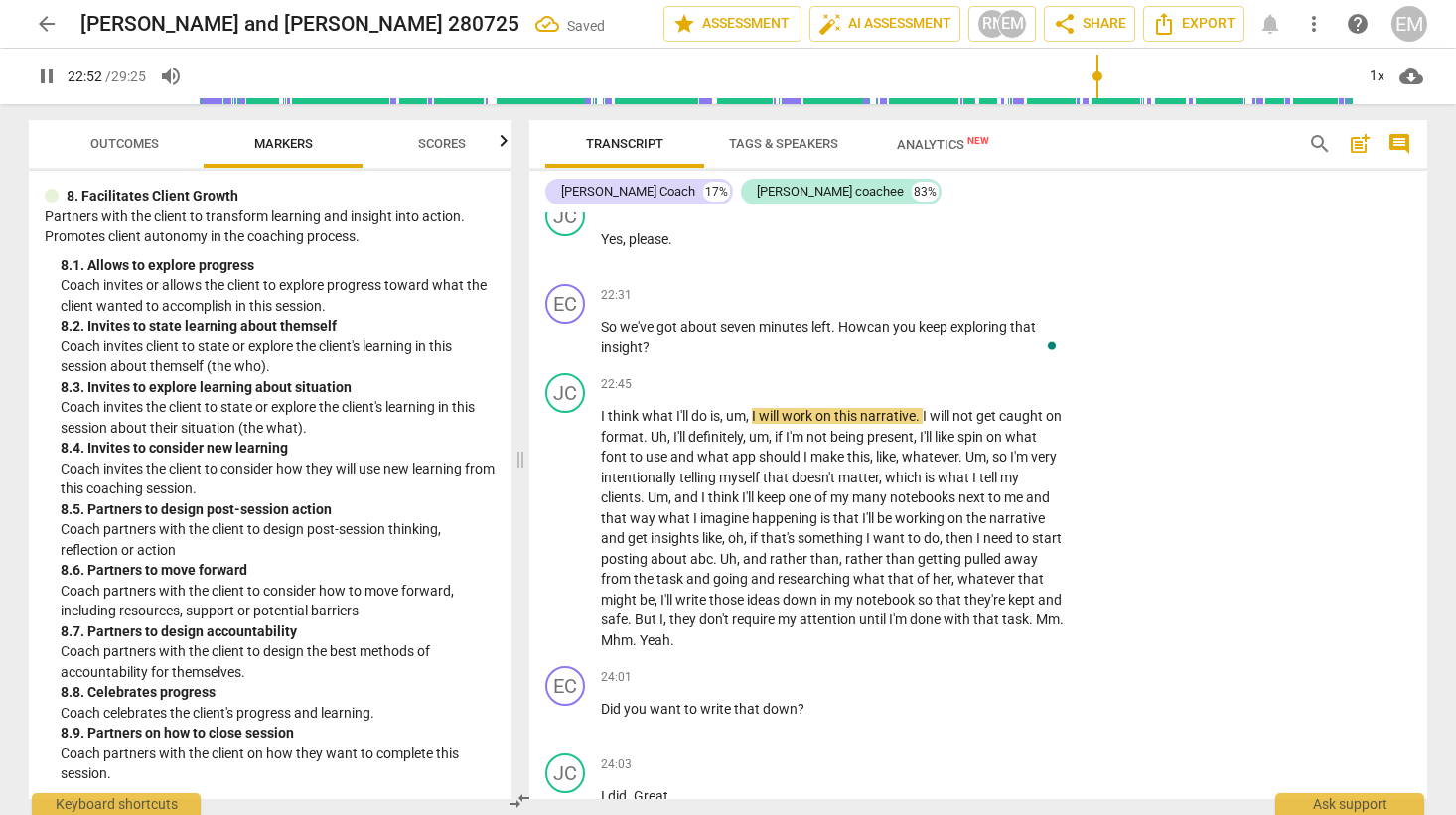 click on "pause" at bounding box center [47, 76] 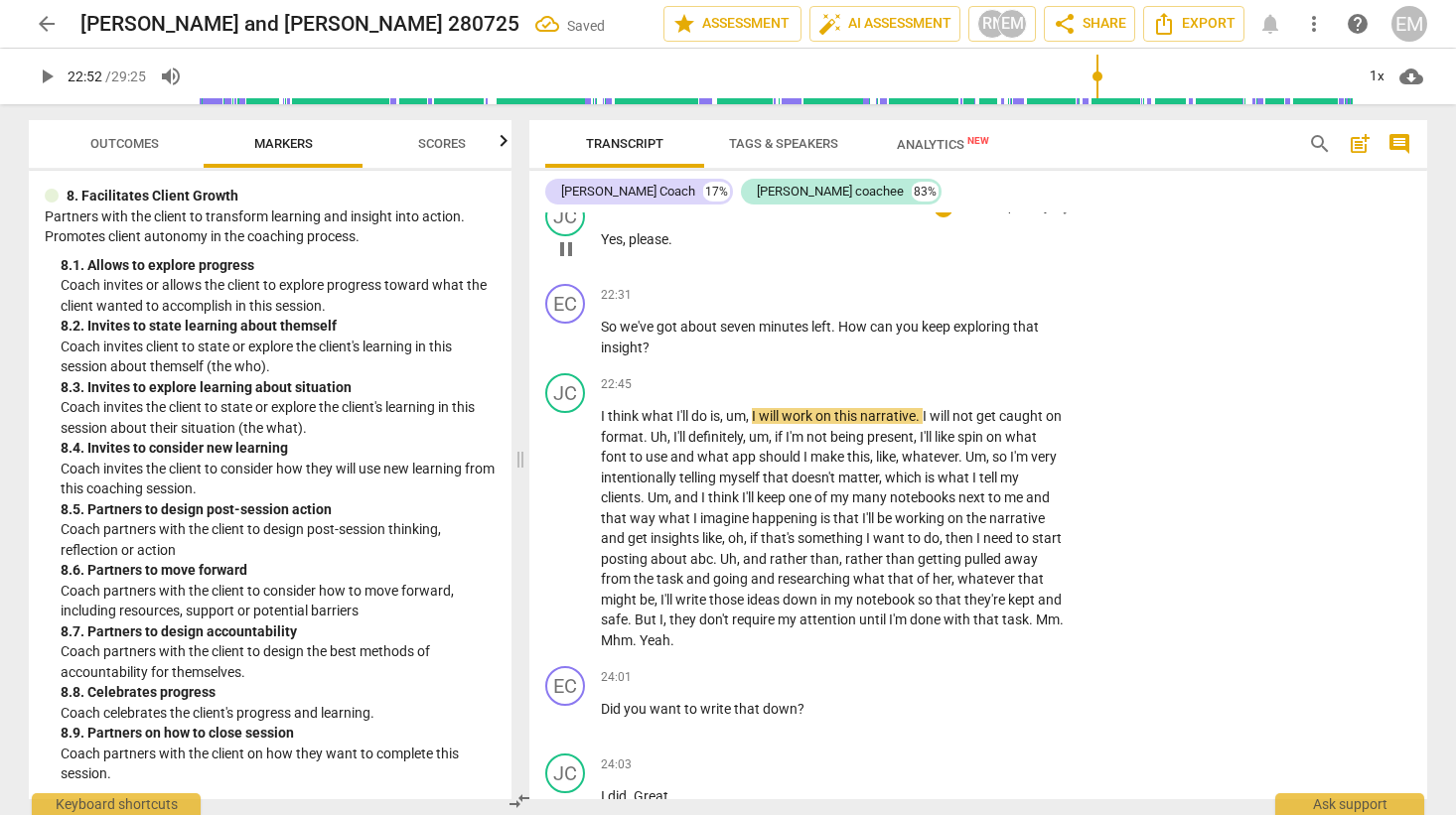 type on "1372" 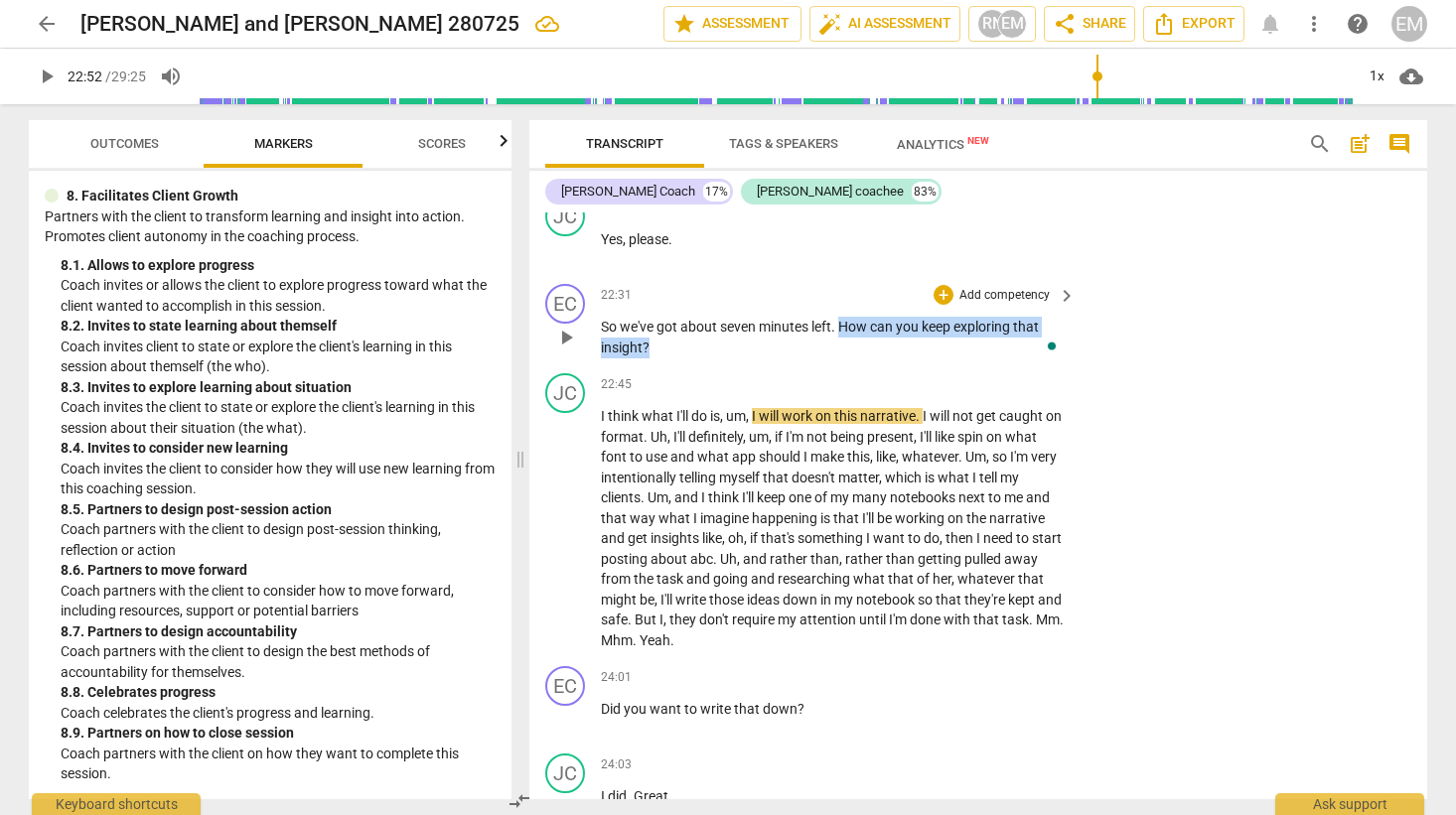 drag, startPoint x: 841, startPoint y: 345, endPoint x: 841, endPoint y: 360, distance: 15 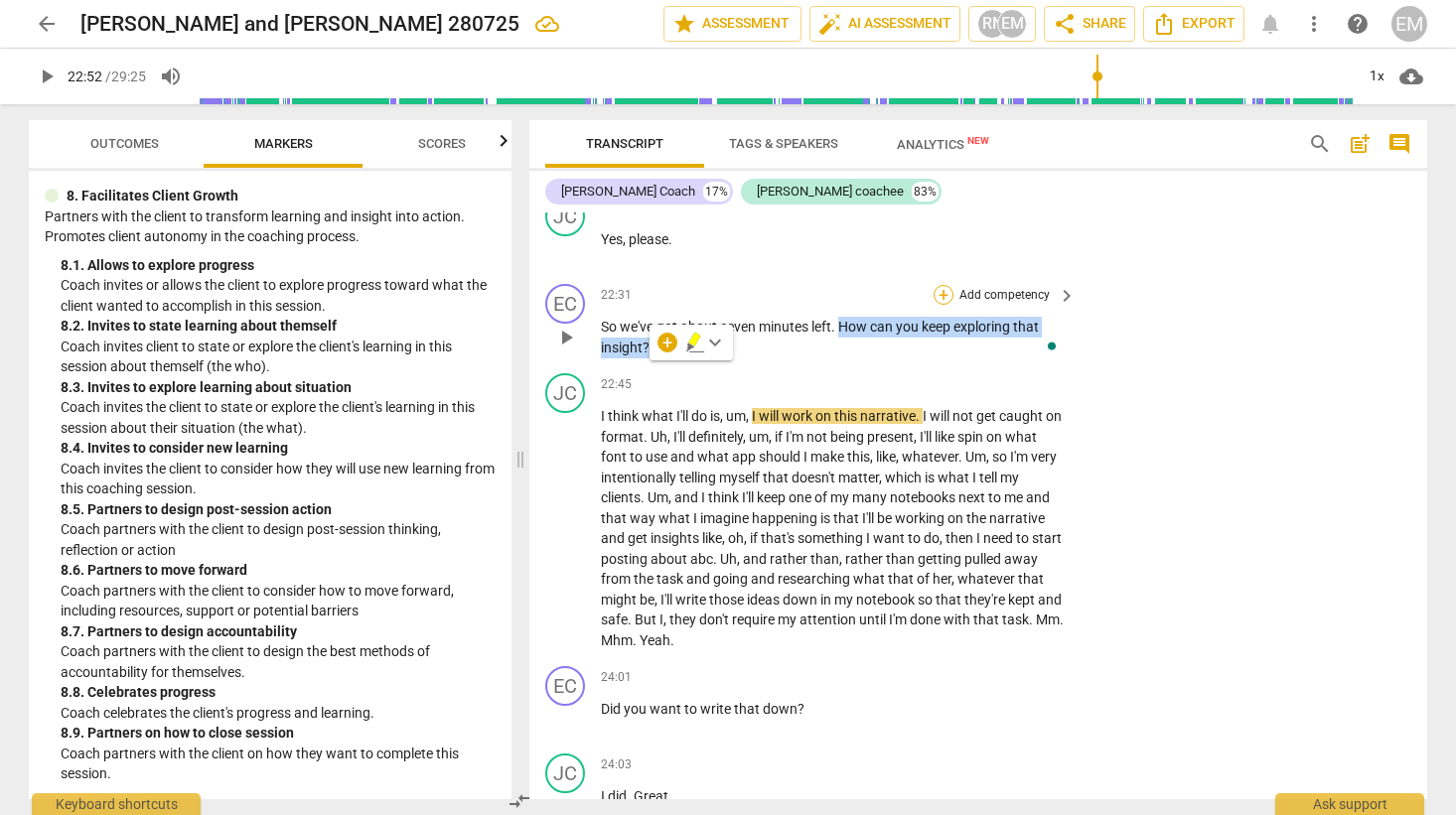 click on "+" at bounding box center (944, 295) 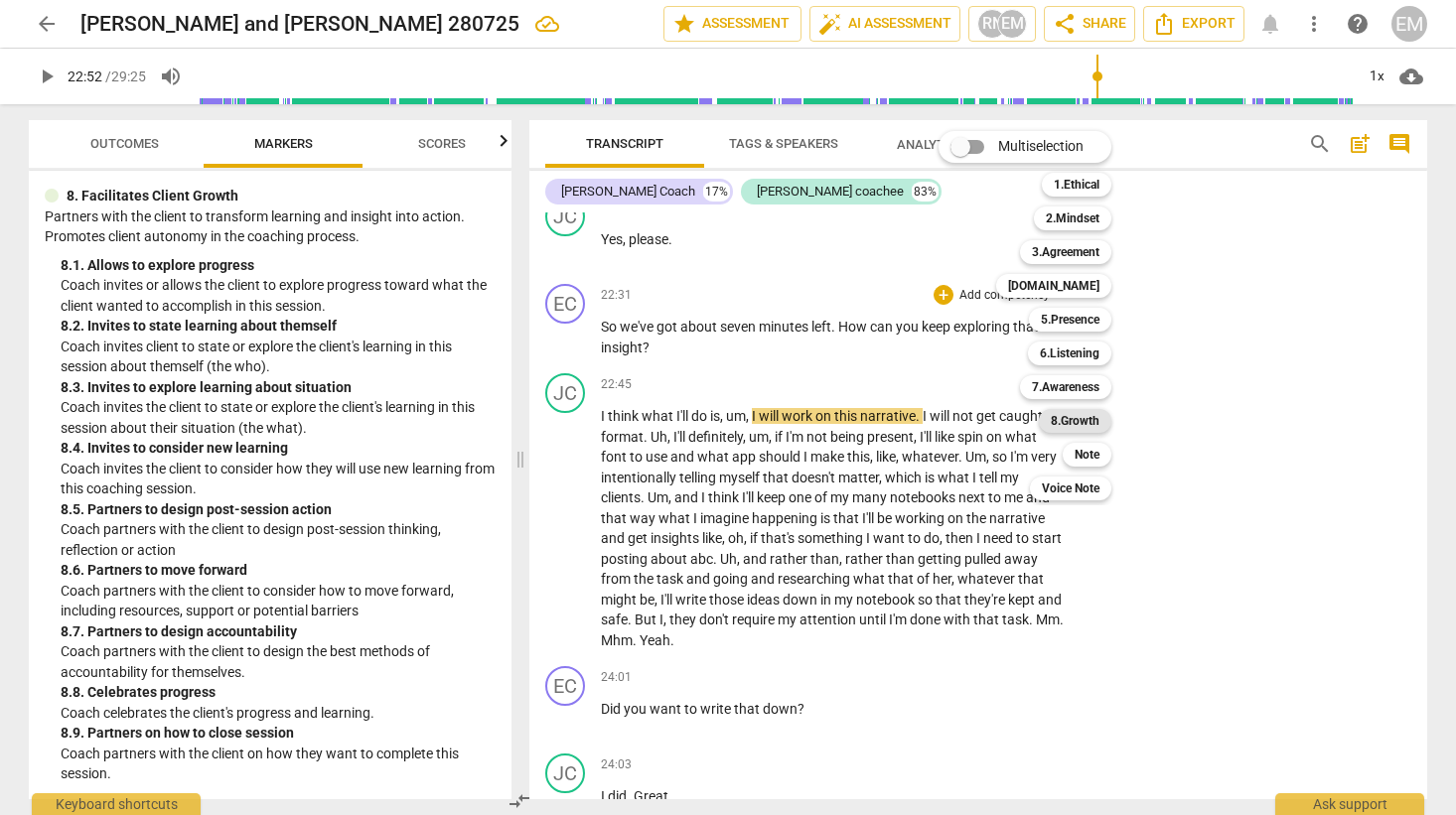 click on "8.Growth" at bounding box center (1075, 421) 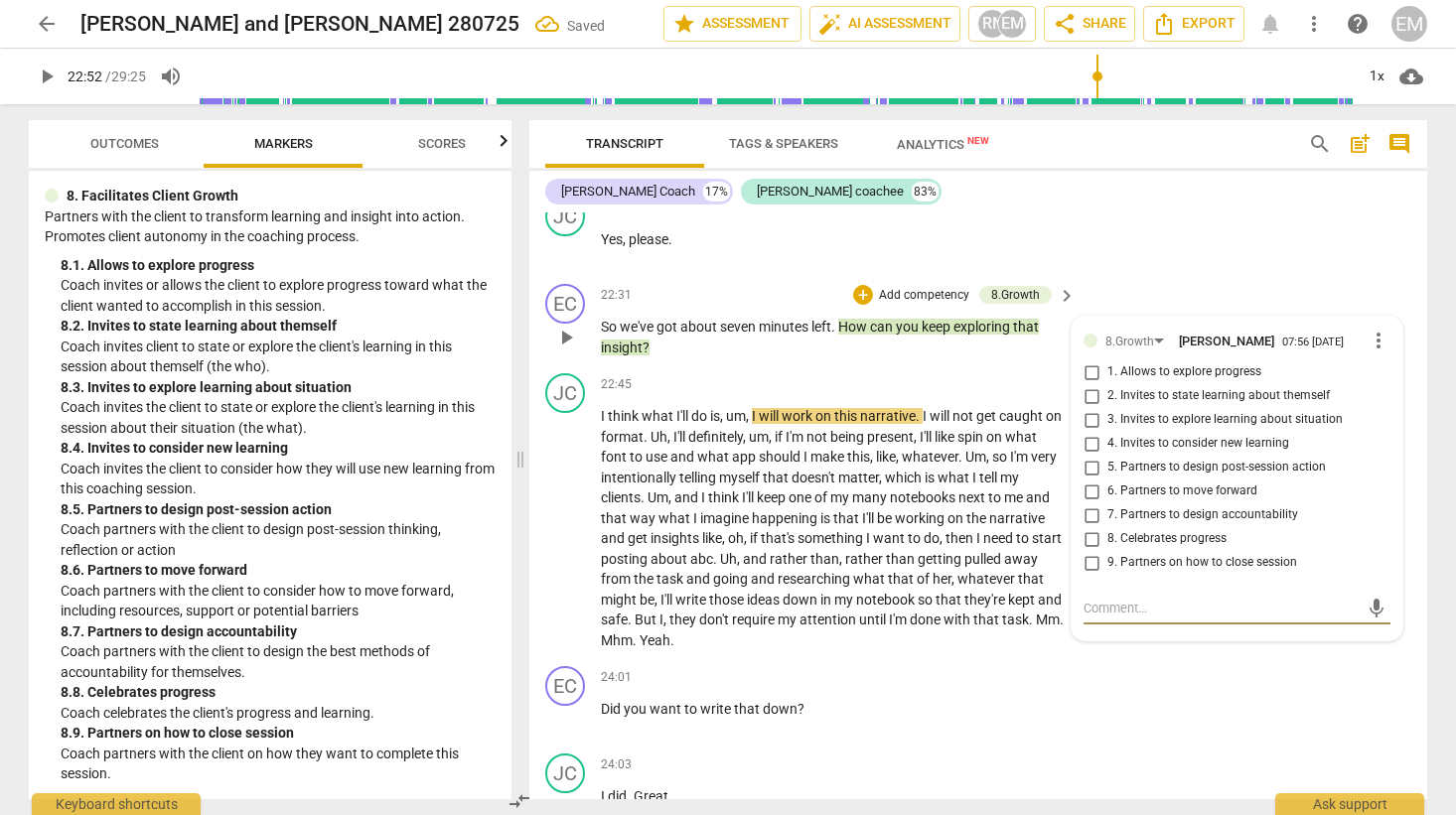 click on "5. Partners to design post-session action" at bounding box center [1217, 468] 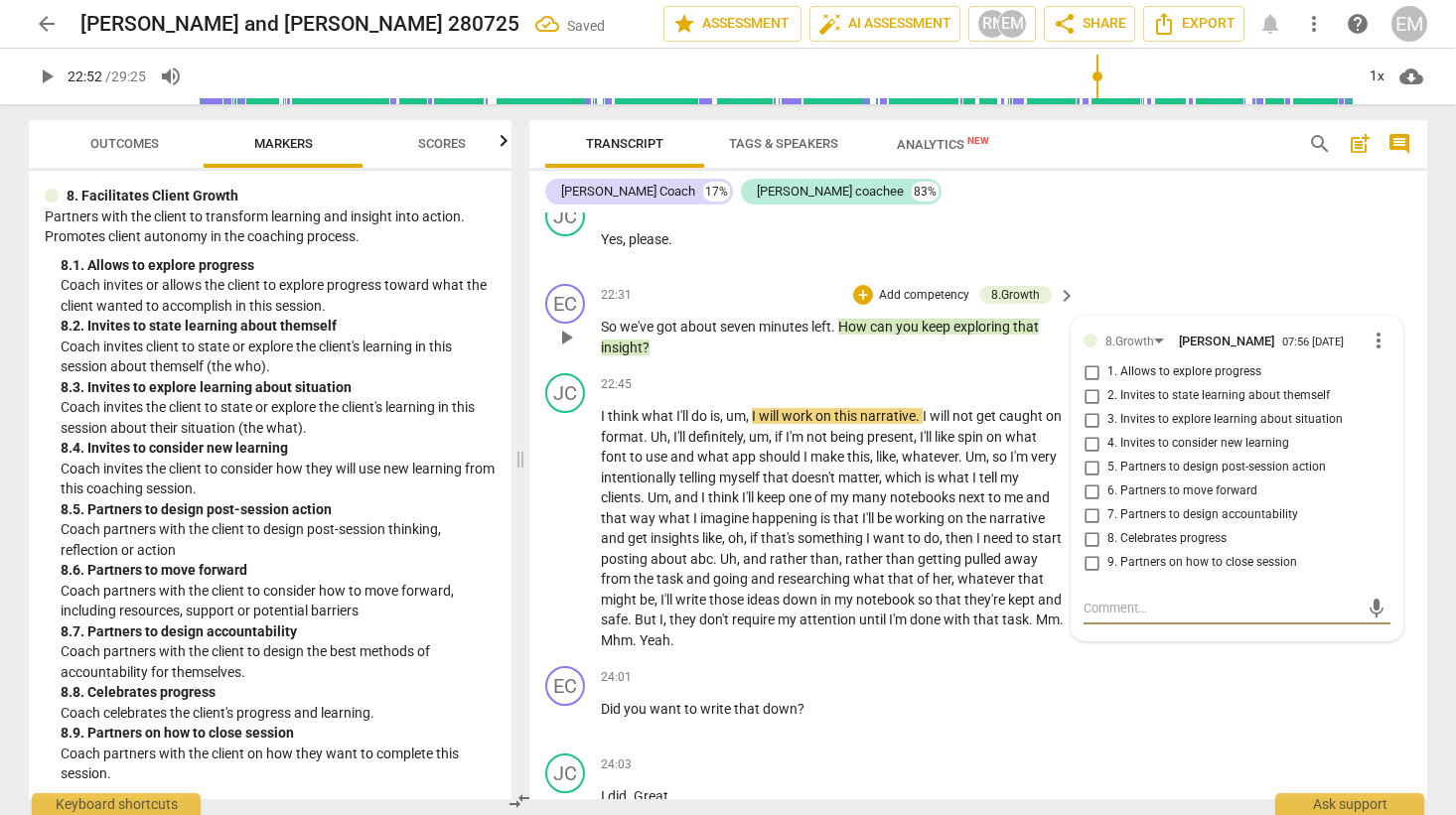 click on "5. Partners to design post-session action" at bounding box center (1092, 468) 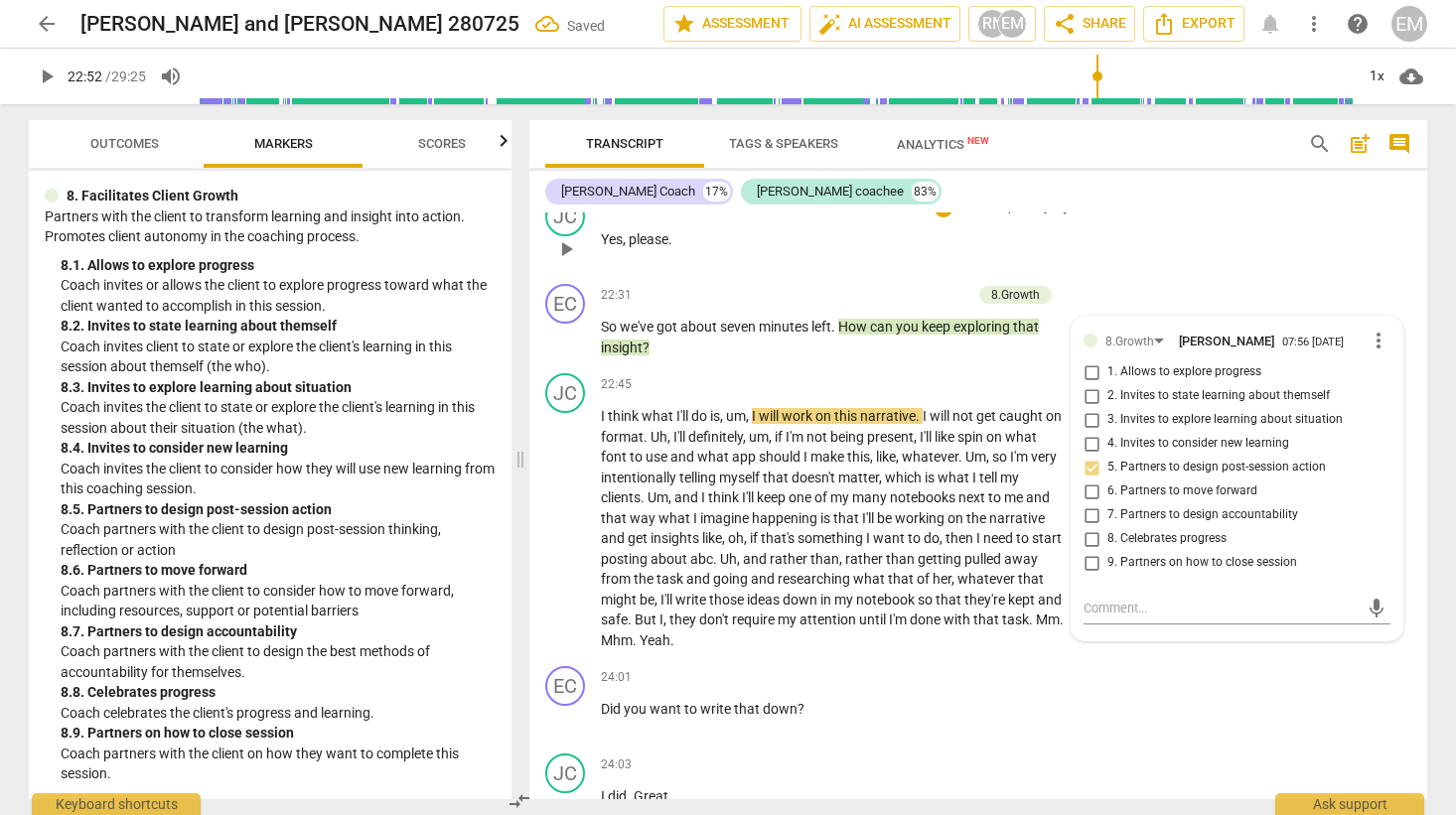 click on "JC play_arrow pause 22:25 + Add competency keyboard_arrow_right Yes ,   please ." at bounding box center (978, 232) 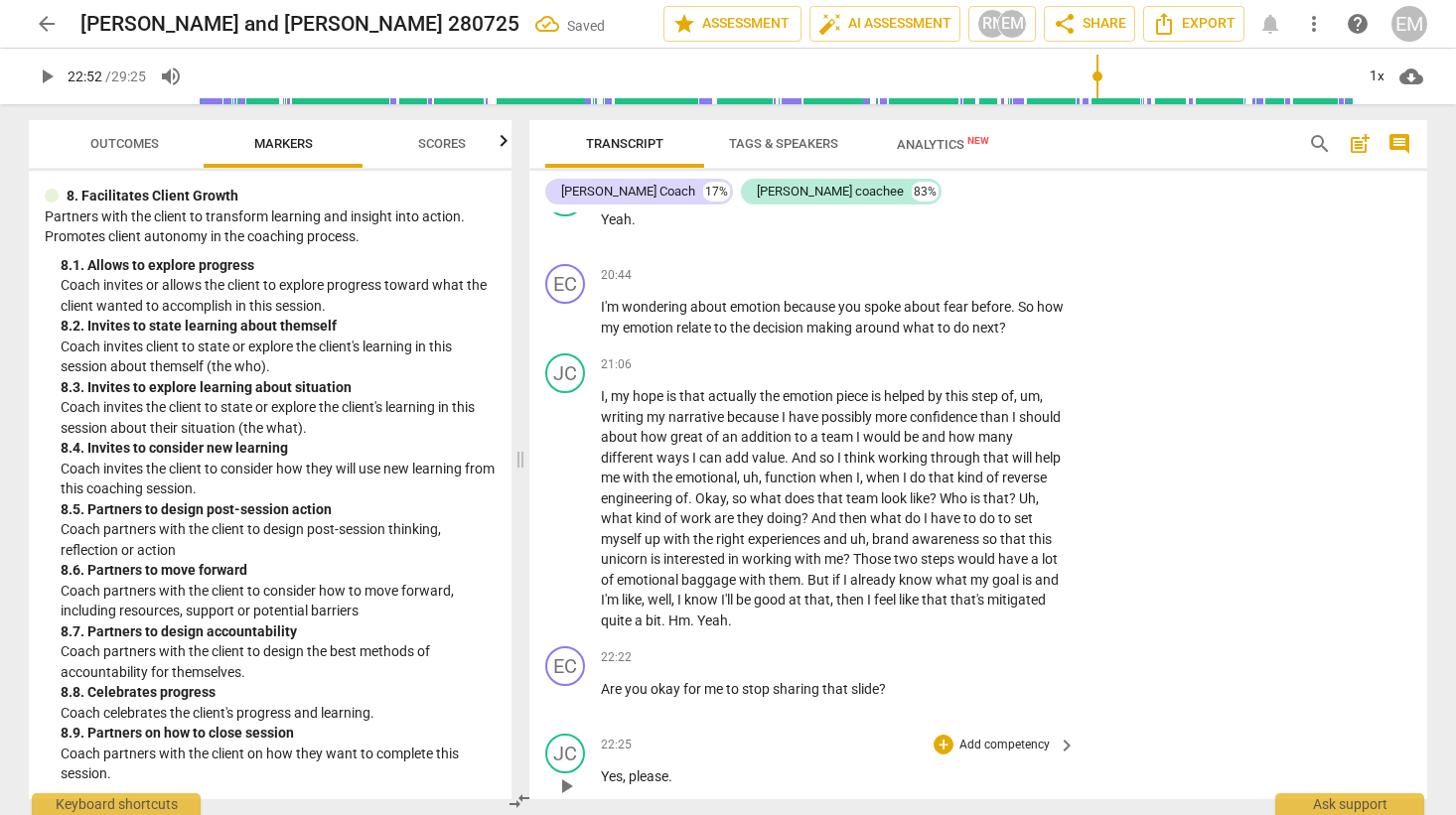 scroll, scrollTop: 6902, scrollLeft: 0, axis: vertical 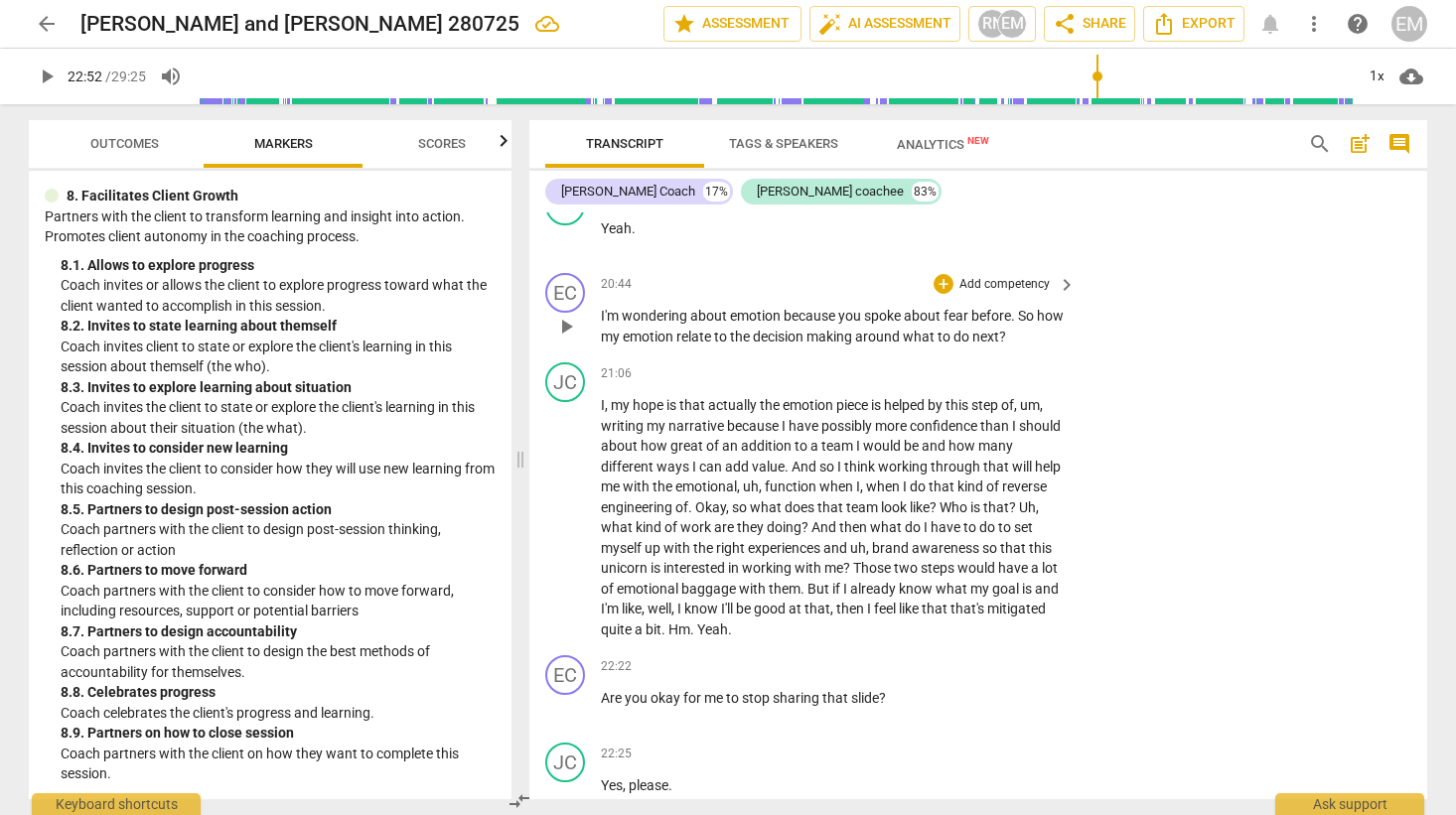 click on "emotion" at bounding box center [650, 337] 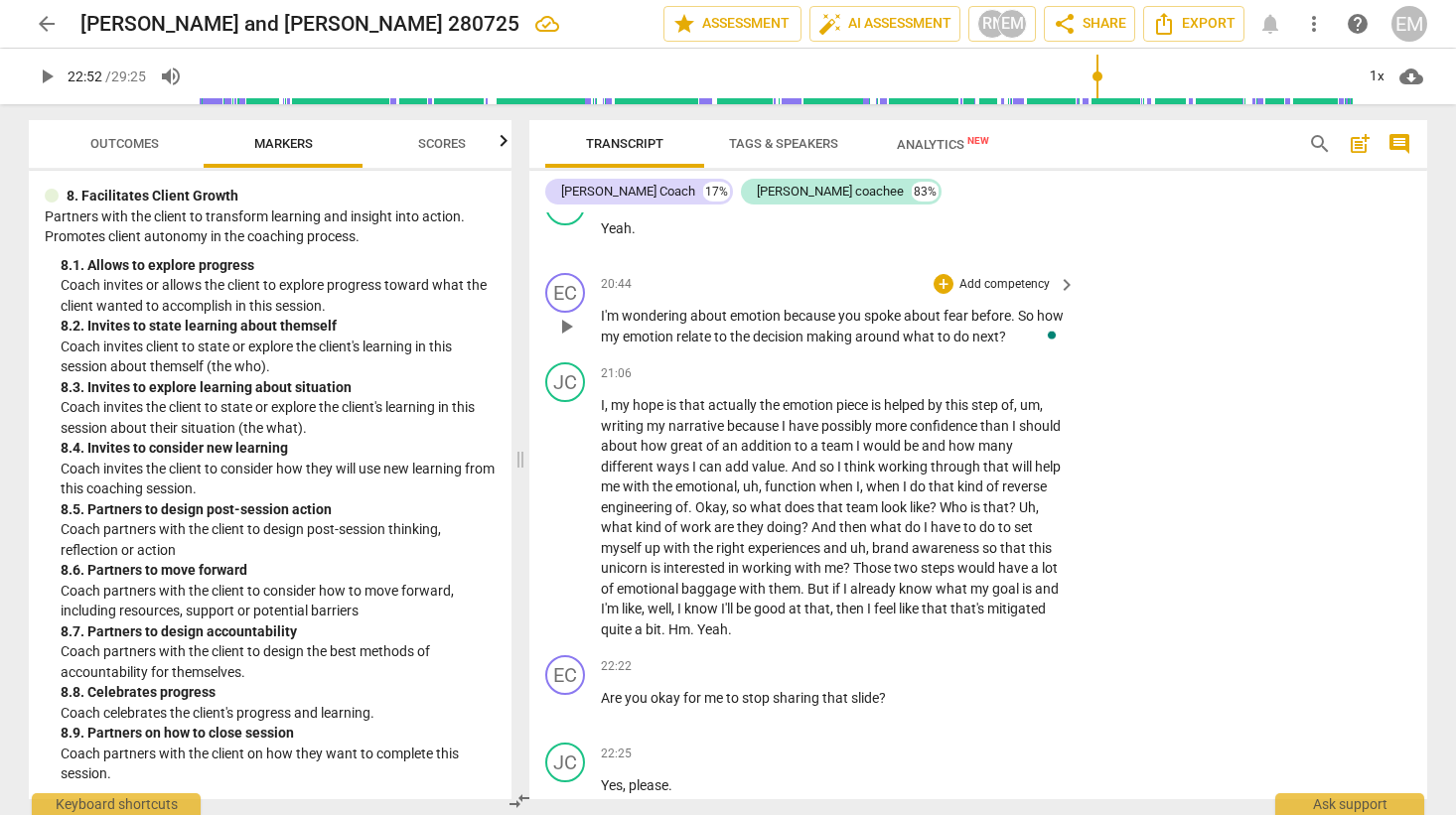 click on "play_arrow" at bounding box center (566, 327) 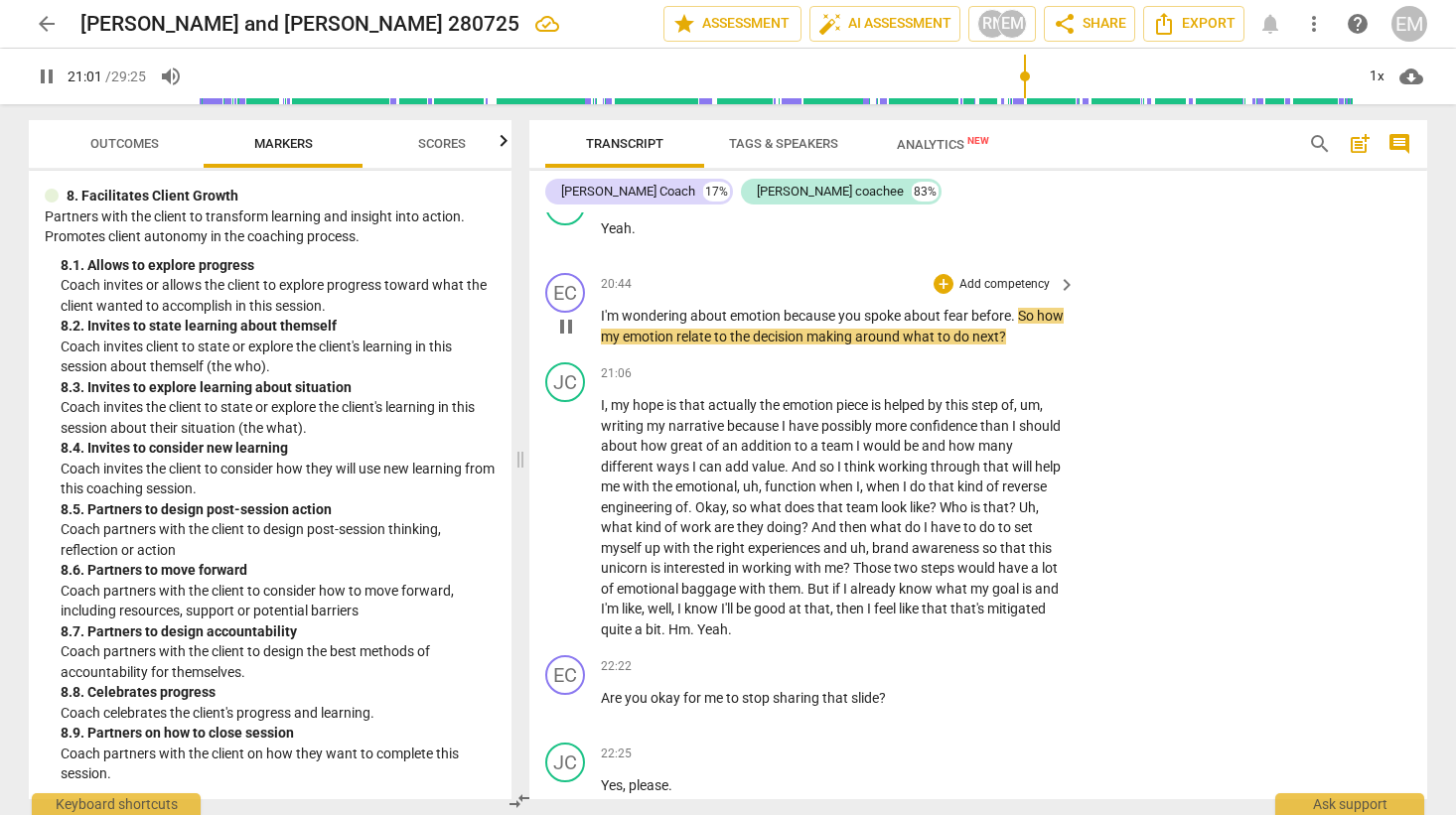 click on "pause" at bounding box center (566, 327) 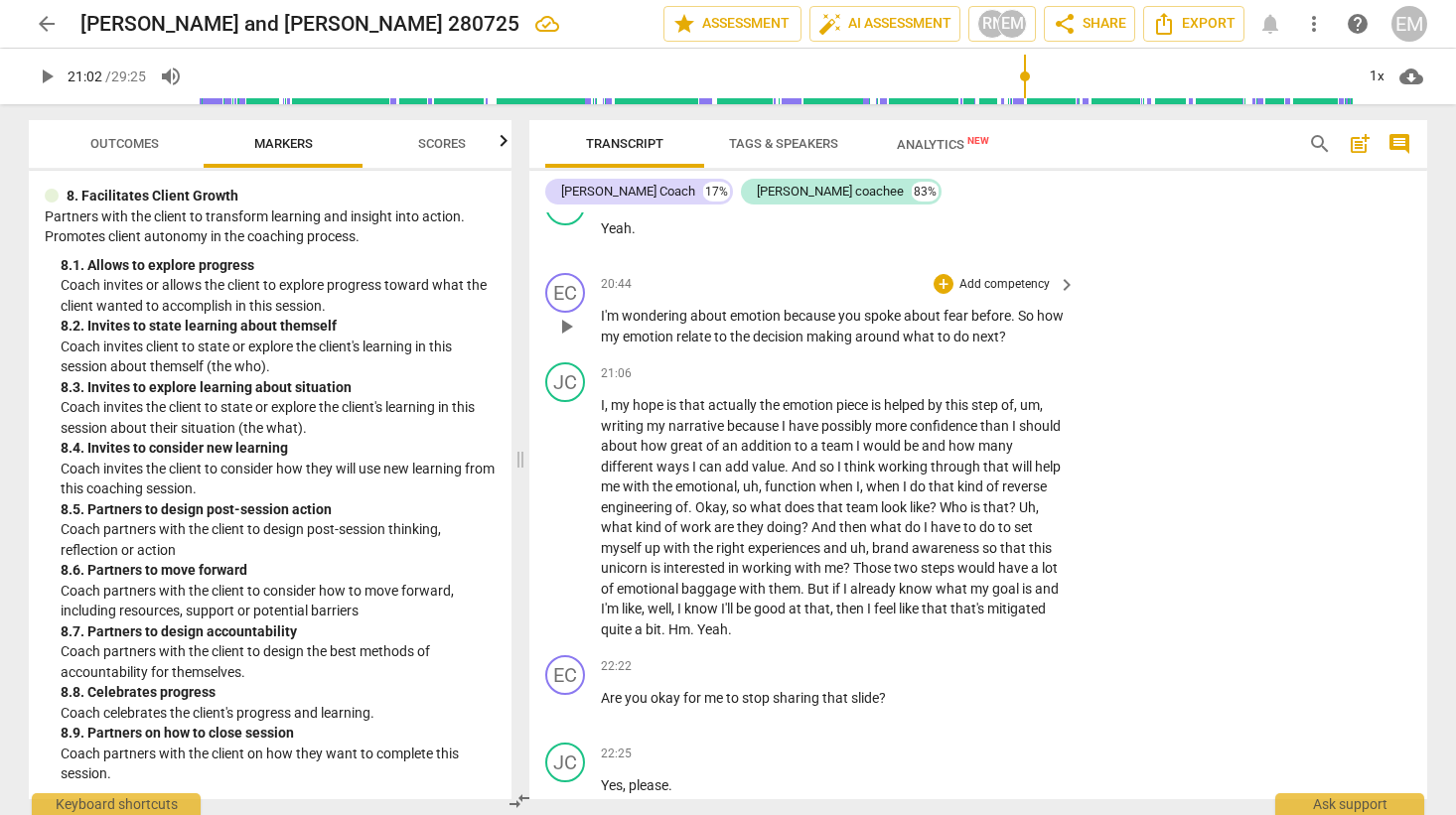click on "my" at bounding box center [612, 337] 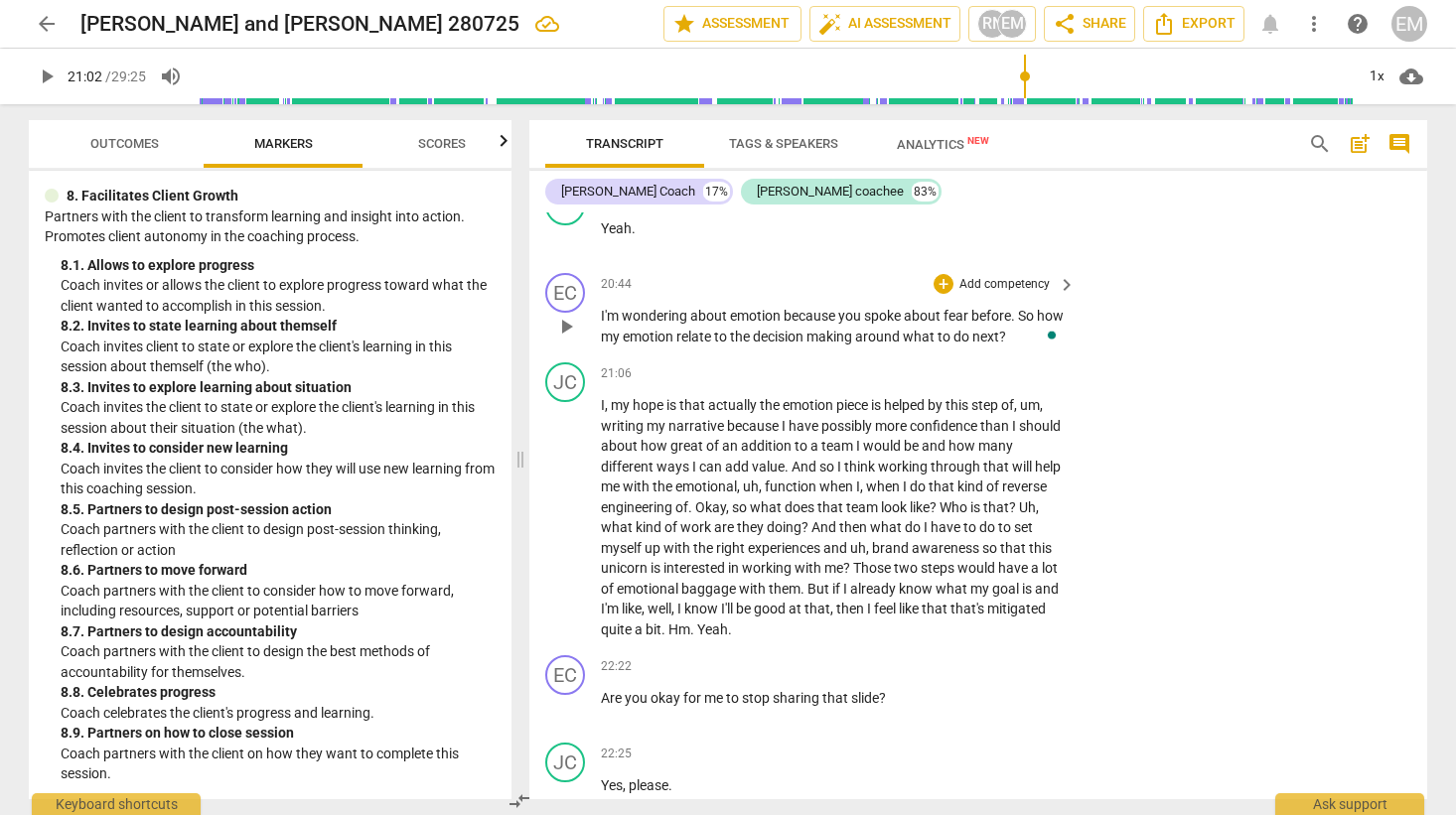 click on "my" at bounding box center [612, 337] 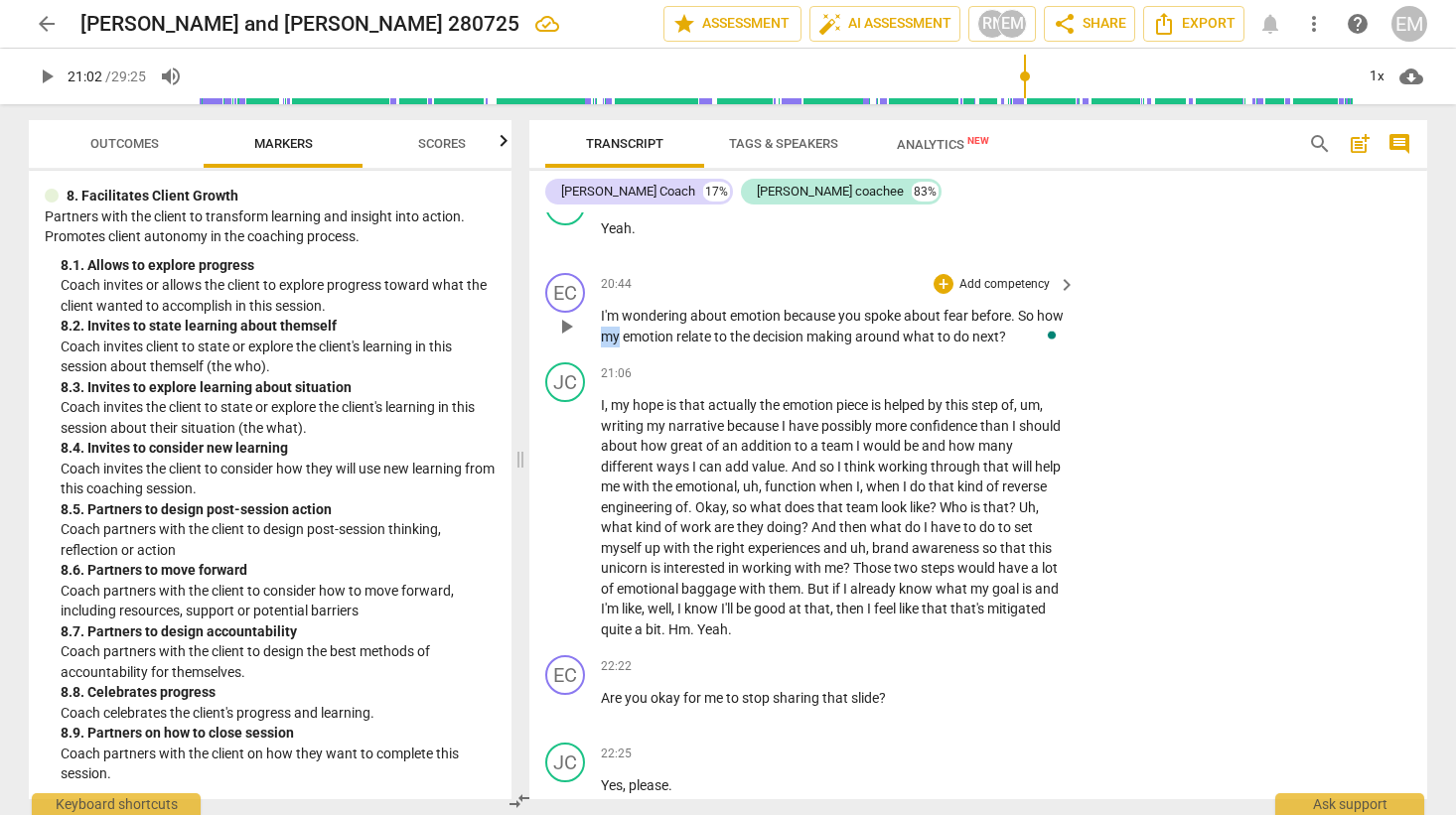 click on "my" at bounding box center [612, 337] 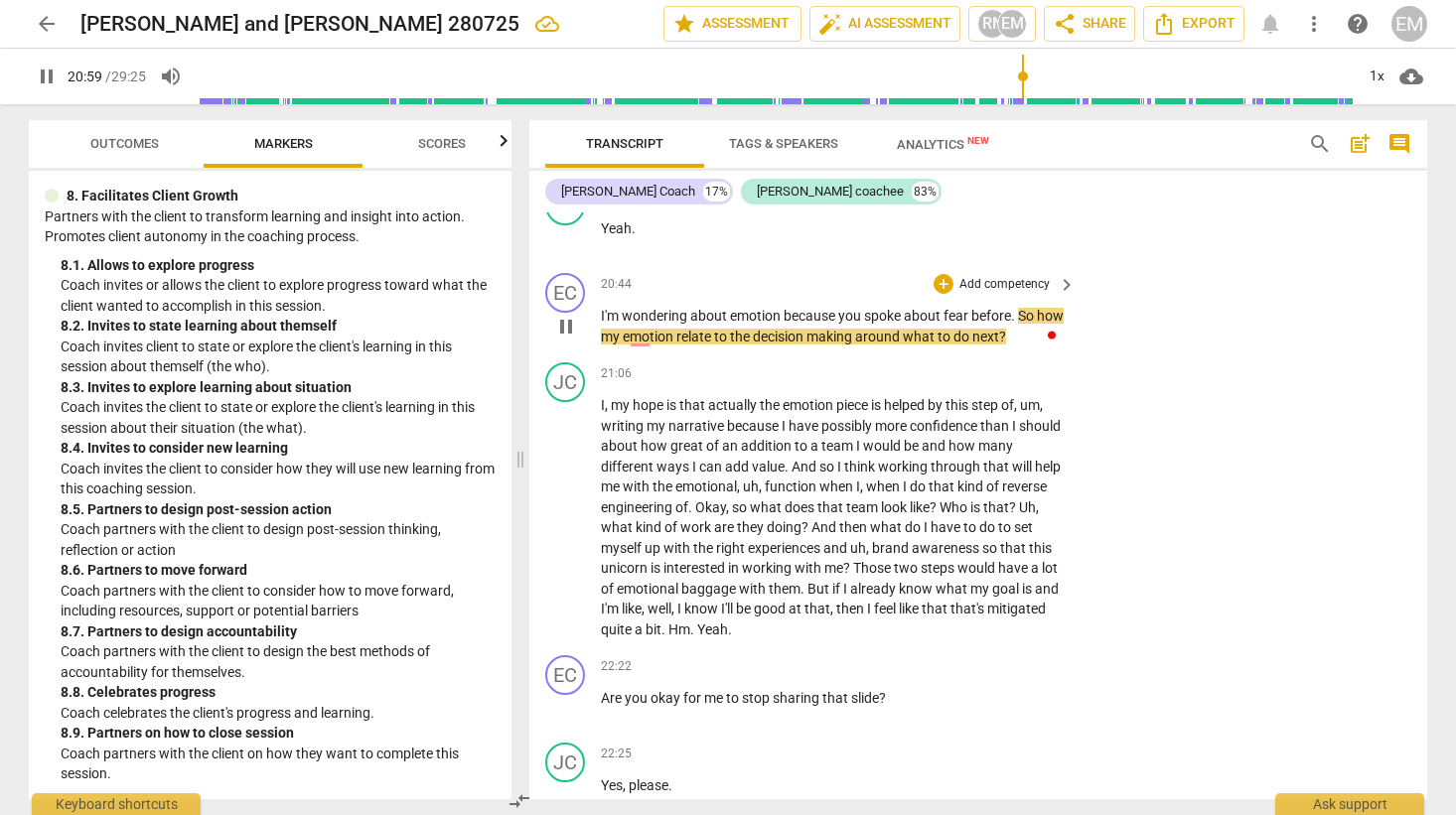 click on "I'm" at bounding box center [611, 316] 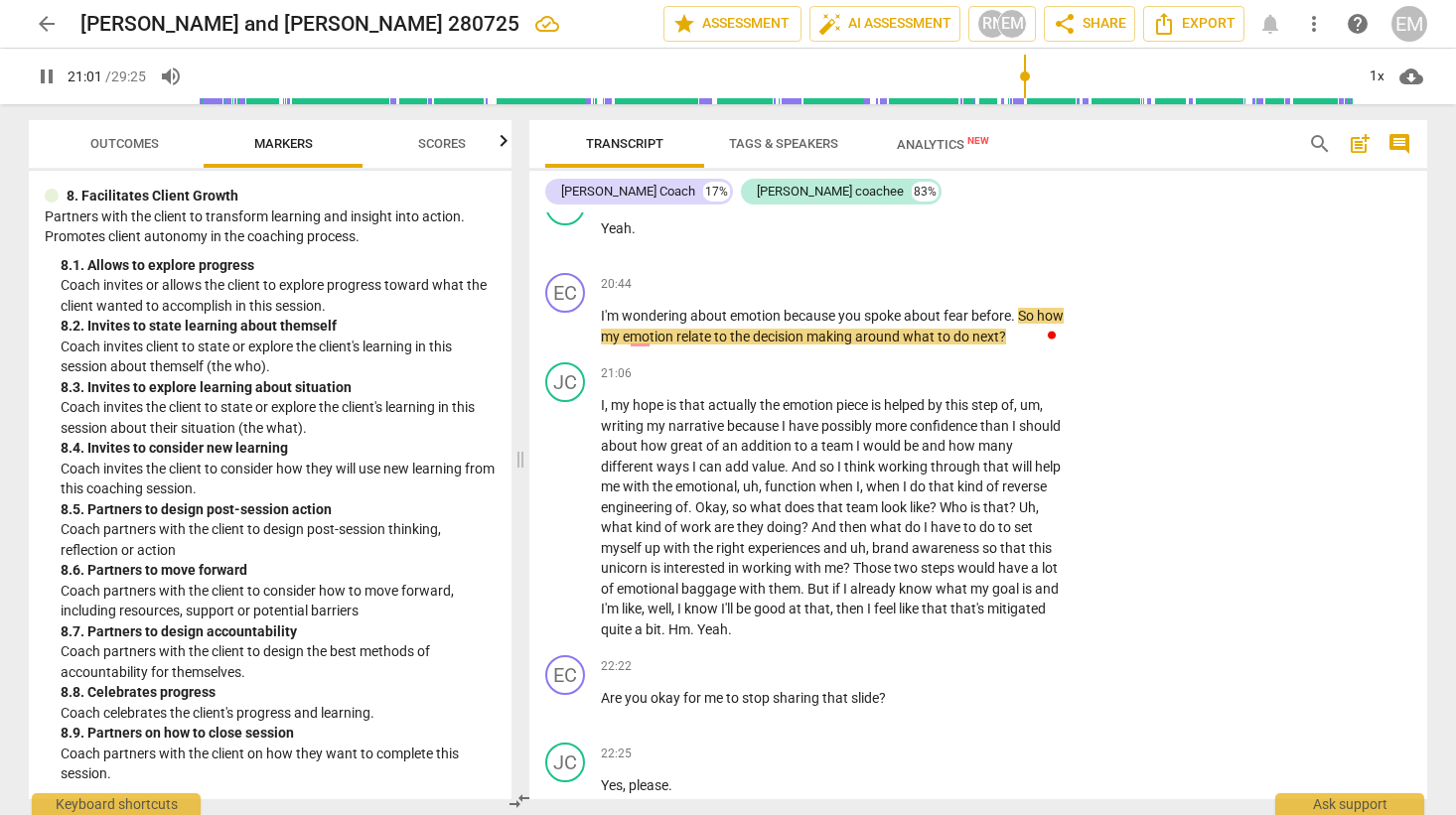type on "1262" 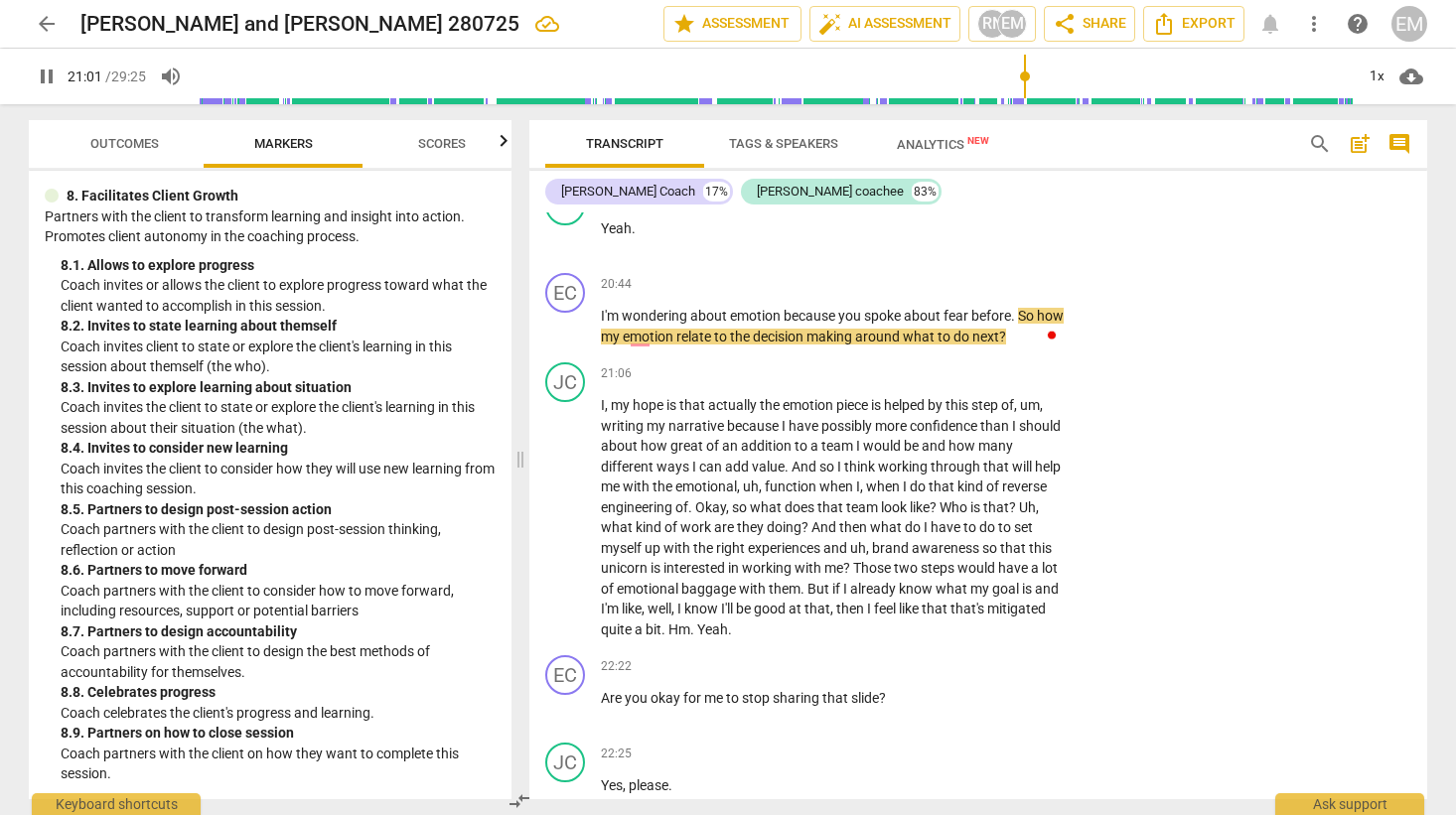 type 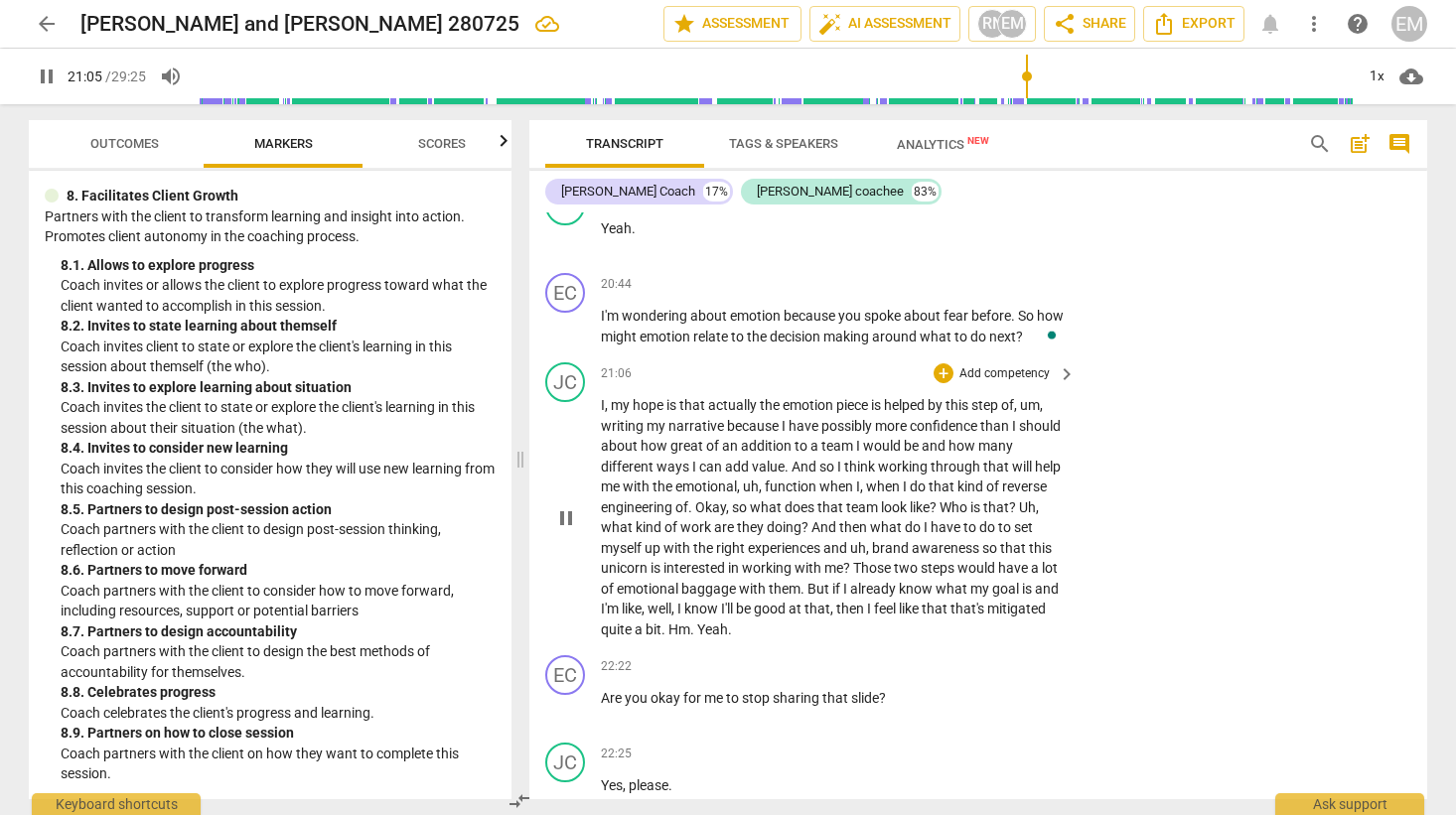 click on "JC play_arrow pause 21:06 + Add competency keyboard_arrow_right I ,   my   hope   is   that   actually   the   emotion   piece   is   helped   by   this   step   of ,   um ,   writing   my   narrative   because   I   have   possibly   more   confidence   than   I   should   about   how   great   of   an   addition   to   a   team   I   would   be   and   how   many   different   ways   I   can   add   value .   And   so   I   think   working   through   that   will   help   me   with   the   emotional ,   uh ,   function   when   I ,   when   I   do   that   kind   of   reverse   engineering   of .   Okay ,   so   what   does   that   team   look   like ?   Who   is   that ?   Uh ,   what   kind   of   work   are   they   doing ?   And   then   what   do   I   have   to   do   to   set   myself   up   with   the   right   experiences   and   uh ,   brand   awareness   so   that   this   unicorn   is   interested   in   working   with   me ?   Those   two   steps   would   have   a   lot   of   emotional" at bounding box center [978, 500] 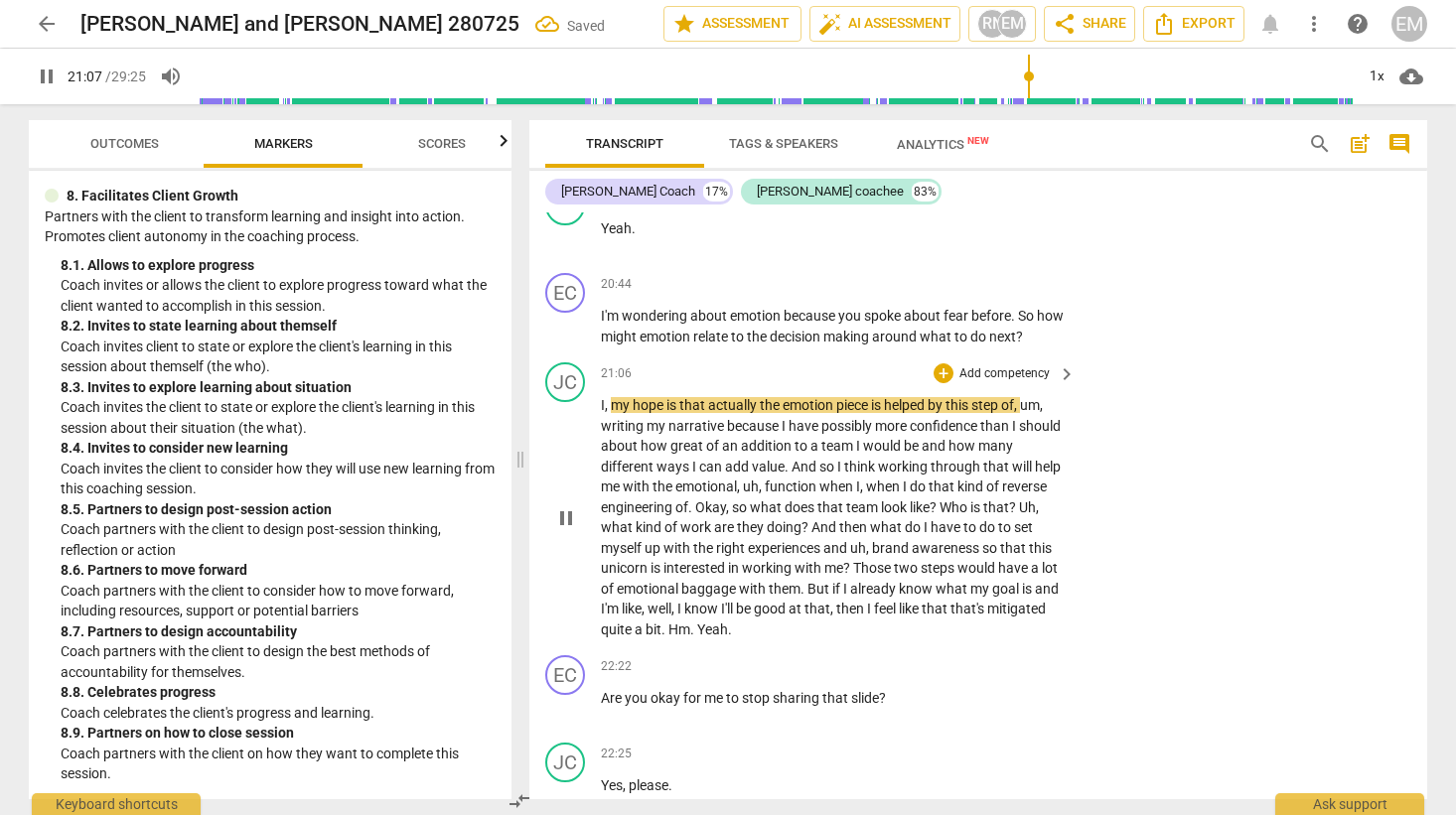 click on "pause" at bounding box center [566, 518] 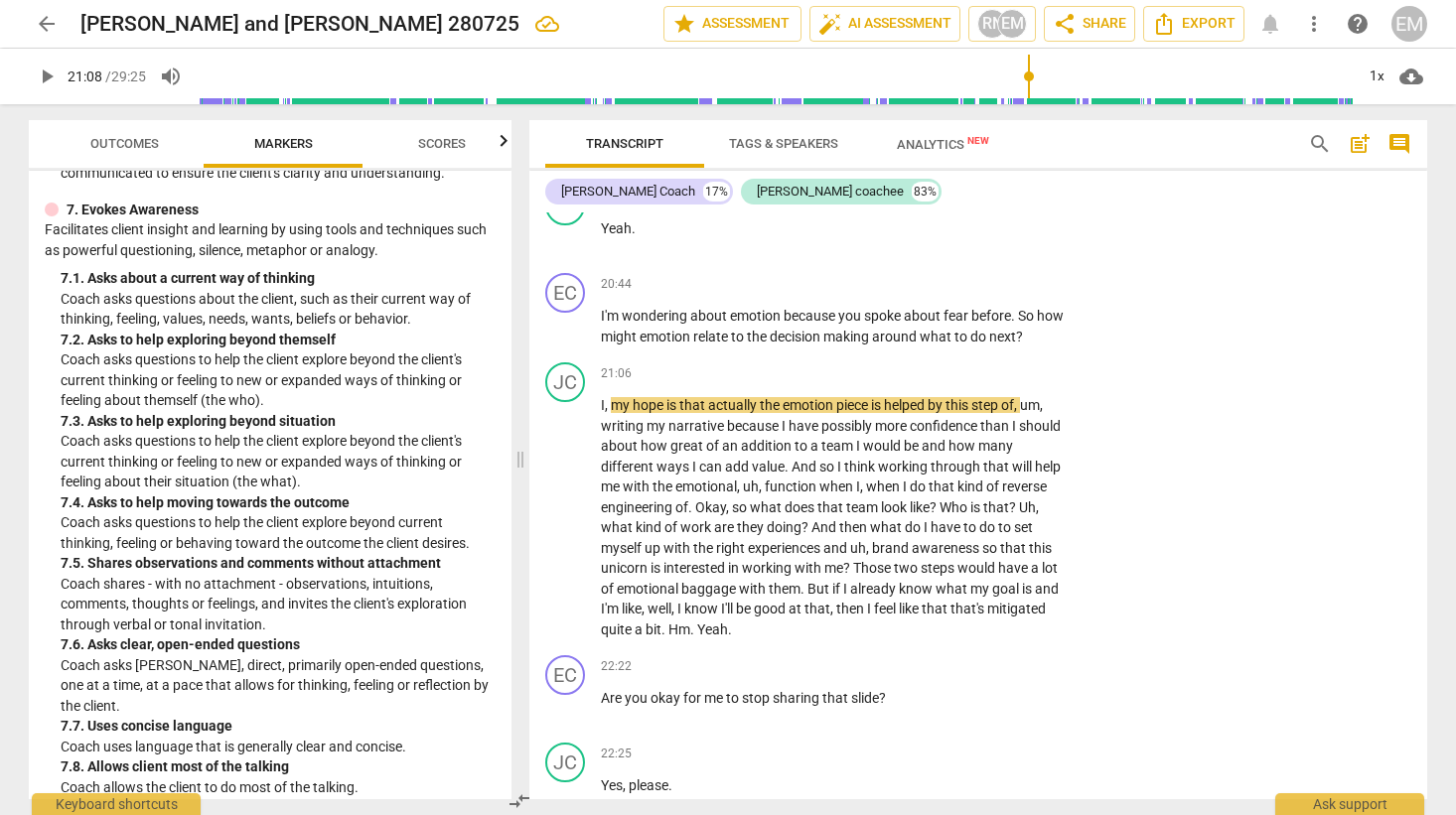scroll, scrollTop: 1890, scrollLeft: 0, axis: vertical 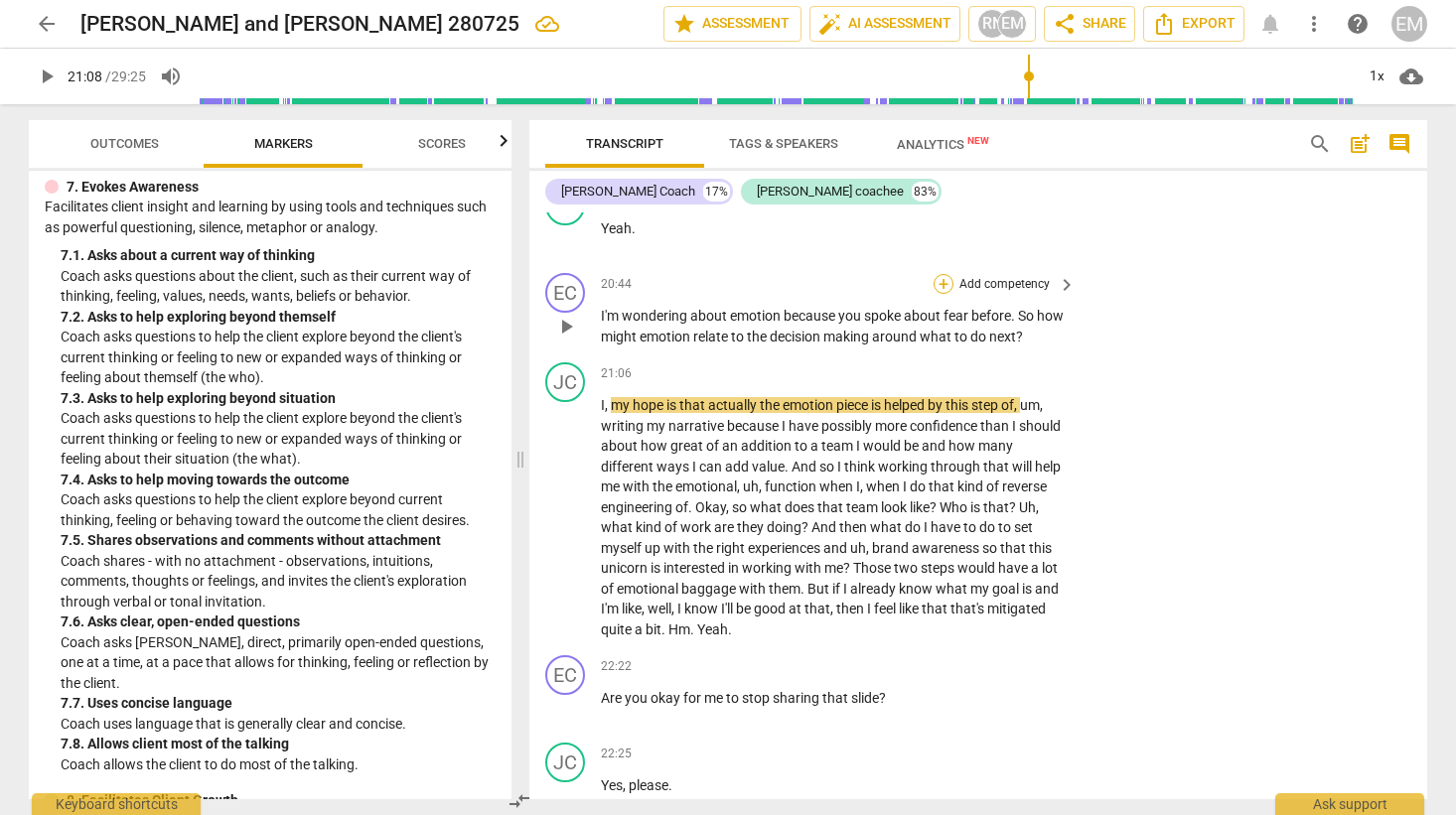 click on "+" at bounding box center (944, 284) 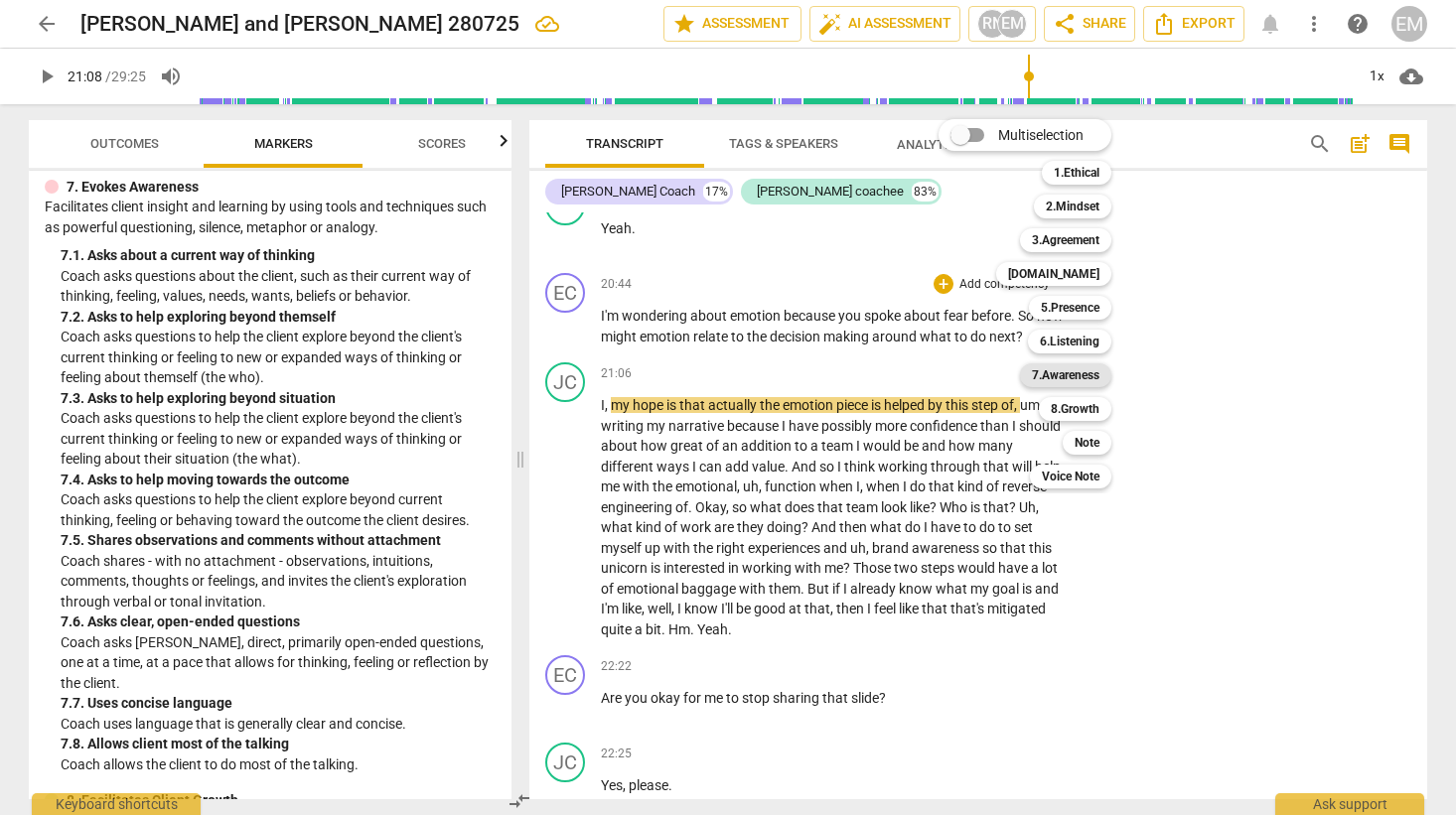 click on "7.Awareness" at bounding box center [1066, 375] 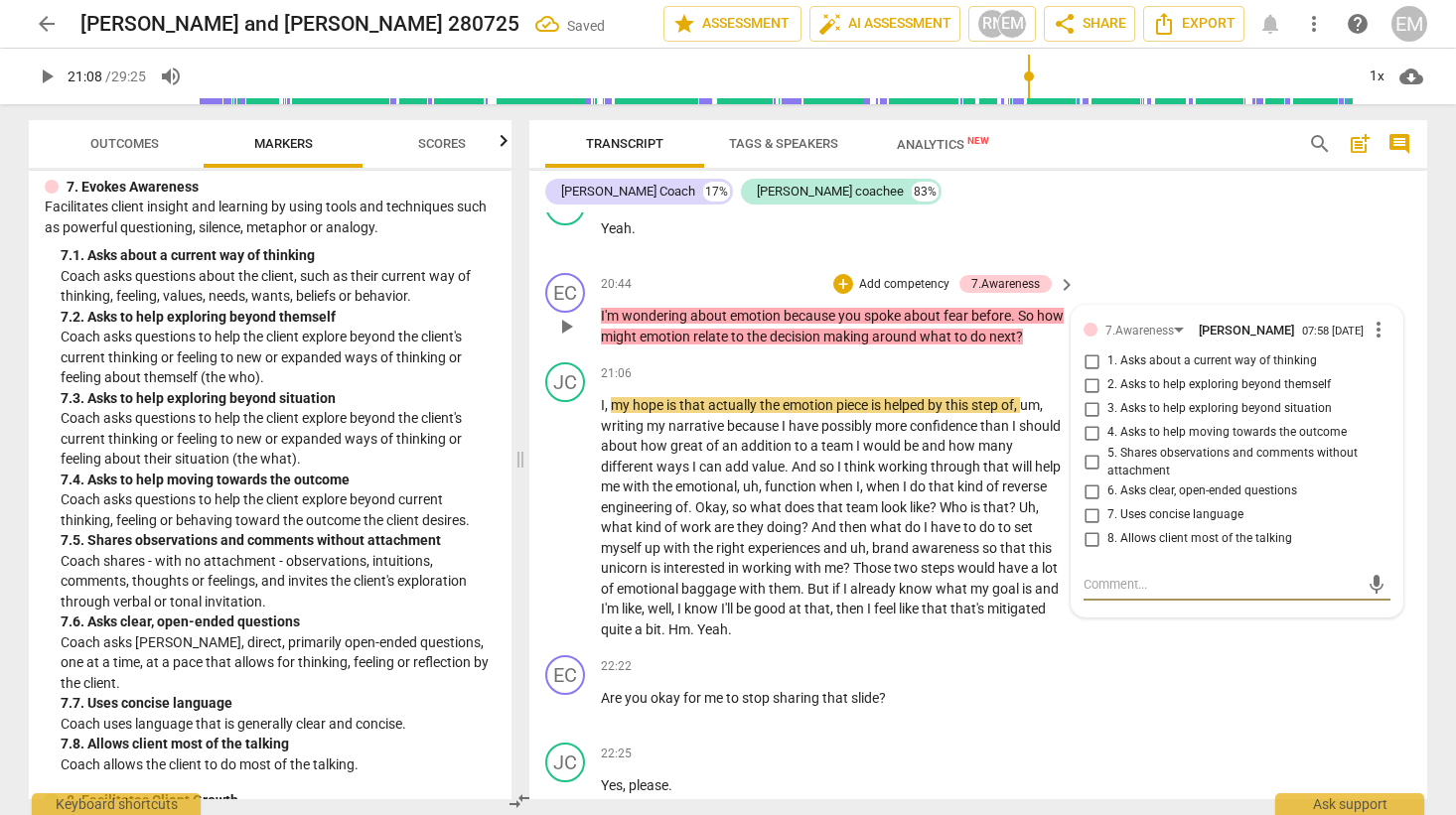 click on "4. Asks to help moving towards the outcome" at bounding box center (1092, 433) 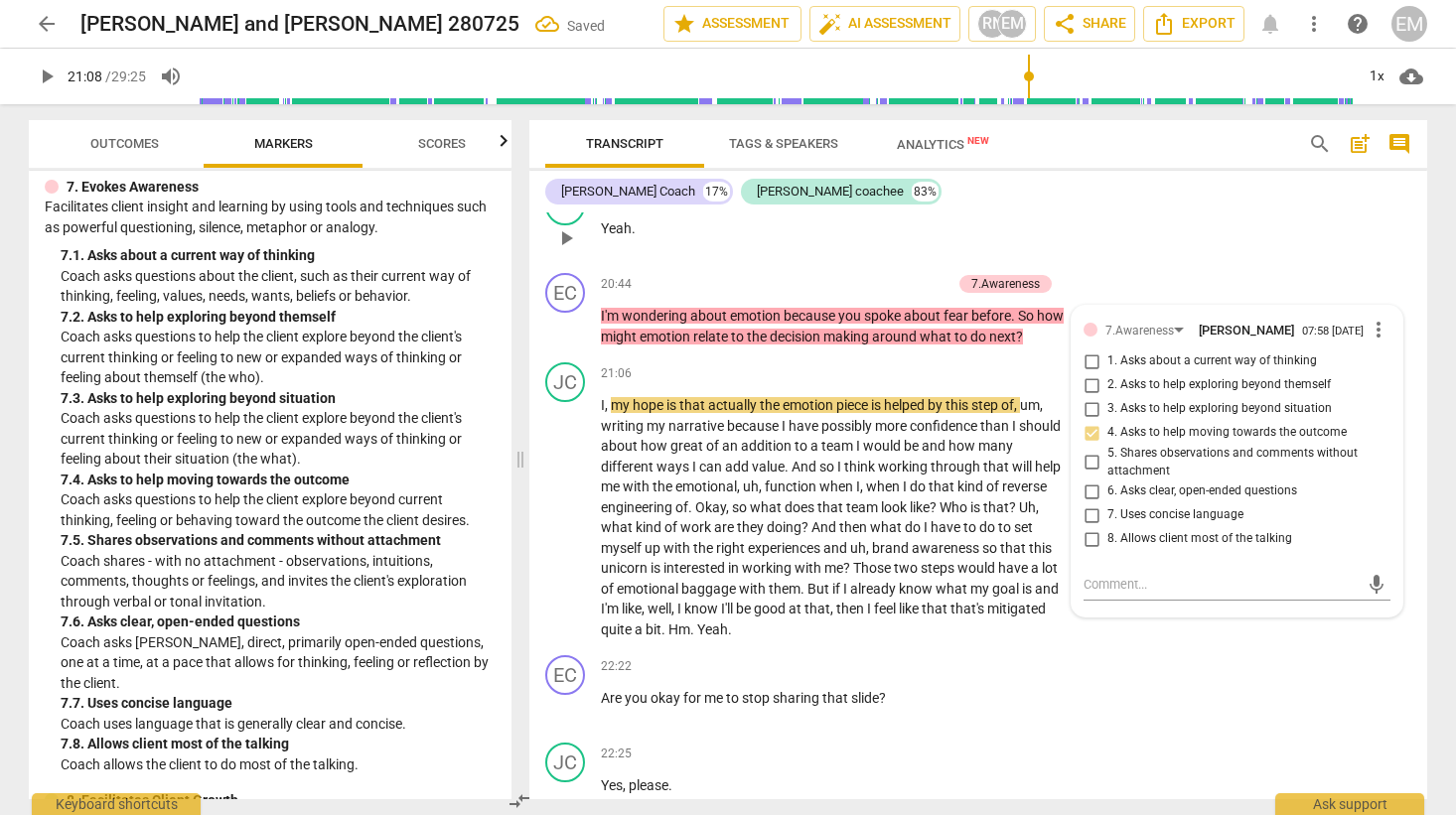 click on "JC play_arrow pause 20:42 + Add competency keyboard_arrow_right Yeah ." at bounding box center (978, 221) 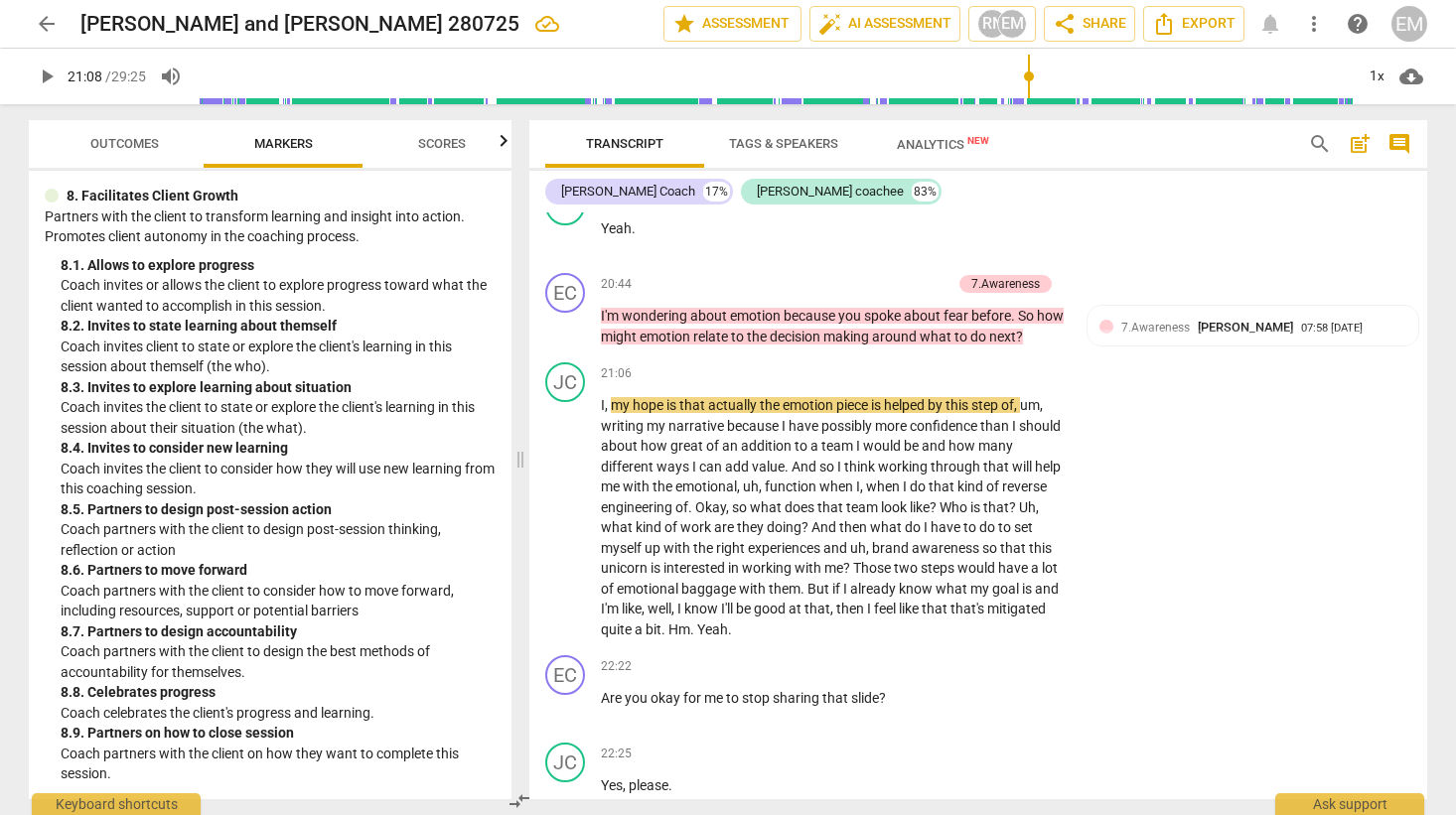 scroll, scrollTop: 2495, scrollLeft: 0, axis: vertical 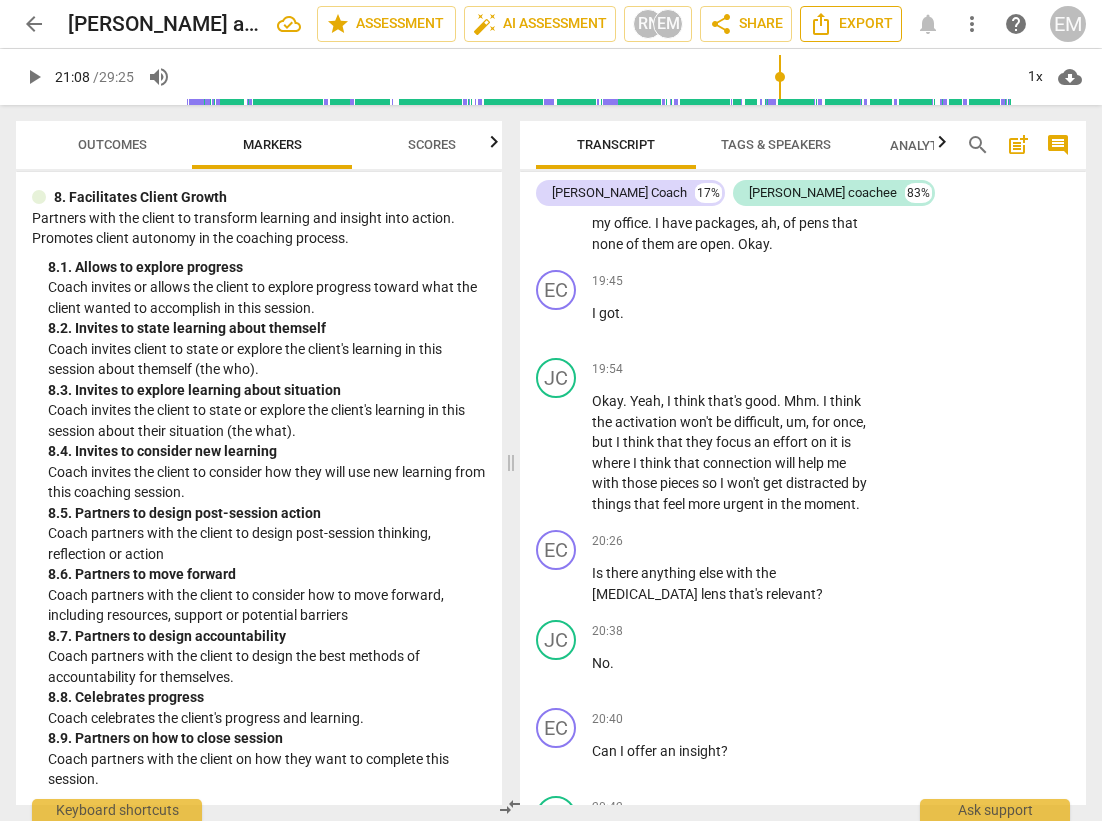 click on "Export" at bounding box center [851, 24] 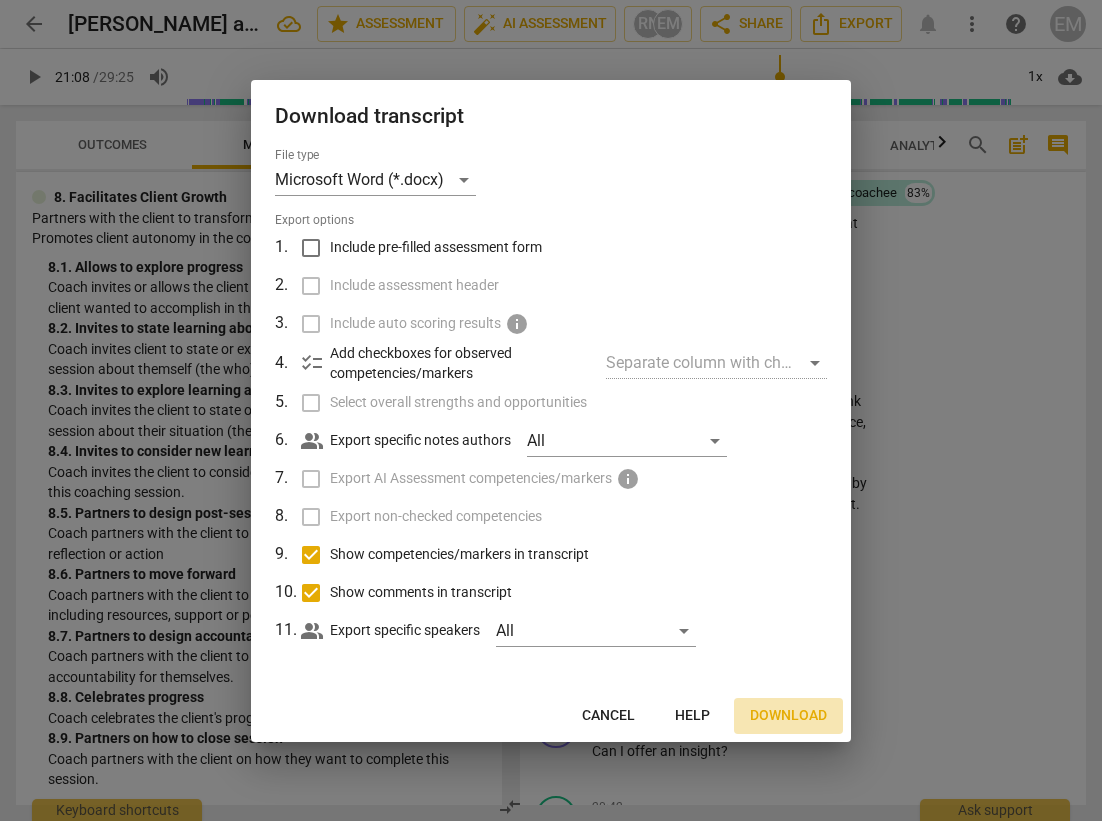 click on "Download" at bounding box center [788, 716] 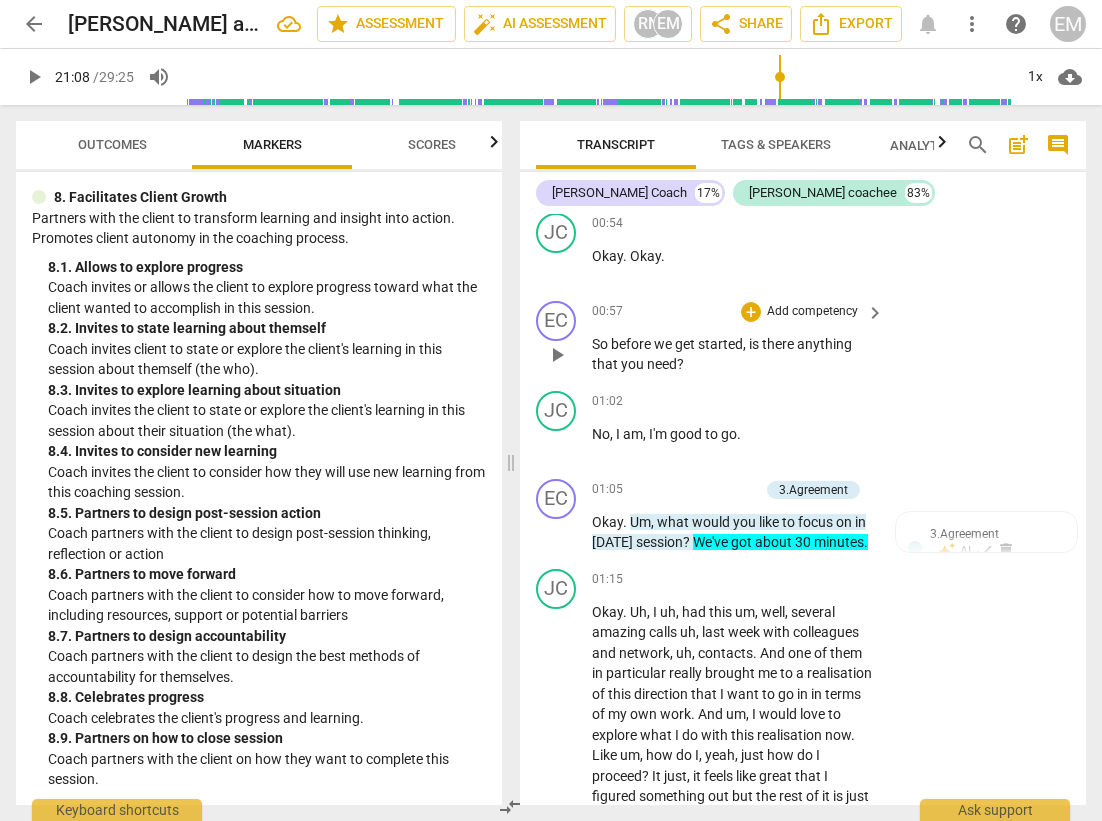 scroll, scrollTop: 0, scrollLeft: 0, axis: both 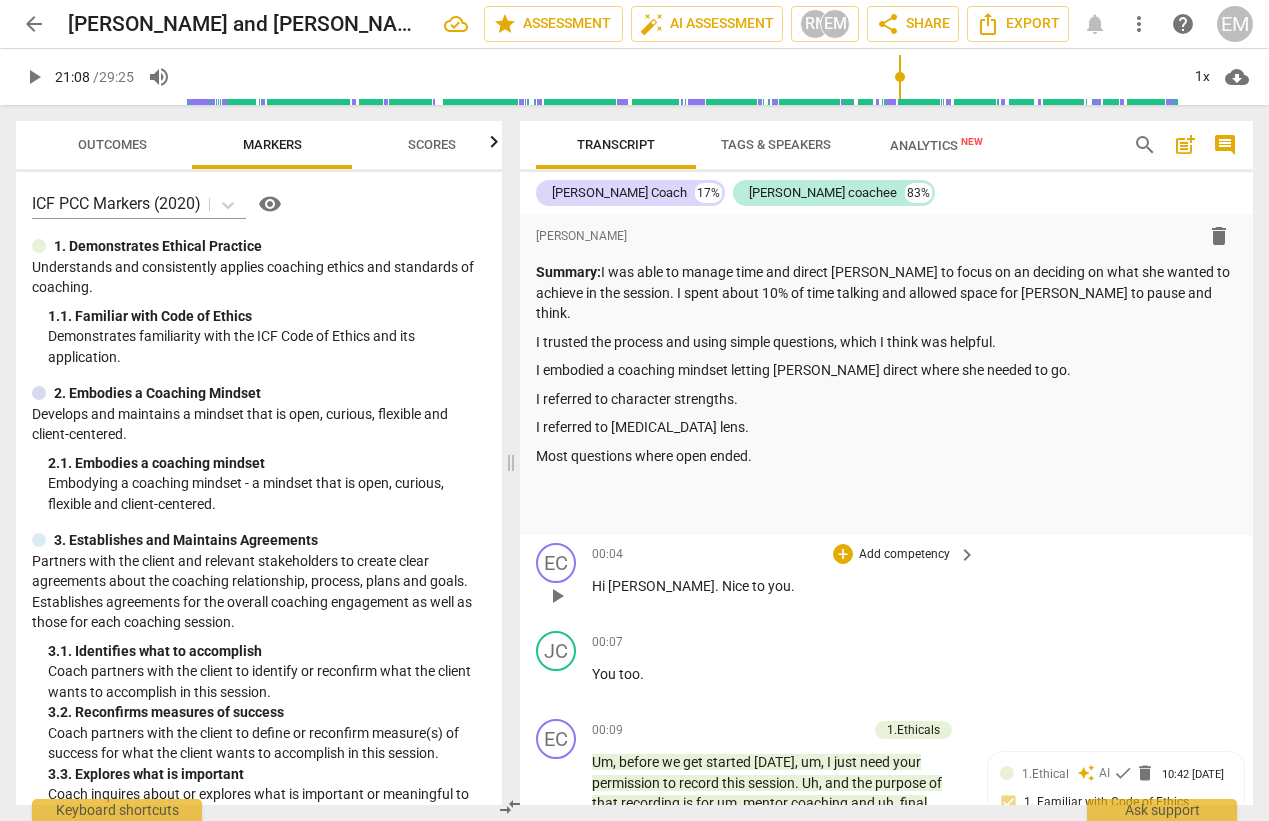 click on "Hi   [PERSON_NAME] .   Nice   to   you ." at bounding box center [779, 586] 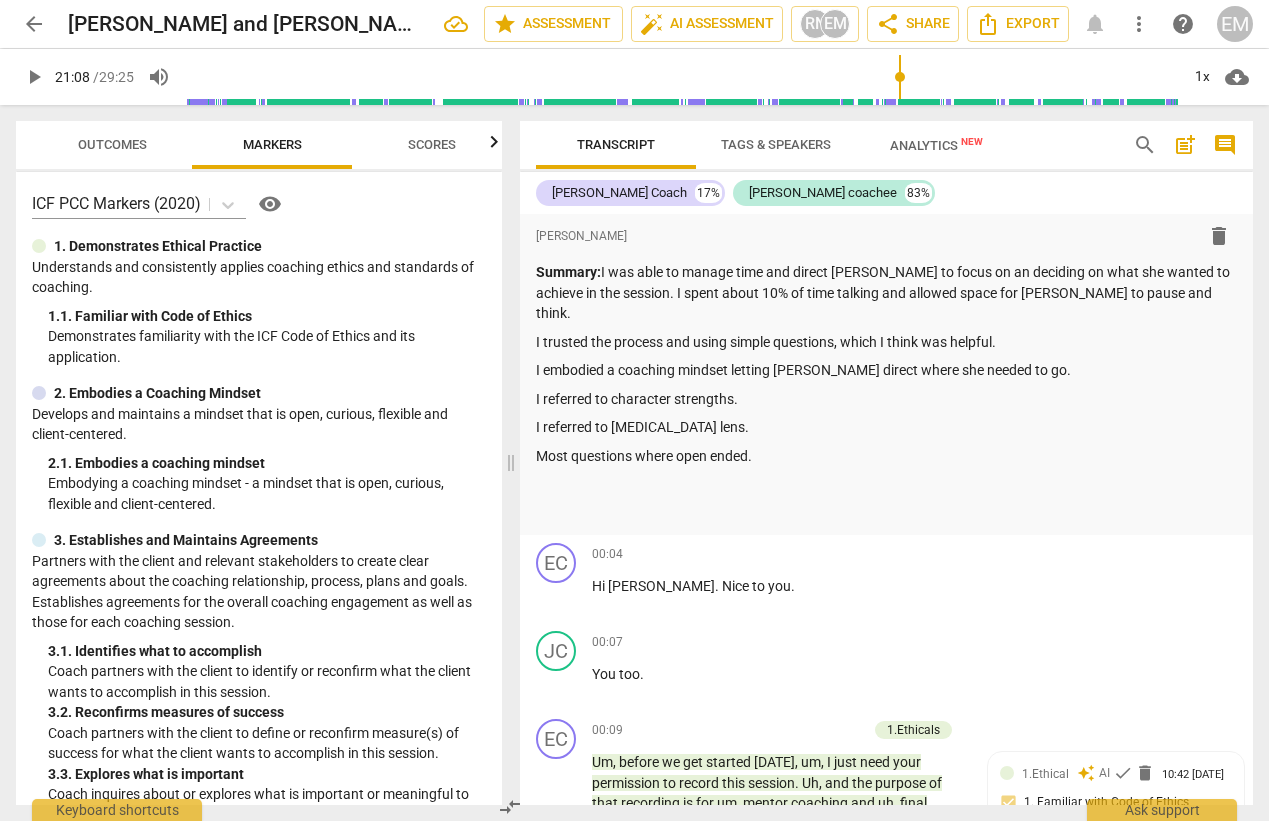 click at bounding box center [682, 77] 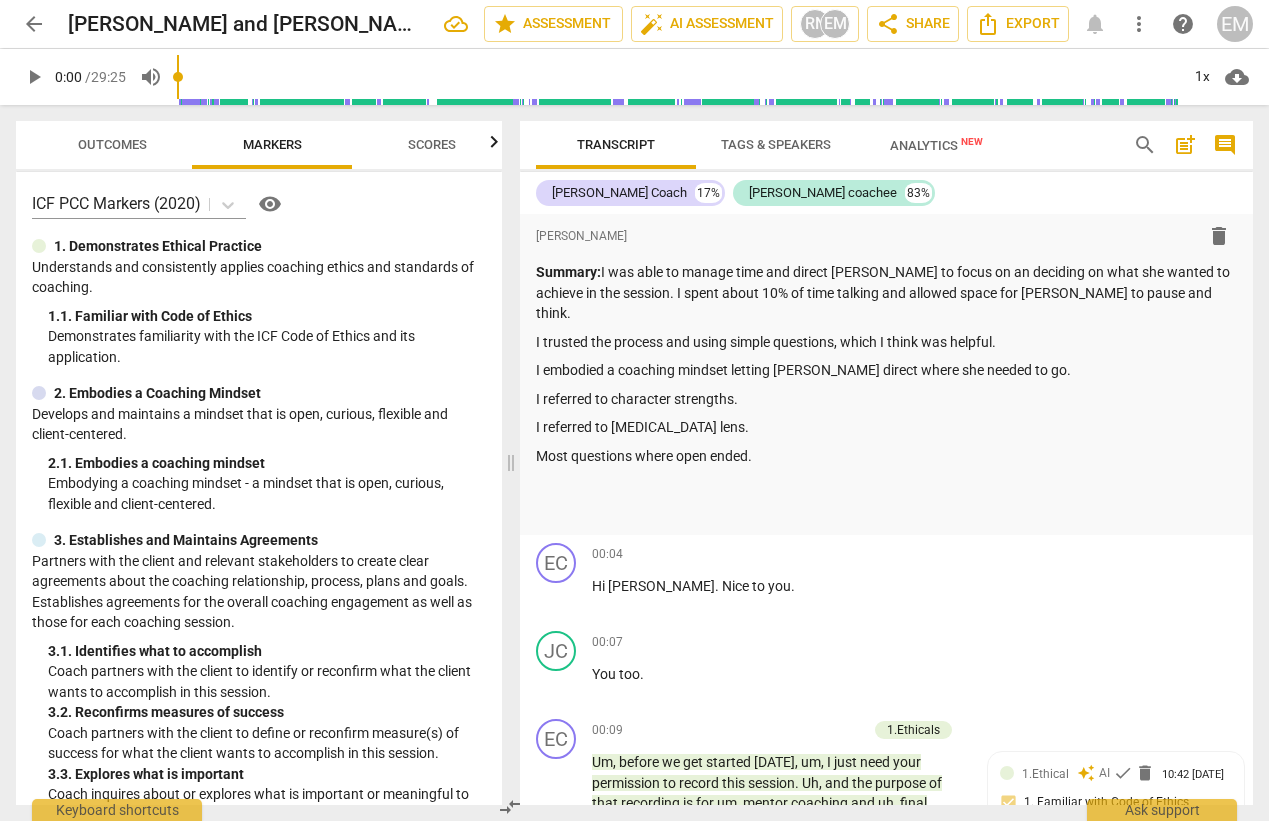 drag, startPoint x: 195, startPoint y: 77, endPoint x: 166, endPoint y: 73, distance: 29.274563 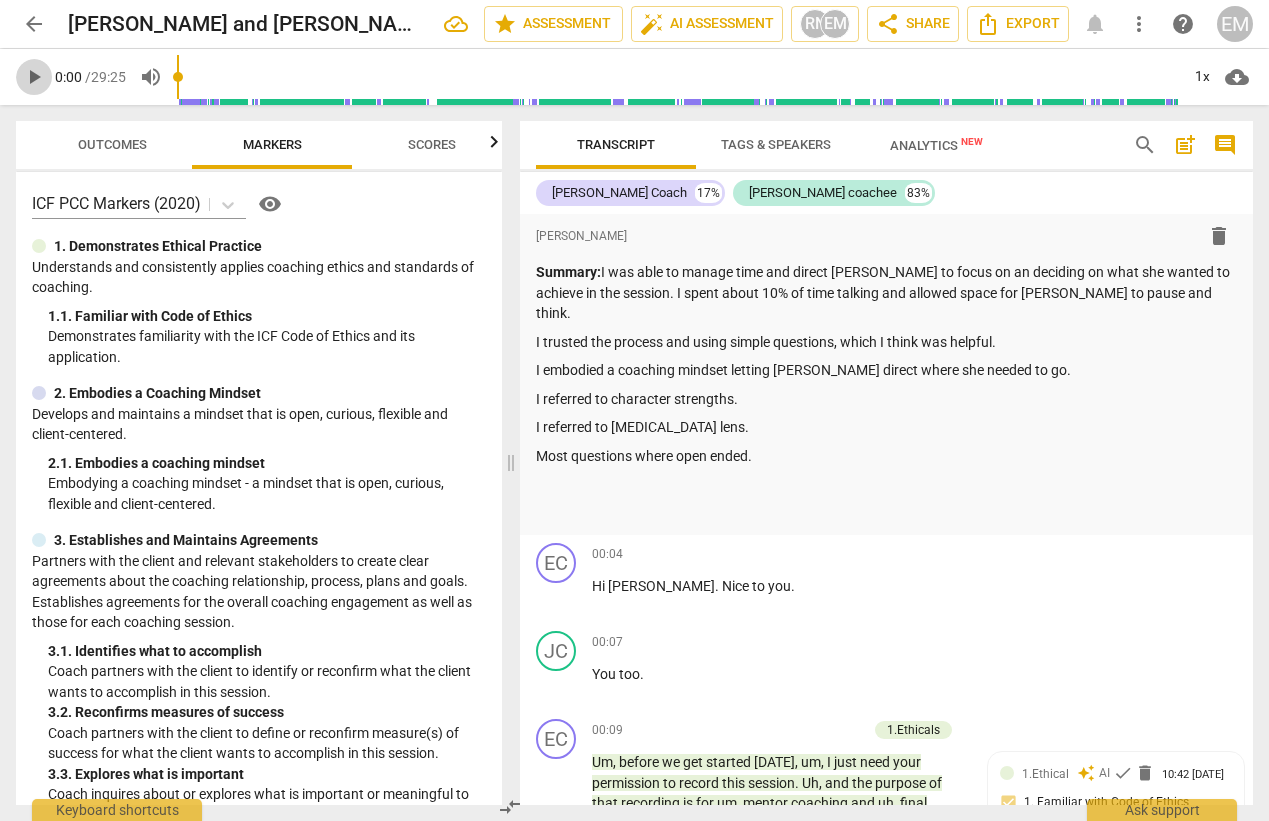 click on "play_arrow" at bounding box center (34, 77) 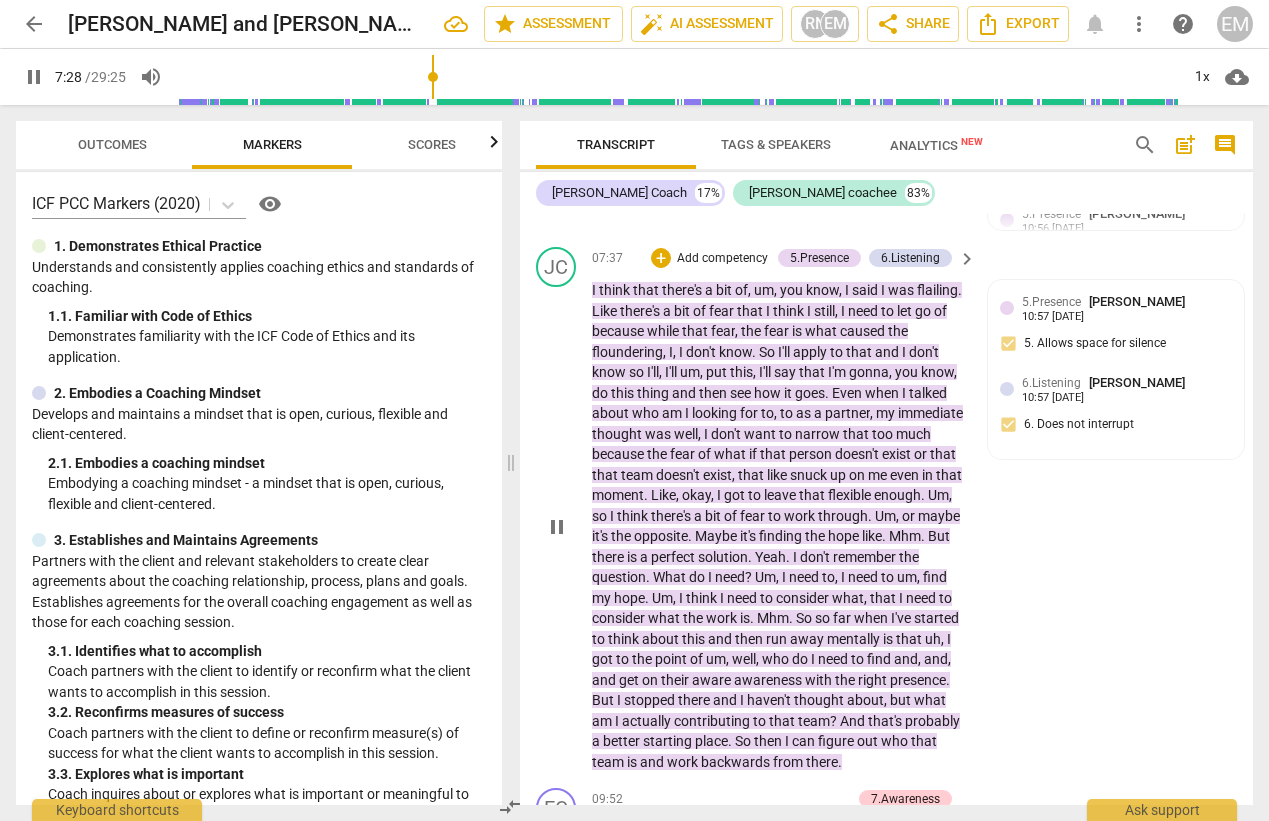 scroll, scrollTop: 3144, scrollLeft: 0, axis: vertical 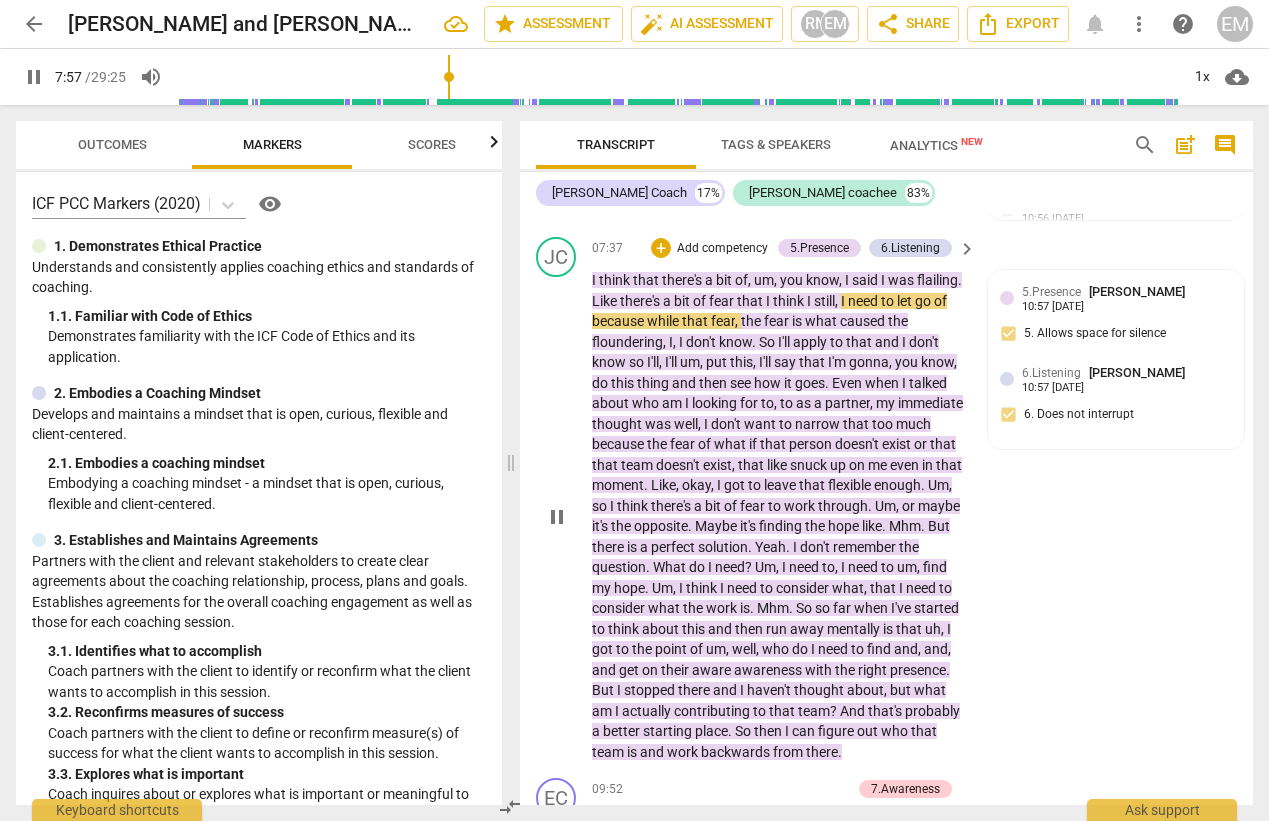 click on "pause" at bounding box center [557, 517] 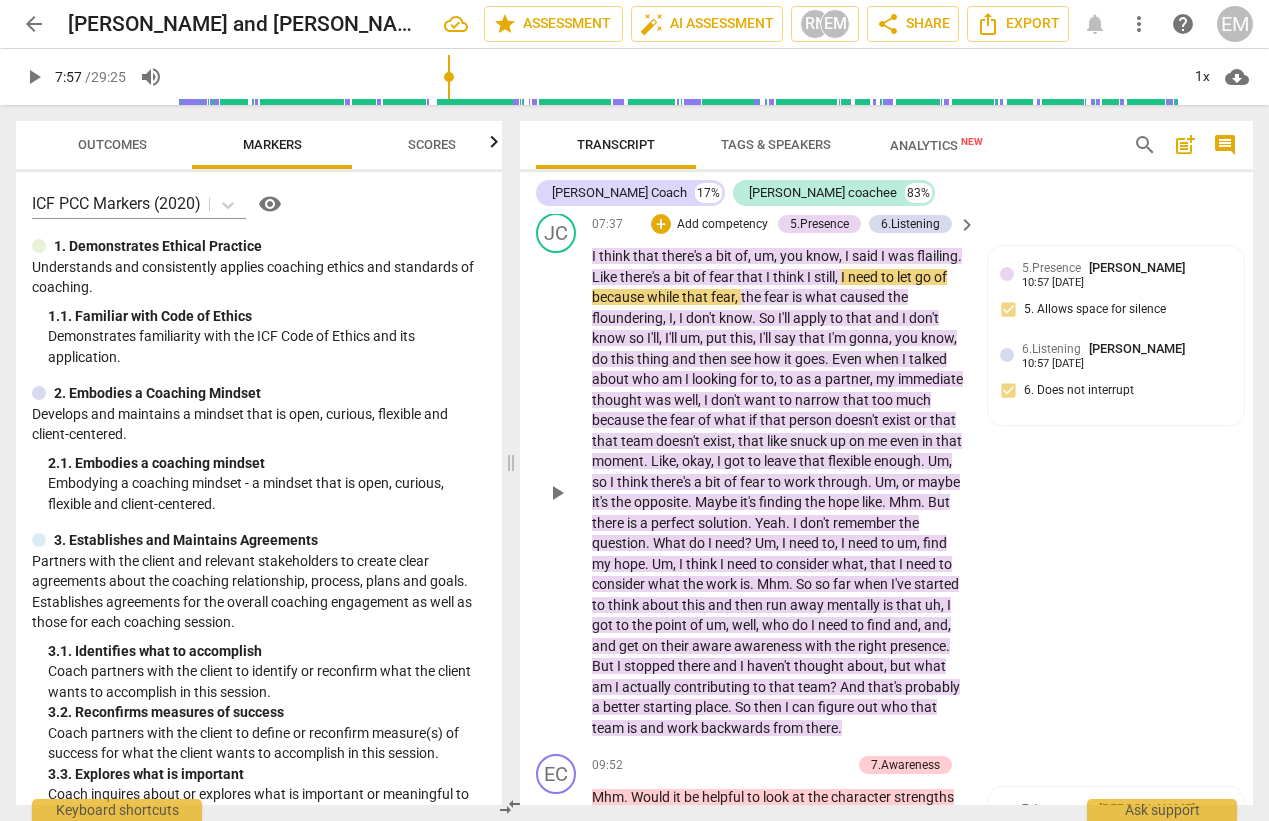 scroll, scrollTop: 3170, scrollLeft: 0, axis: vertical 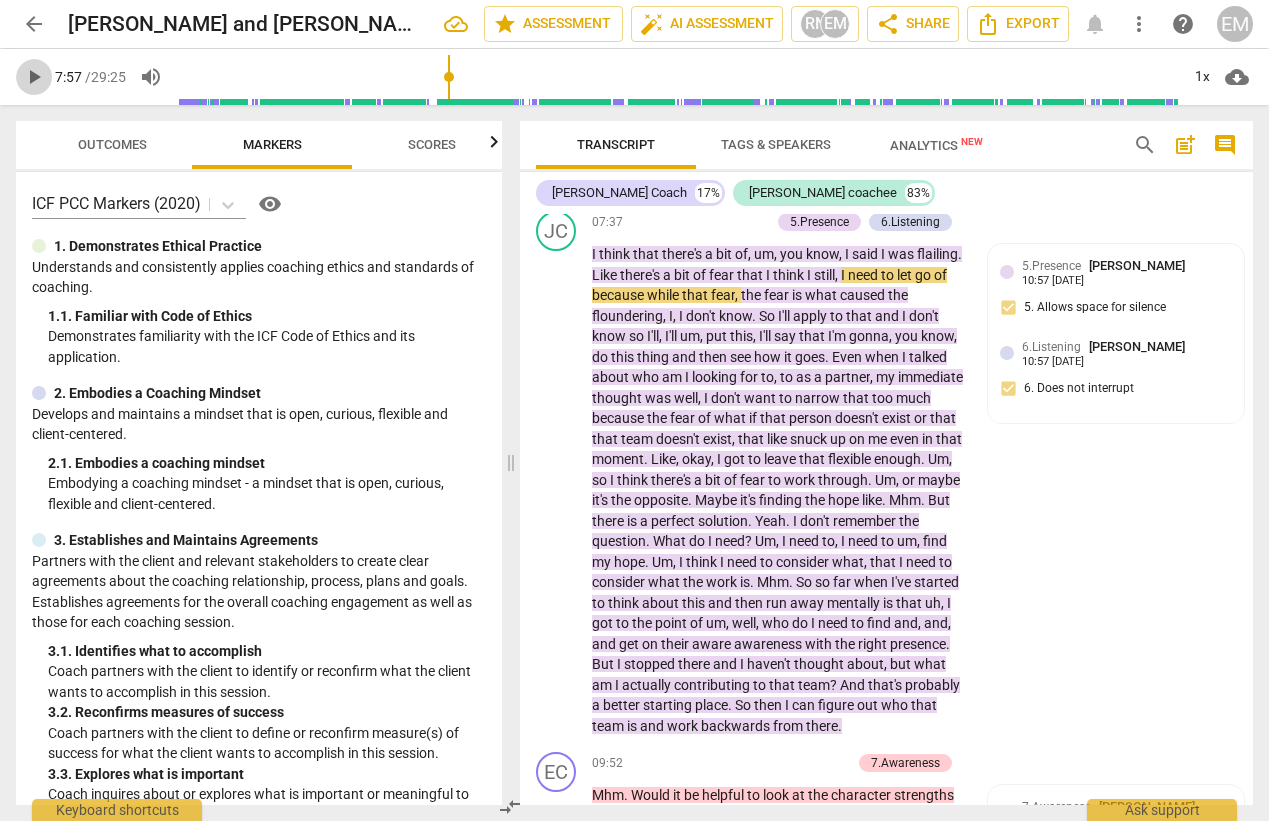 click on "play_arrow" at bounding box center (34, 77) 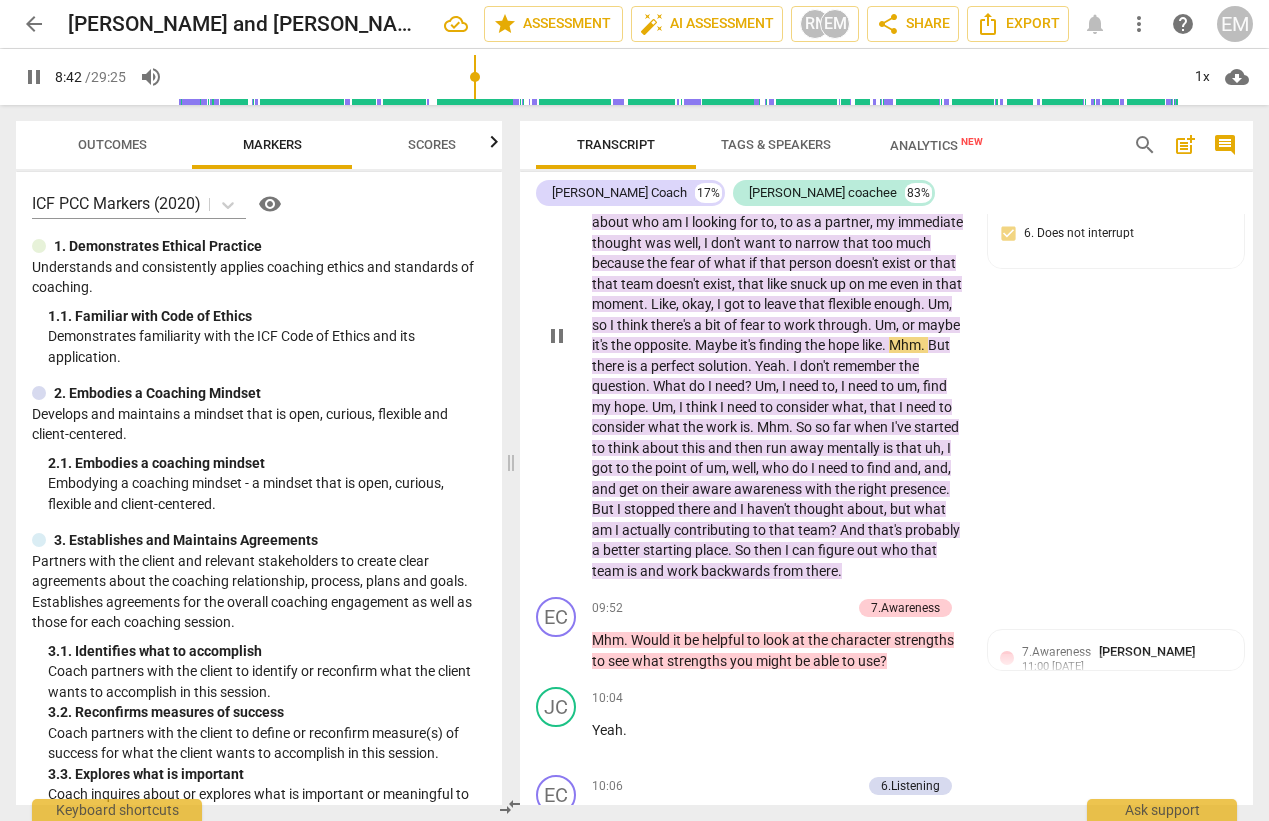 scroll, scrollTop: 3377, scrollLeft: 0, axis: vertical 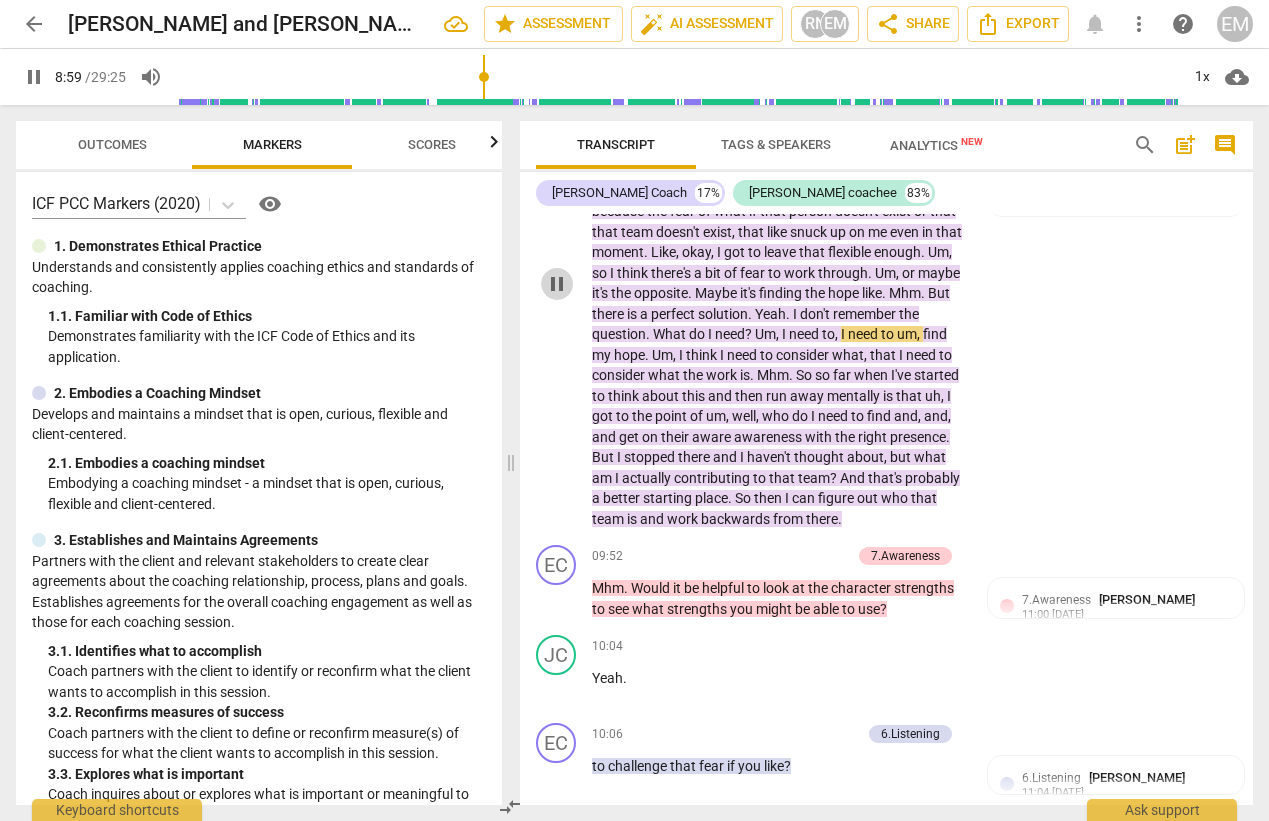 click on "pause" at bounding box center (557, 284) 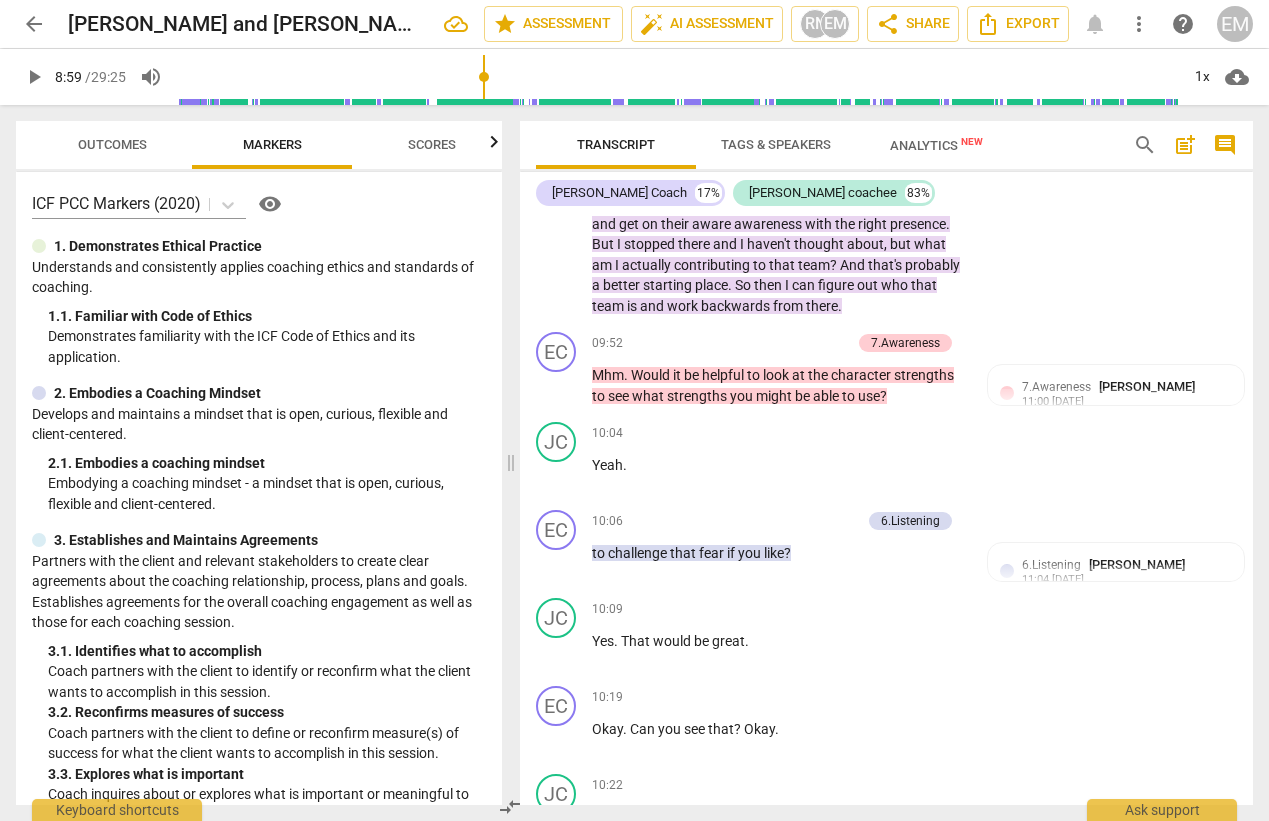 scroll, scrollTop: 3603, scrollLeft: 0, axis: vertical 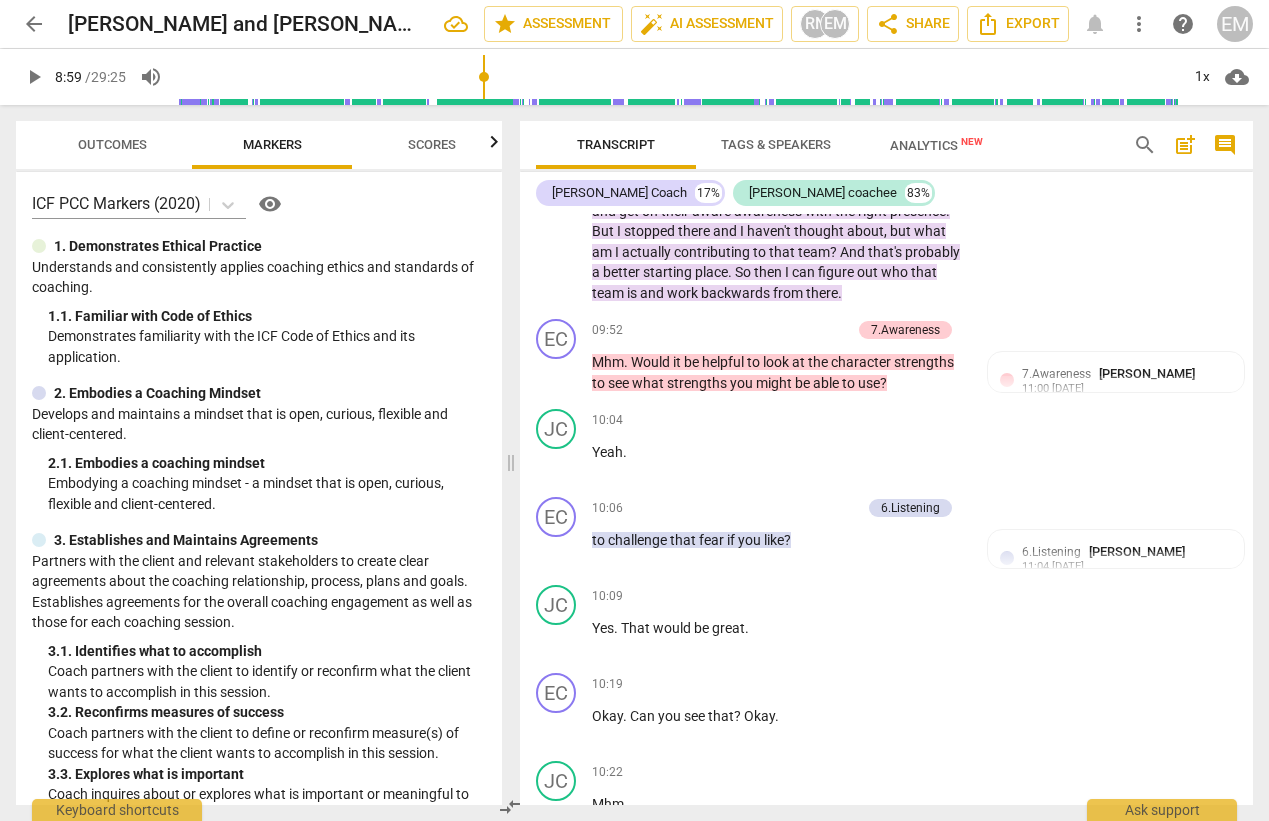 click on "play_arrow" at bounding box center [34, 77] 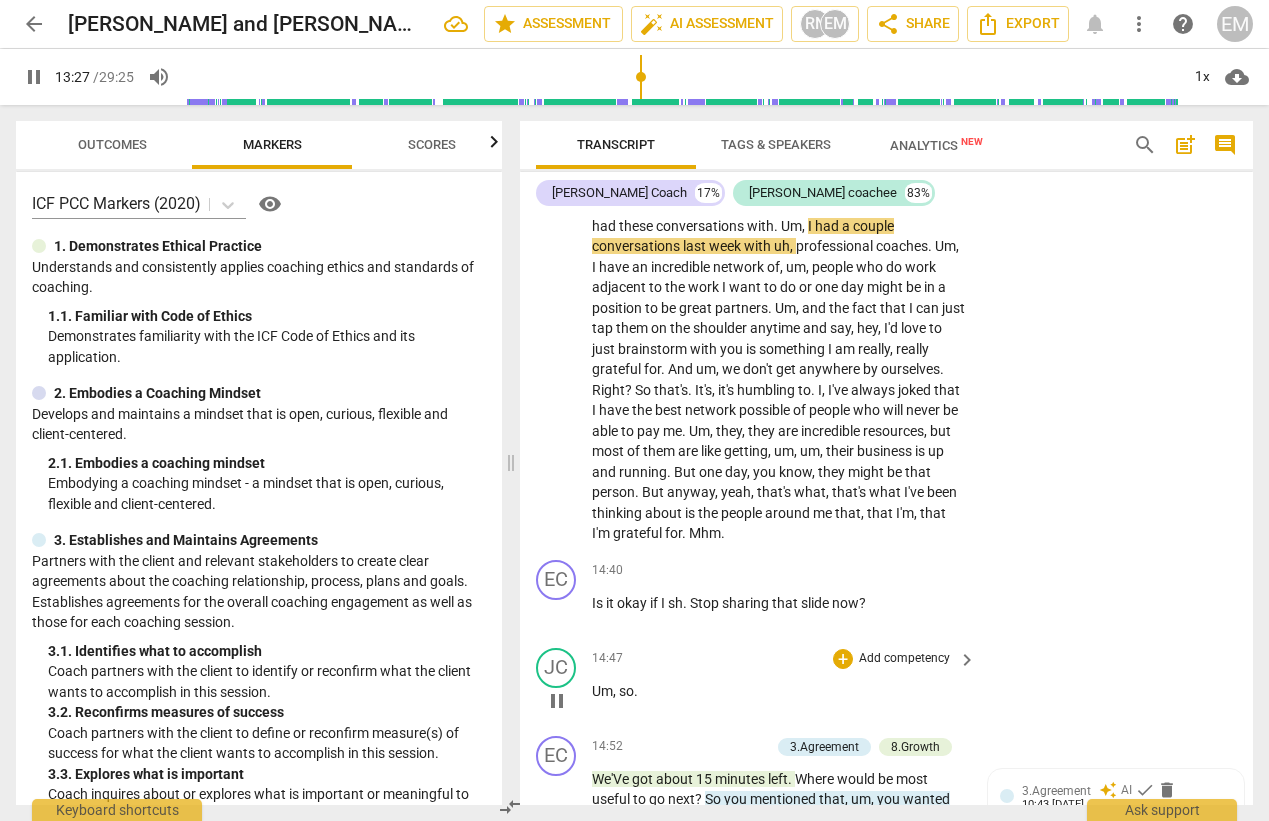 scroll, scrollTop: 5054, scrollLeft: 0, axis: vertical 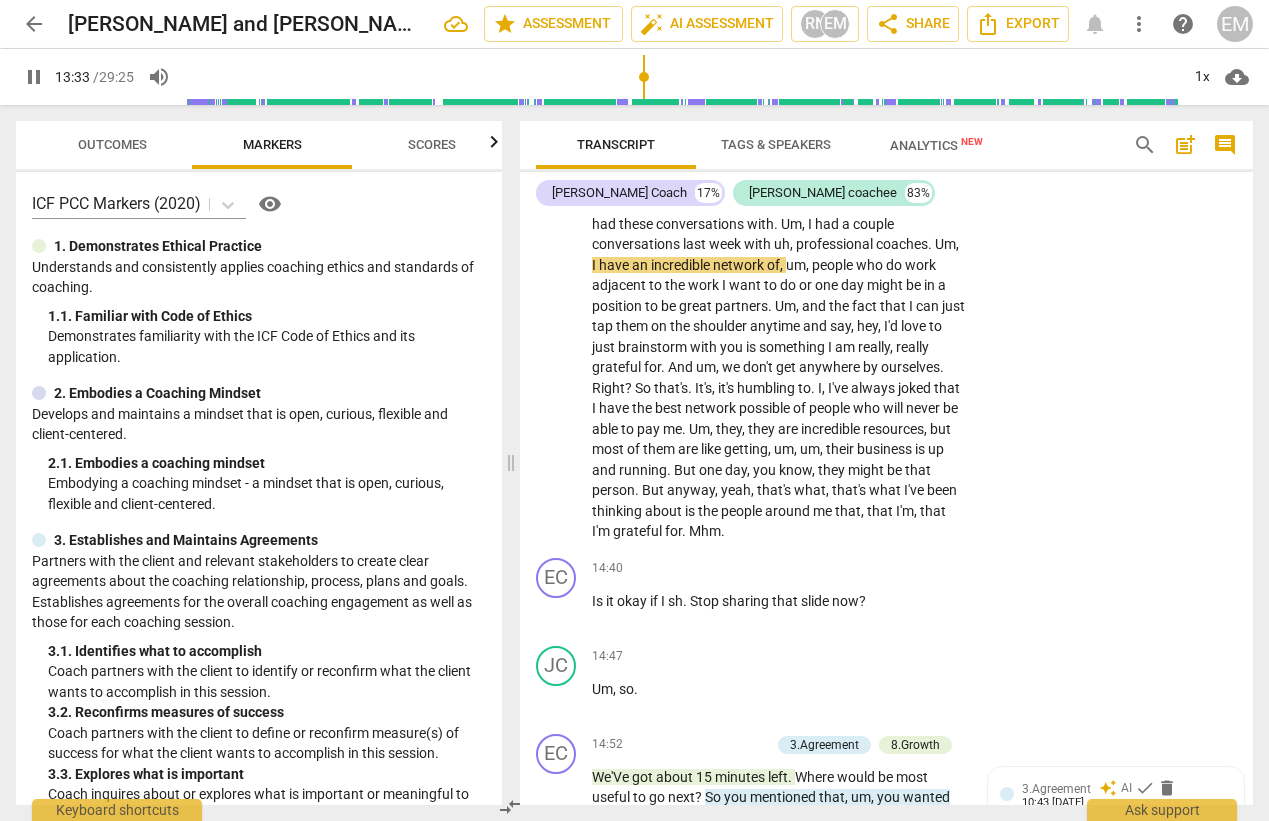 click on "pause" at bounding box center [34, 77] 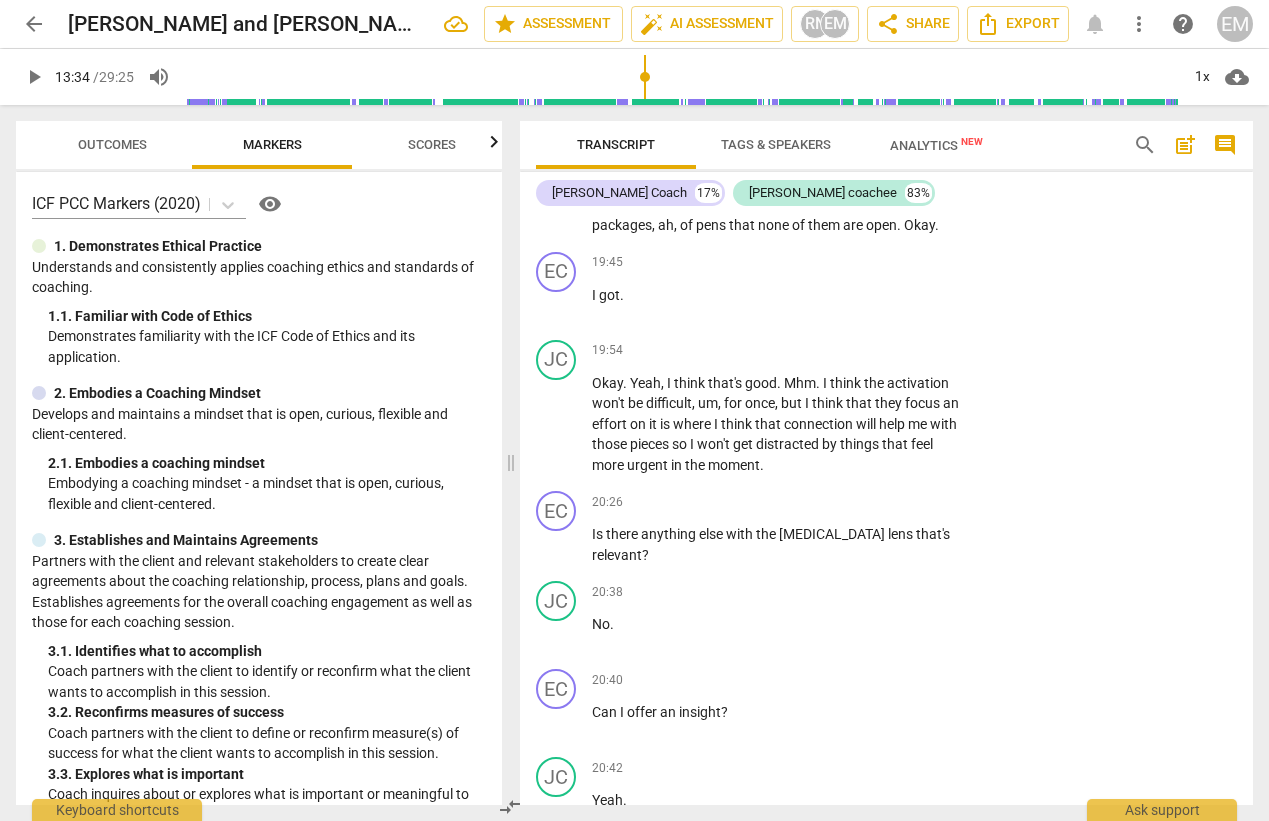 scroll, scrollTop: 7168, scrollLeft: 0, axis: vertical 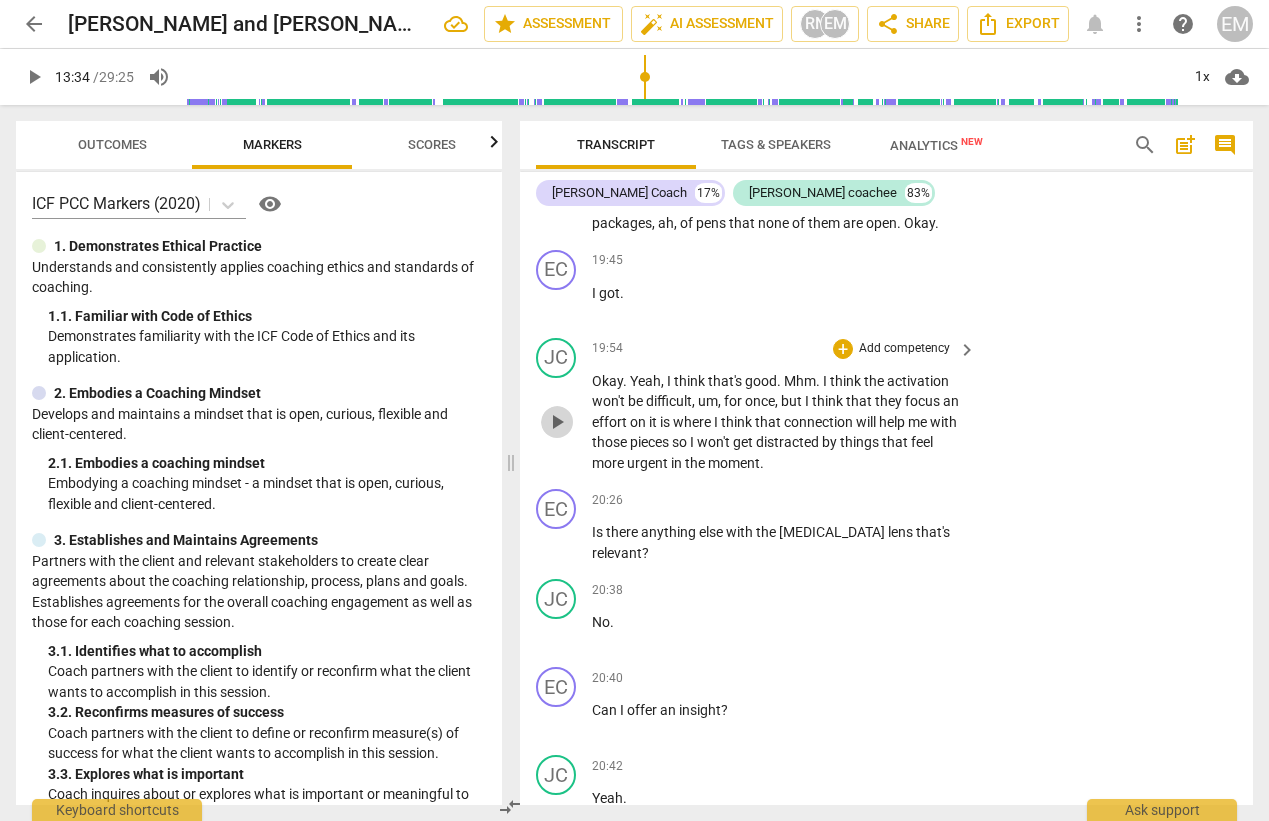 click on "play_arrow" at bounding box center (557, 422) 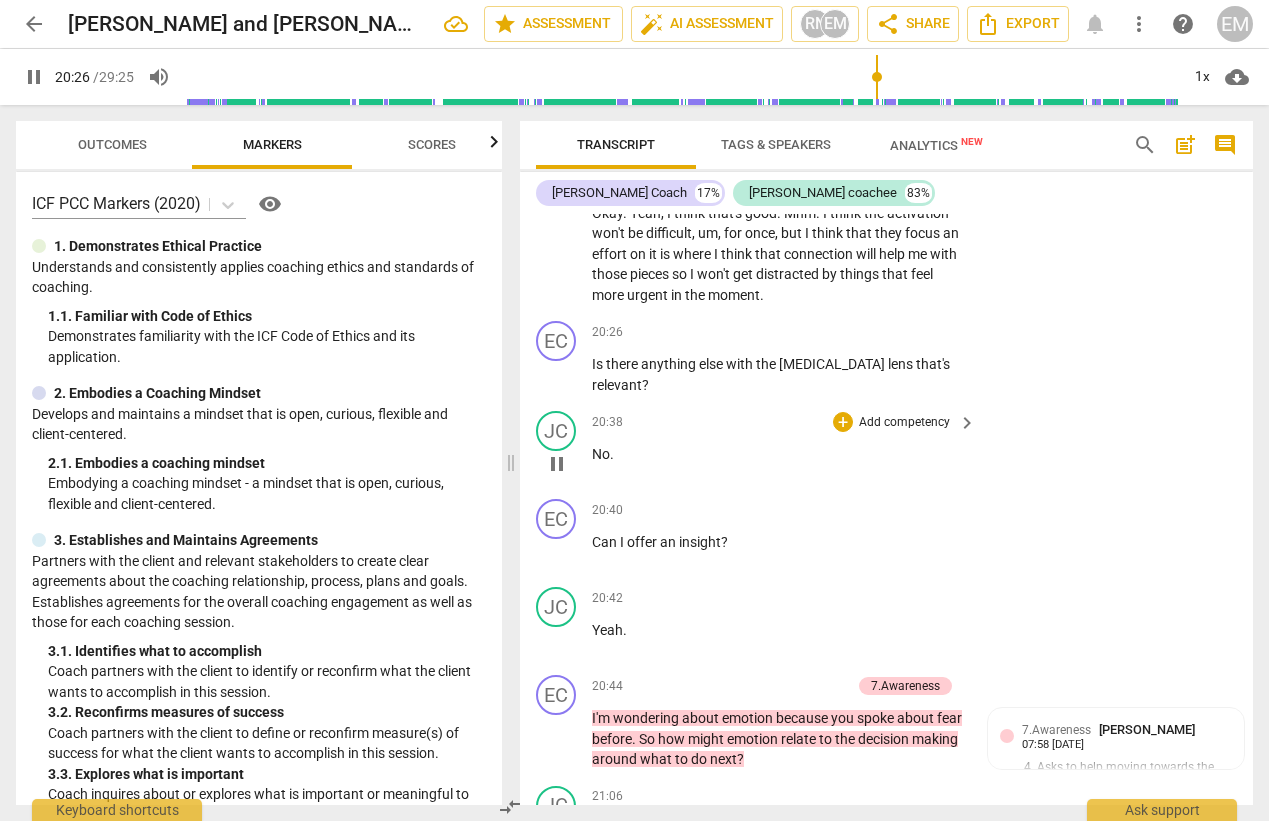 scroll, scrollTop: 7345, scrollLeft: 0, axis: vertical 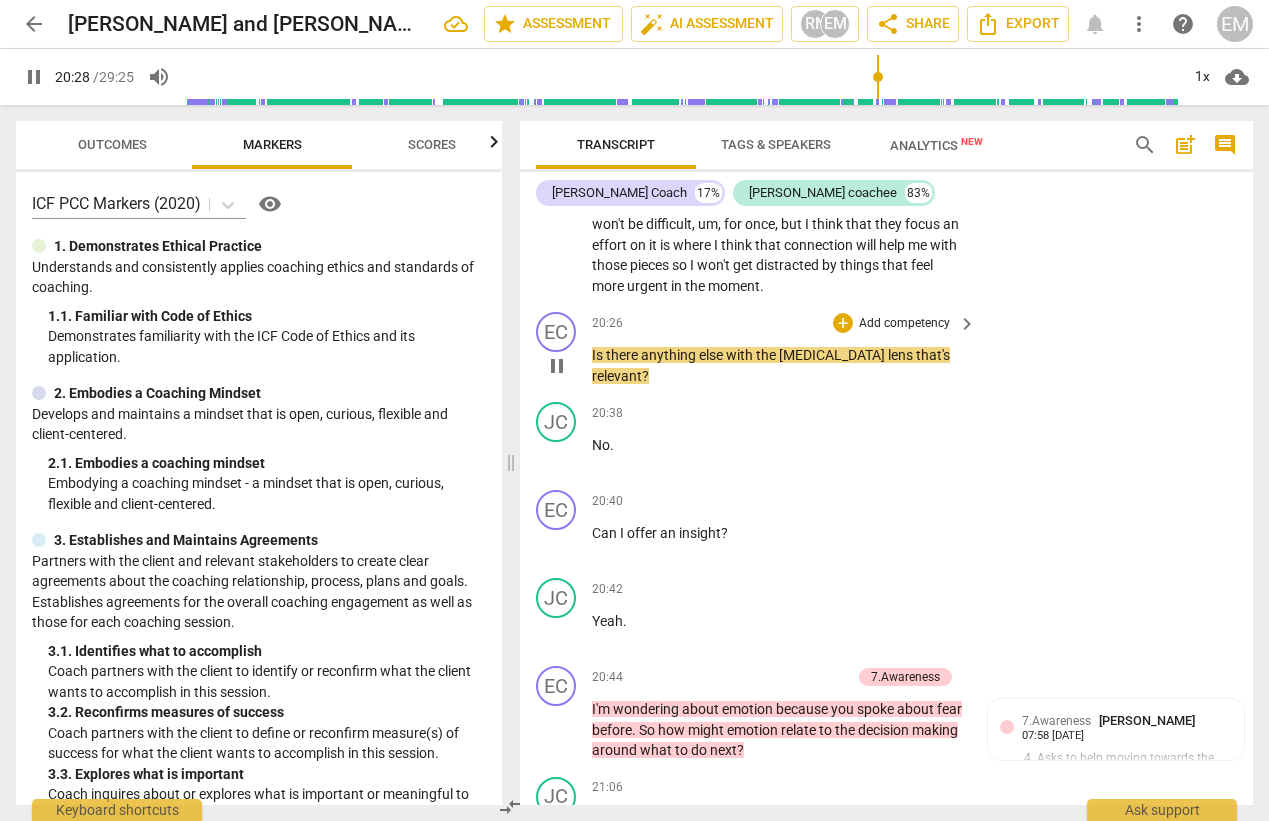 click on "pause" at bounding box center (557, 366) 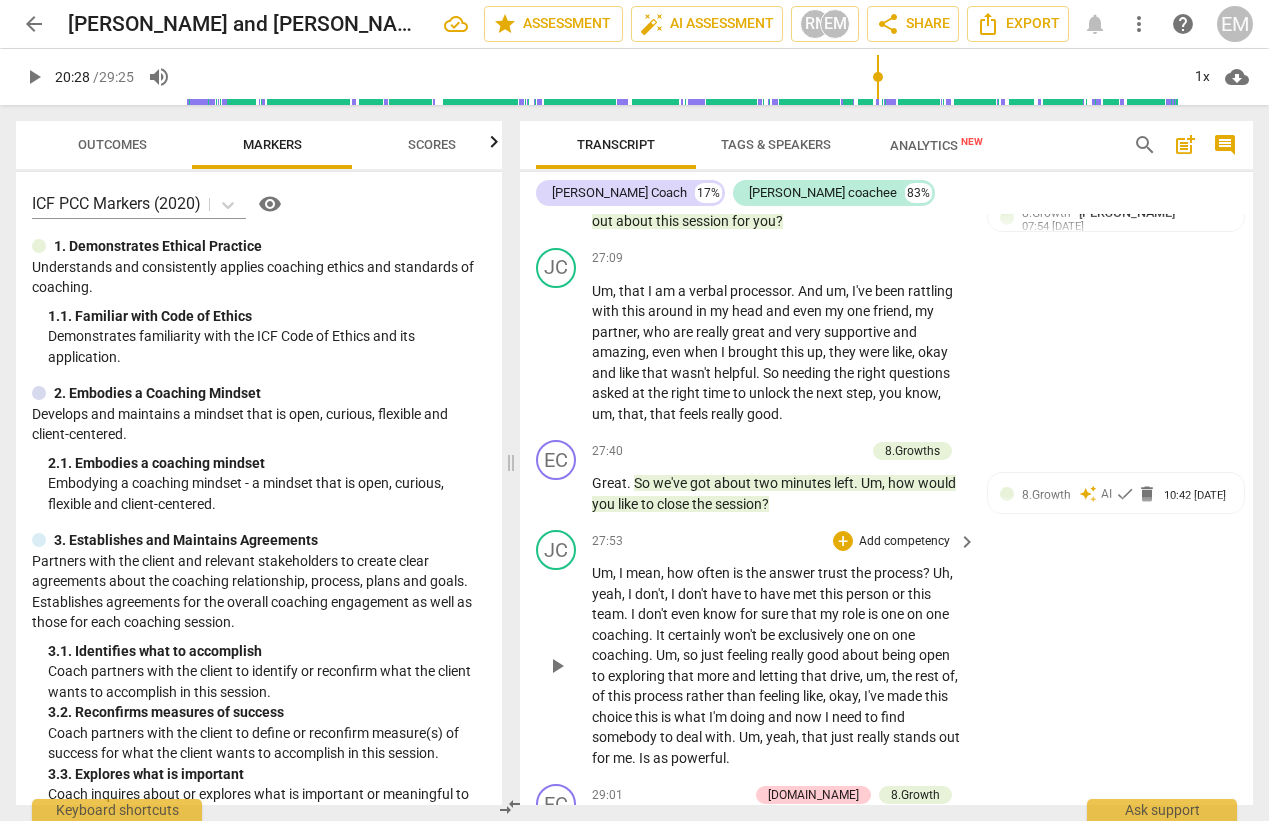 scroll, scrollTop: 10169, scrollLeft: 0, axis: vertical 